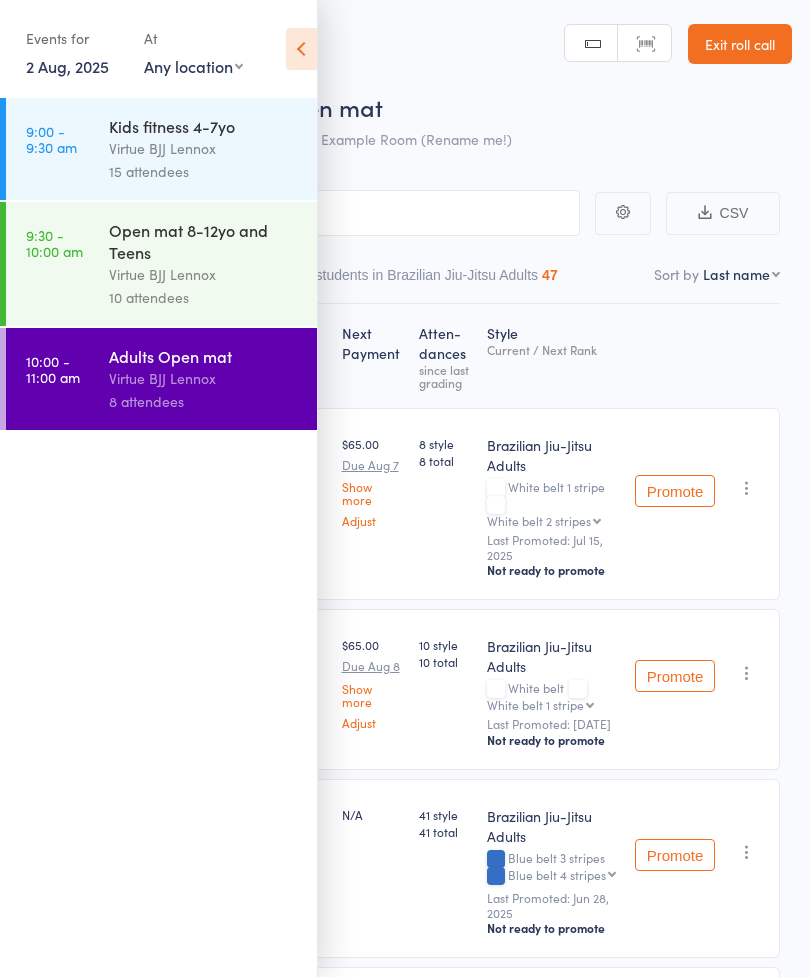 scroll, scrollTop: 0, scrollLeft: 0, axis: both 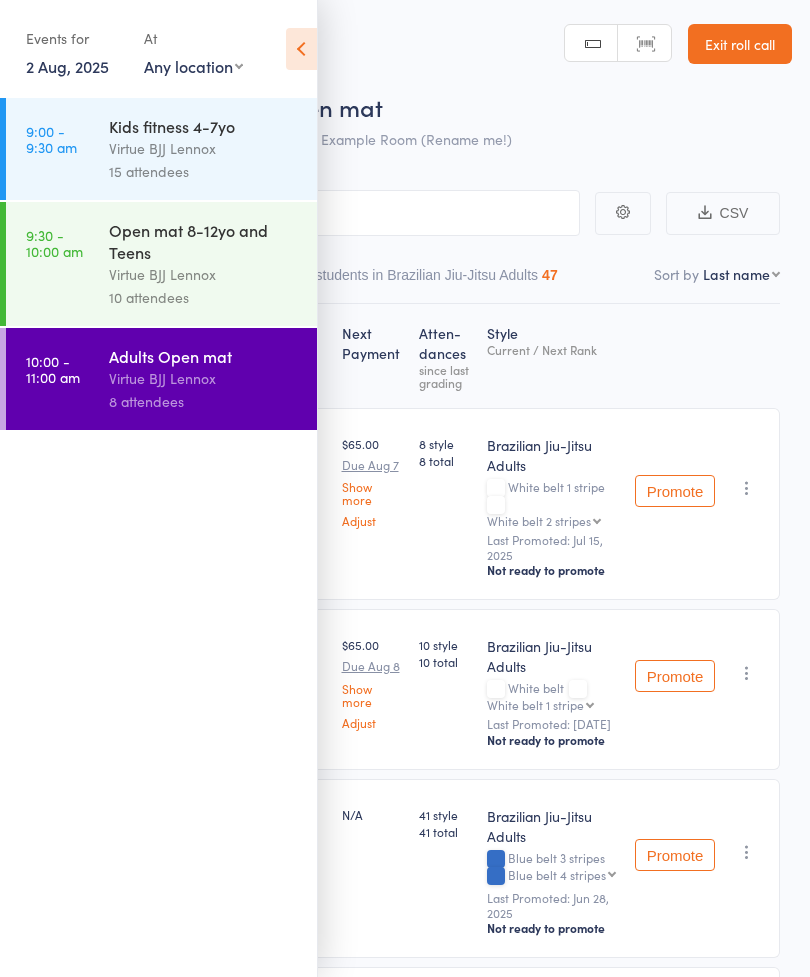 click at bounding box center (301, 49) 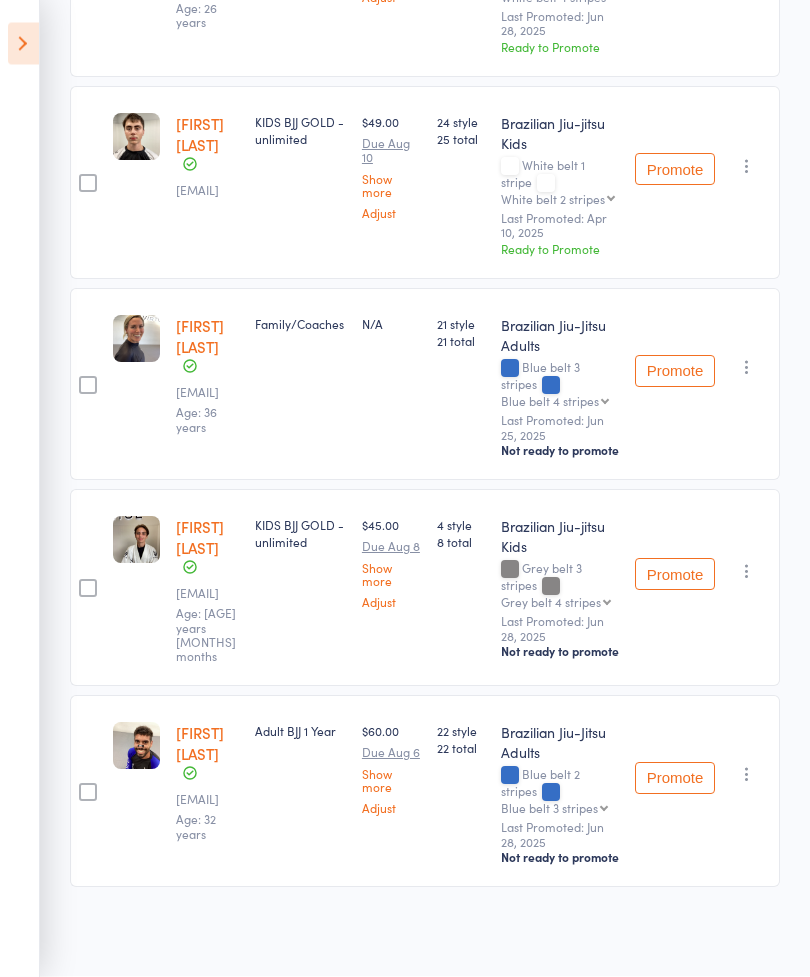 scroll, scrollTop: 1131, scrollLeft: 0, axis: vertical 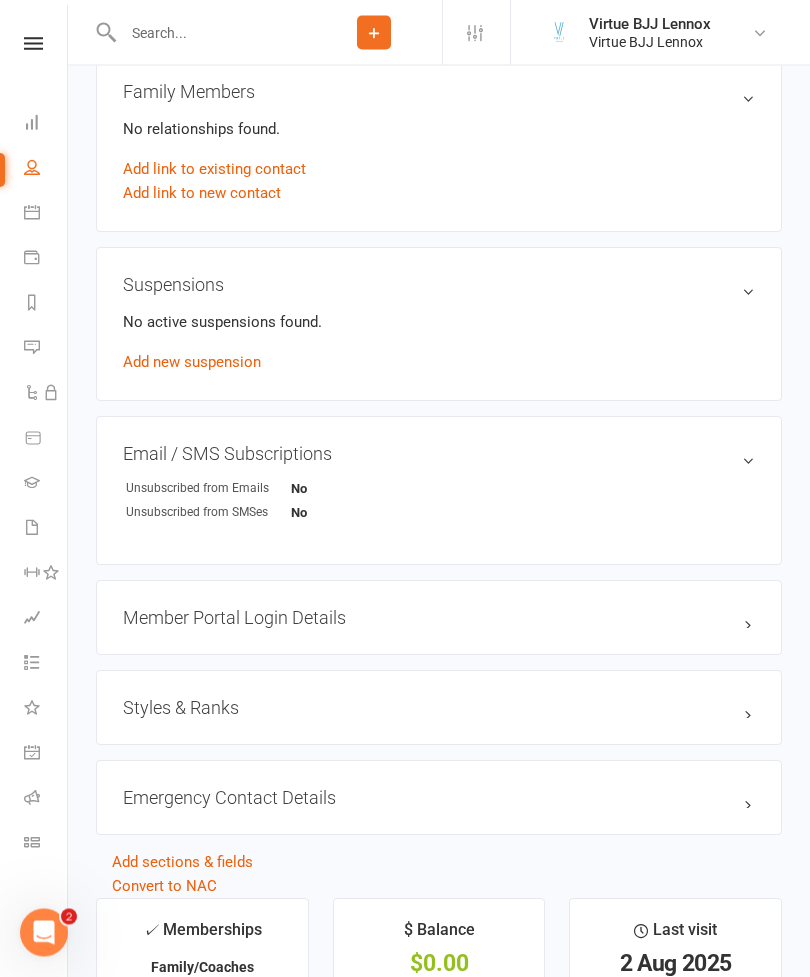 click on "Styles & Ranks" at bounding box center [439, 708] 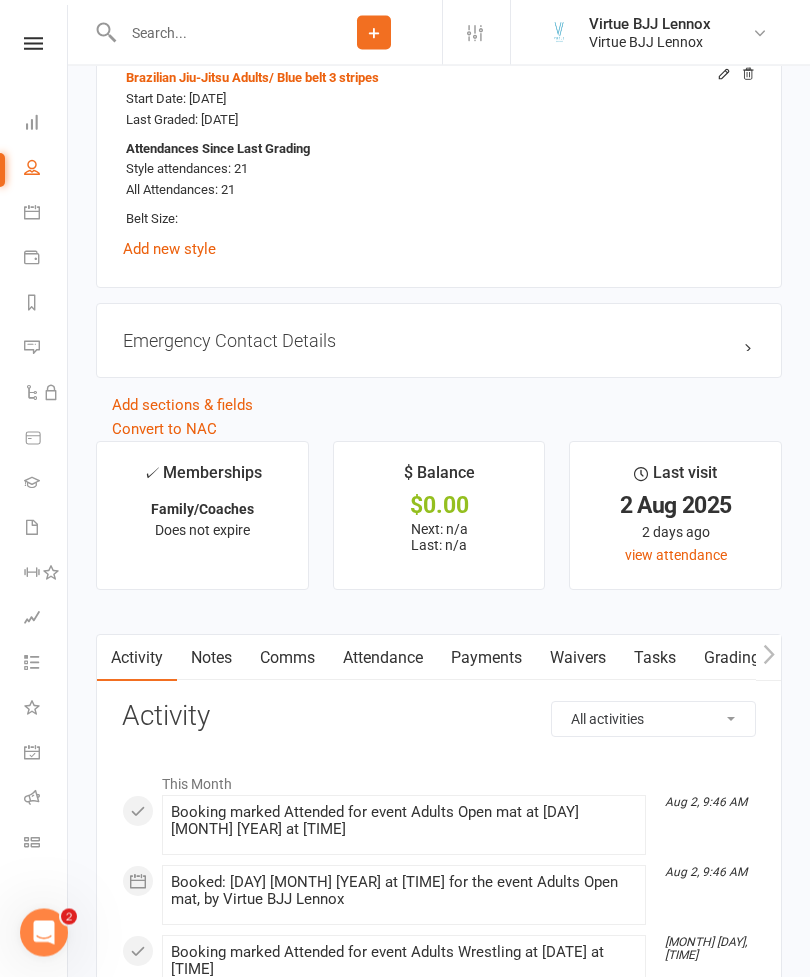 scroll, scrollTop: 1709, scrollLeft: 0, axis: vertical 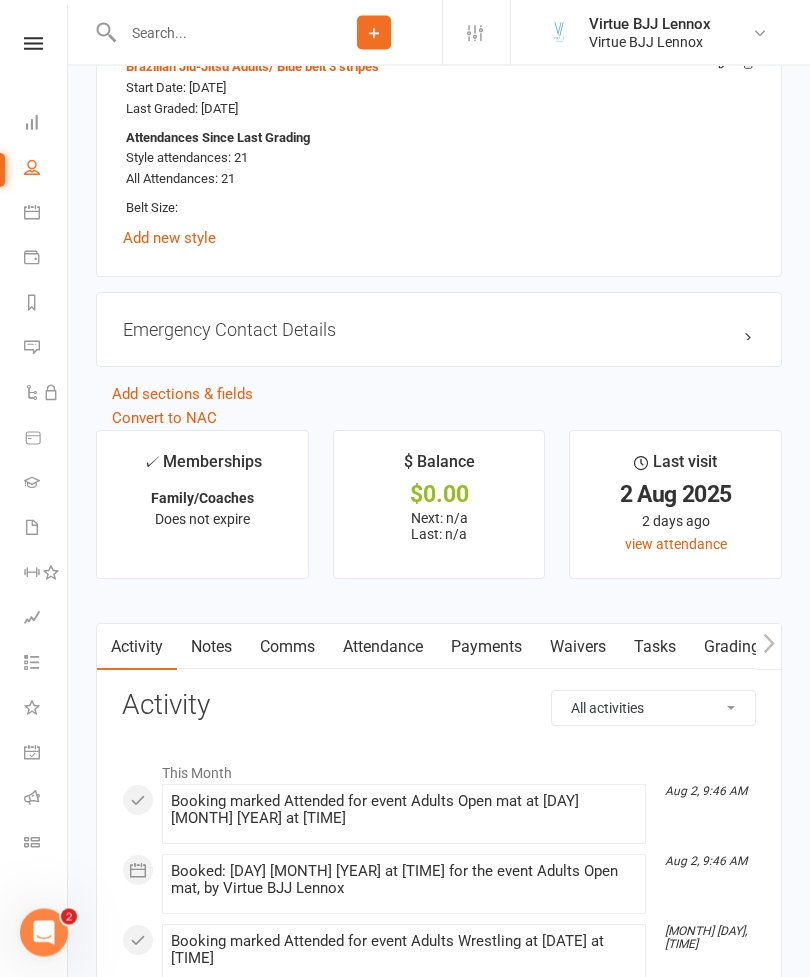 click on "Gradings / Promotions" at bounding box center (784, 648) 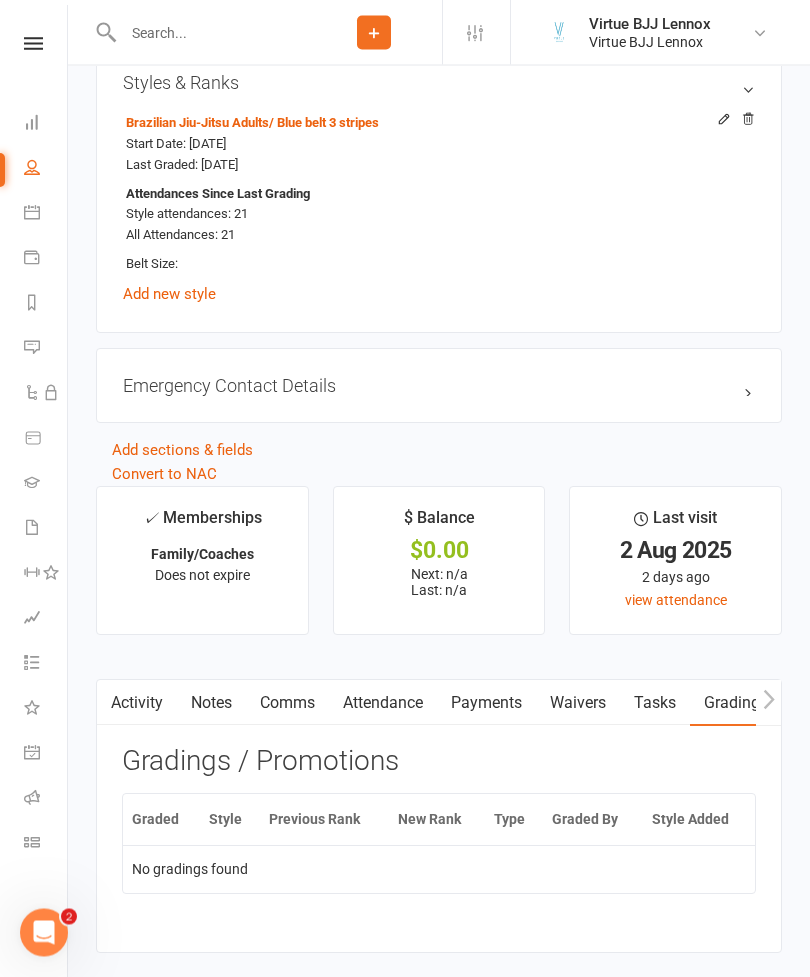 scroll, scrollTop: 1684, scrollLeft: 0, axis: vertical 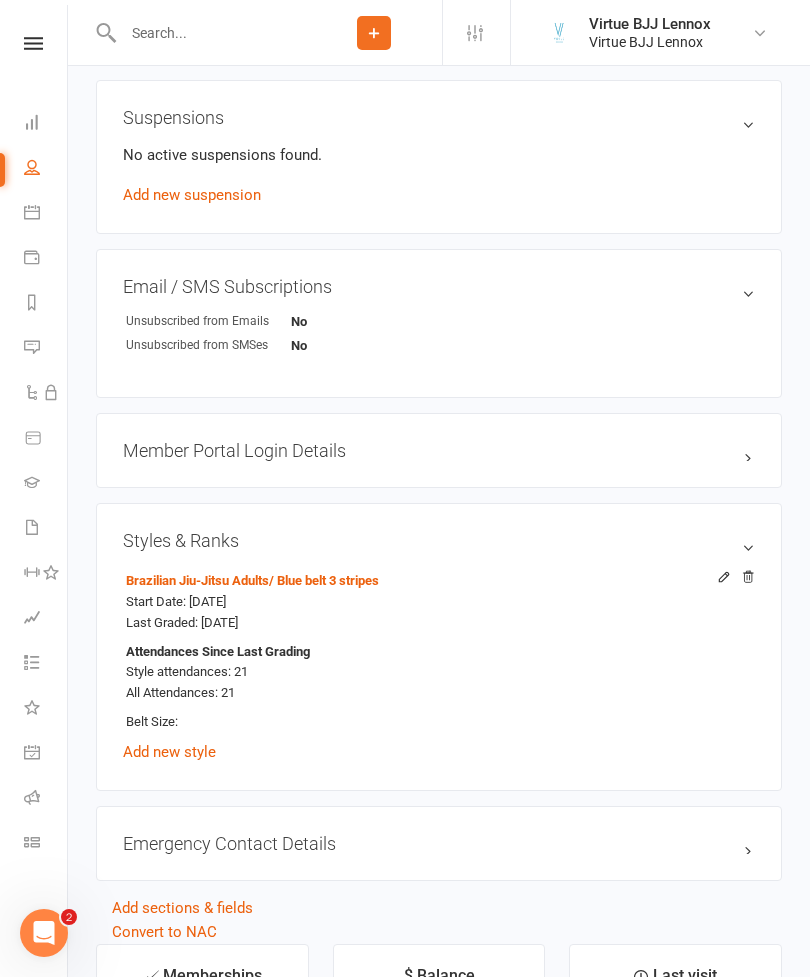 click on "/ Blue belt 3 stripes" at bounding box center [324, 580] 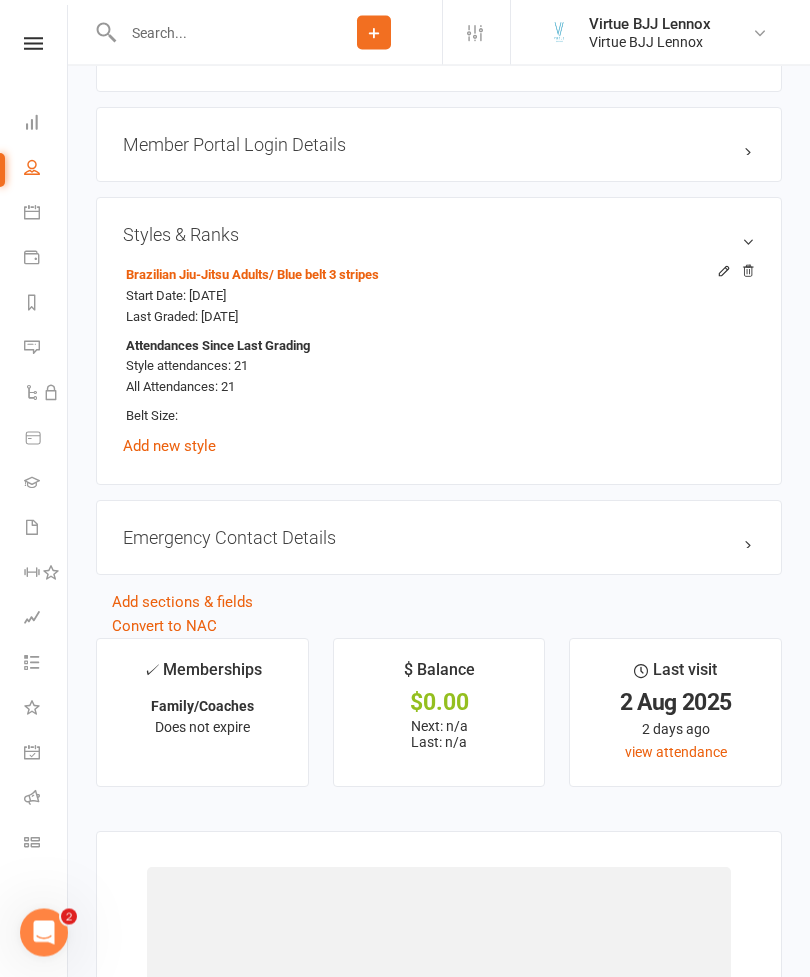 scroll, scrollTop: 1518, scrollLeft: 0, axis: vertical 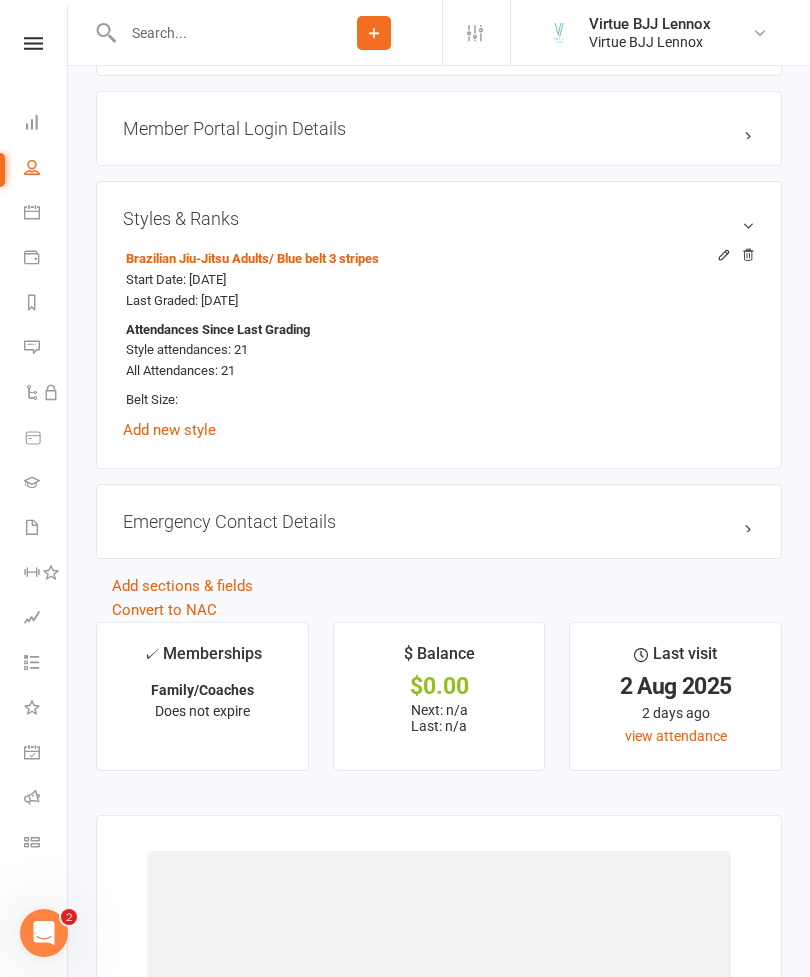 select on "29033" 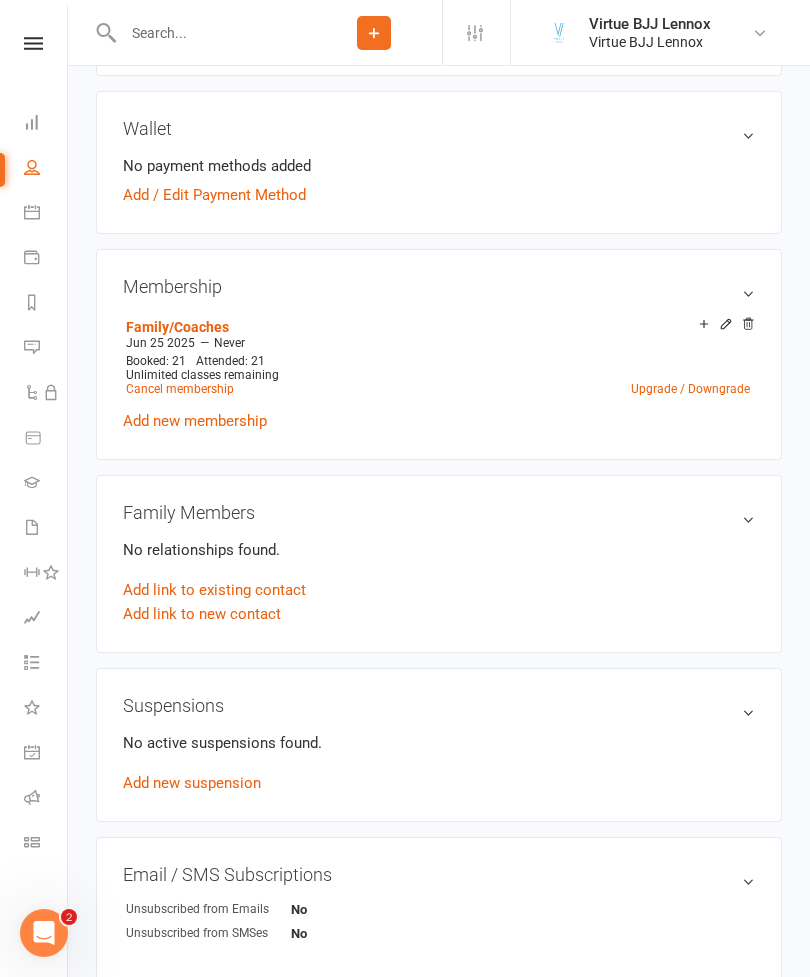 scroll, scrollTop: 562, scrollLeft: 0, axis: vertical 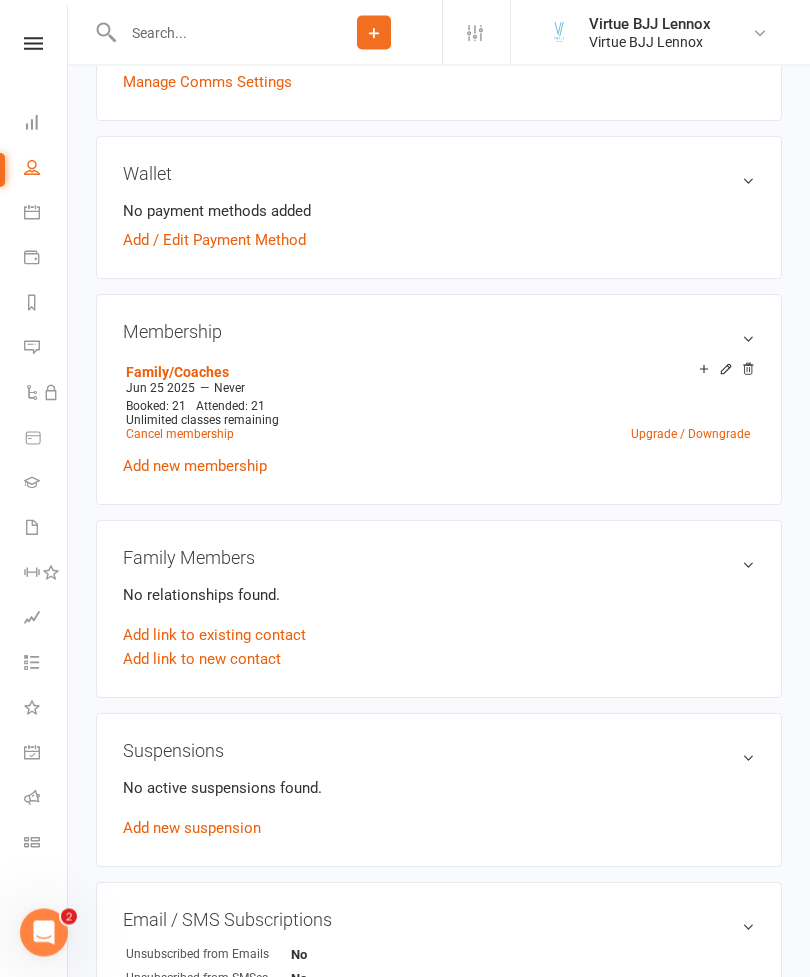 click on "People" at bounding box center (46, 169) 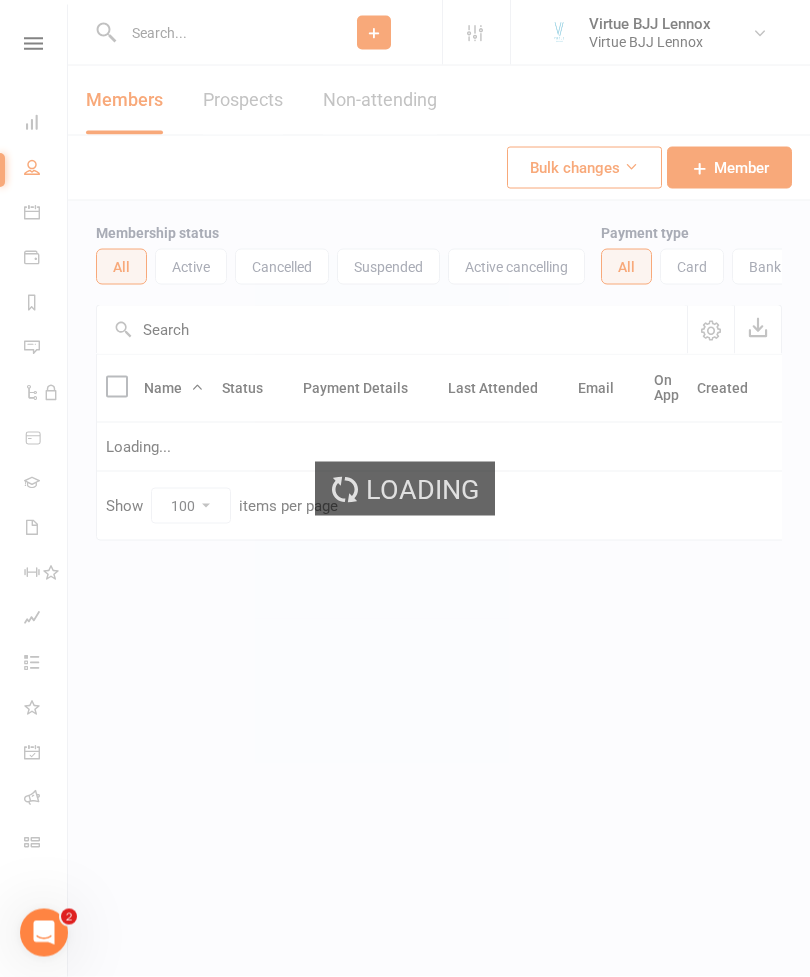 scroll, scrollTop: 0, scrollLeft: 0, axis: both 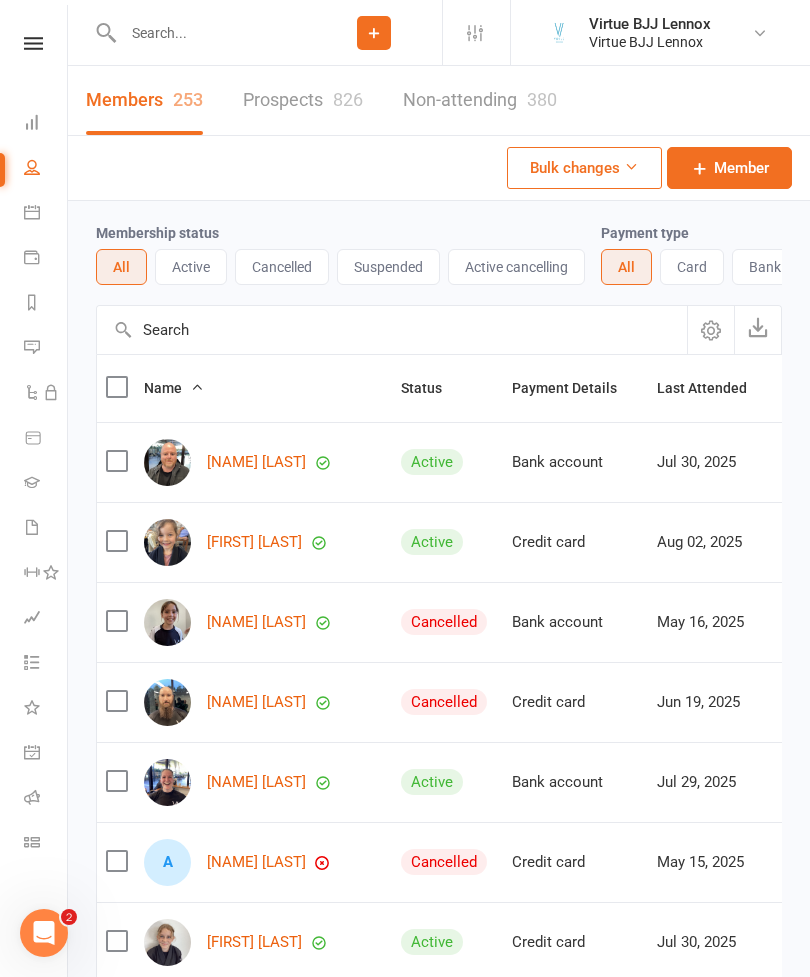 click on "Active cancelling" at bounding box center (516, 267) 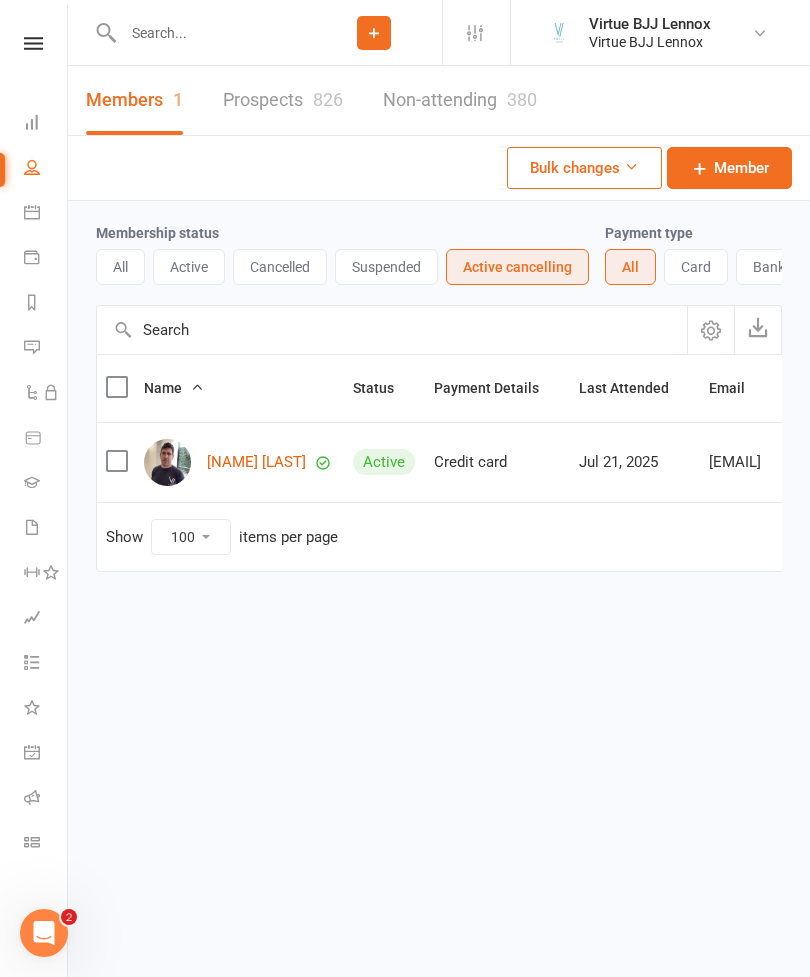 click on "Suspended" at bounding box center [386, 267] 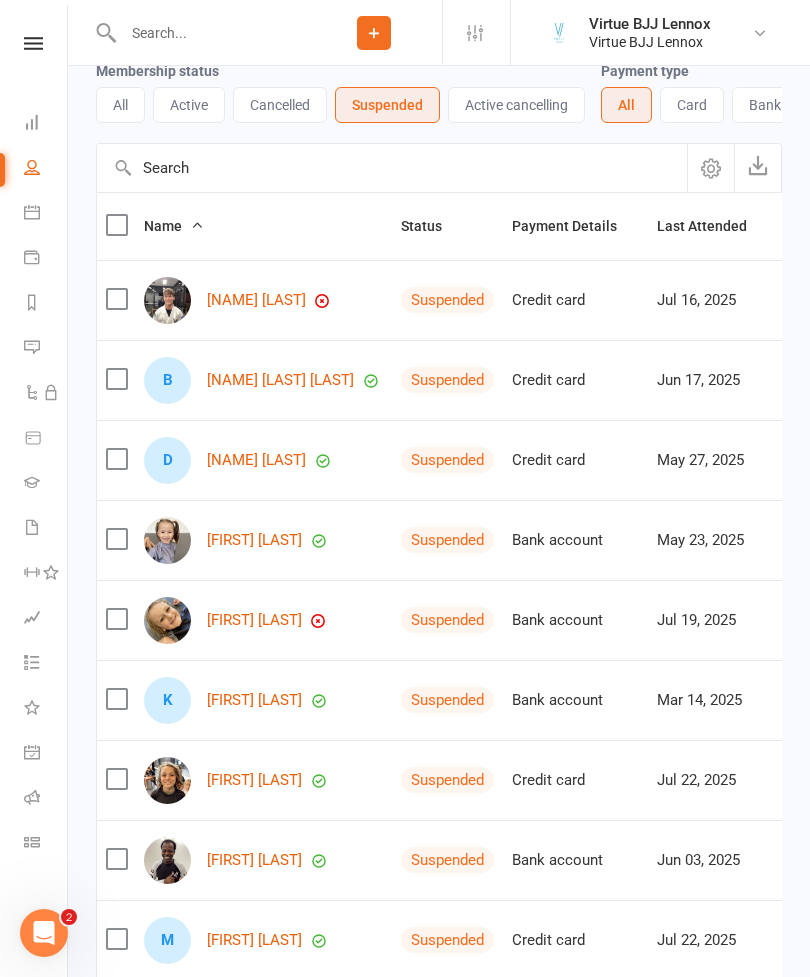 scroll, scrollTop: 177, scrollLeft: 0, axis: vertical 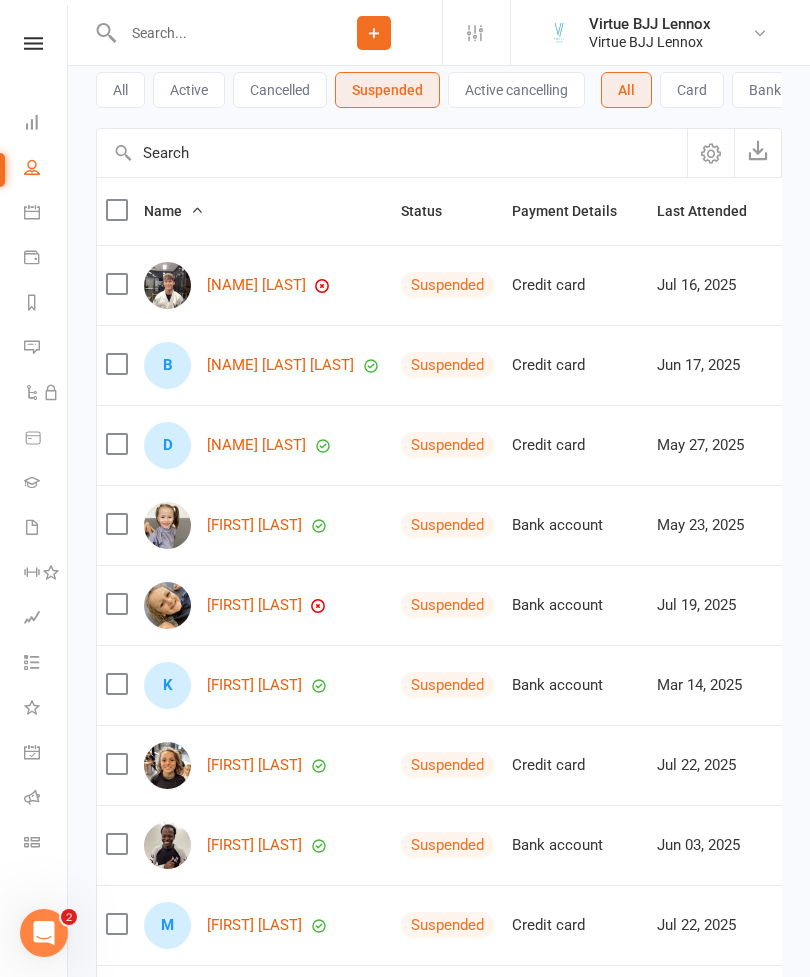 click on "[FIRST] [LAST]" at bounding box center [254, 605] 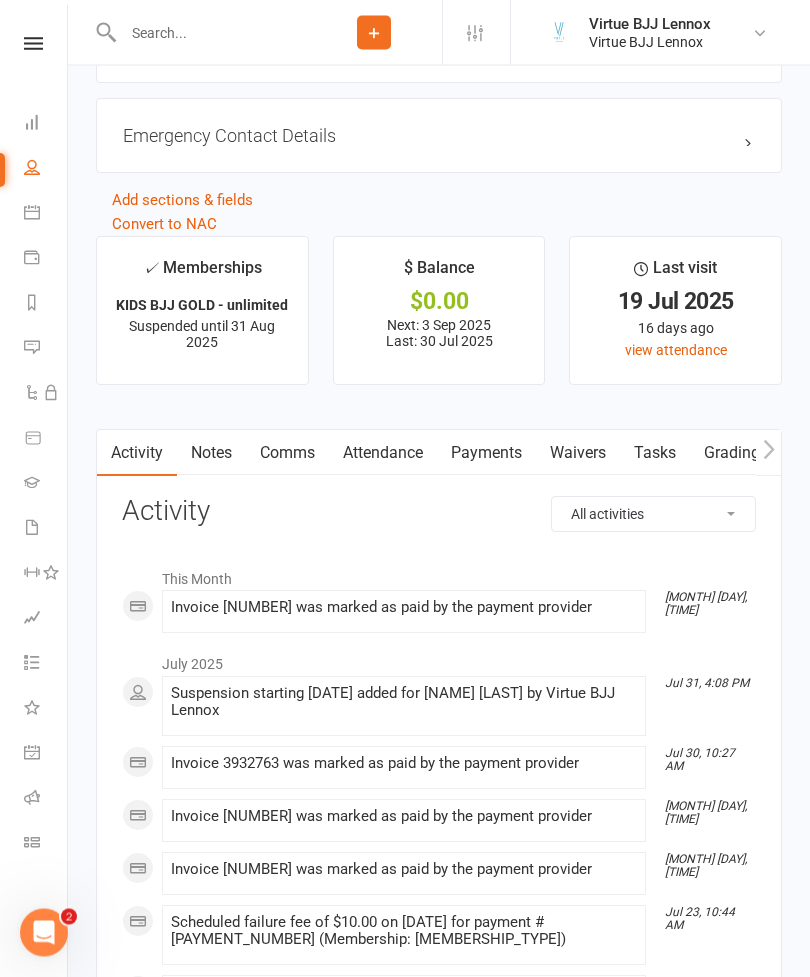 scroll, scrollTop: 1750, scrollLeft: 0, axis: vertical 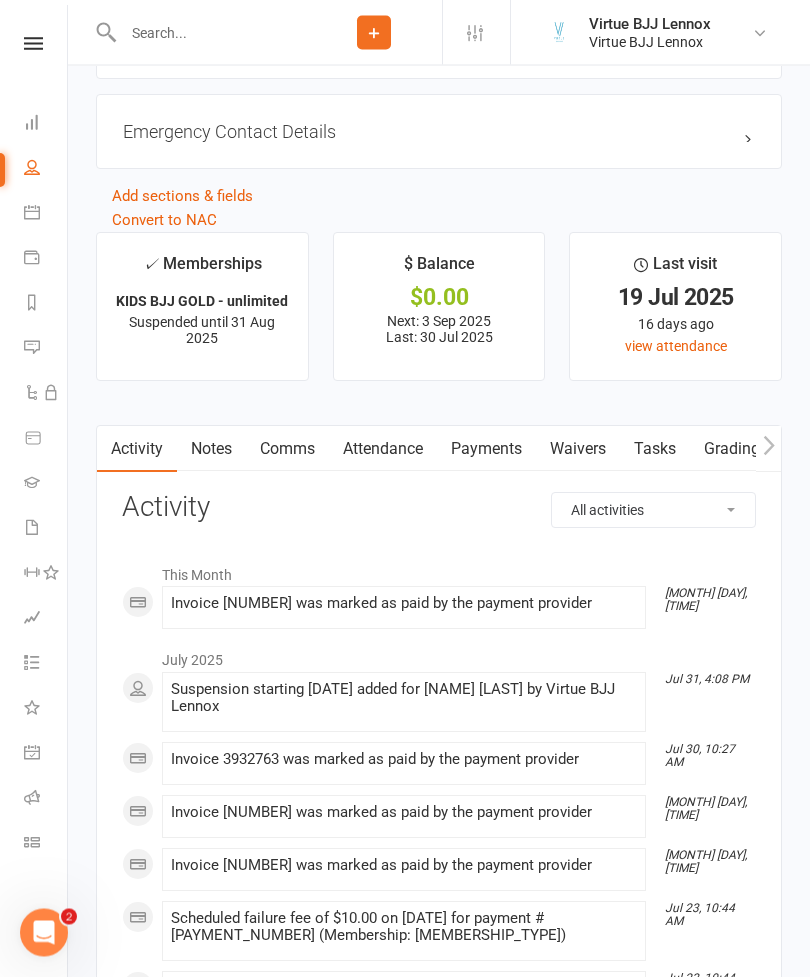 click on "Payments" at bounding box center [486, 450] 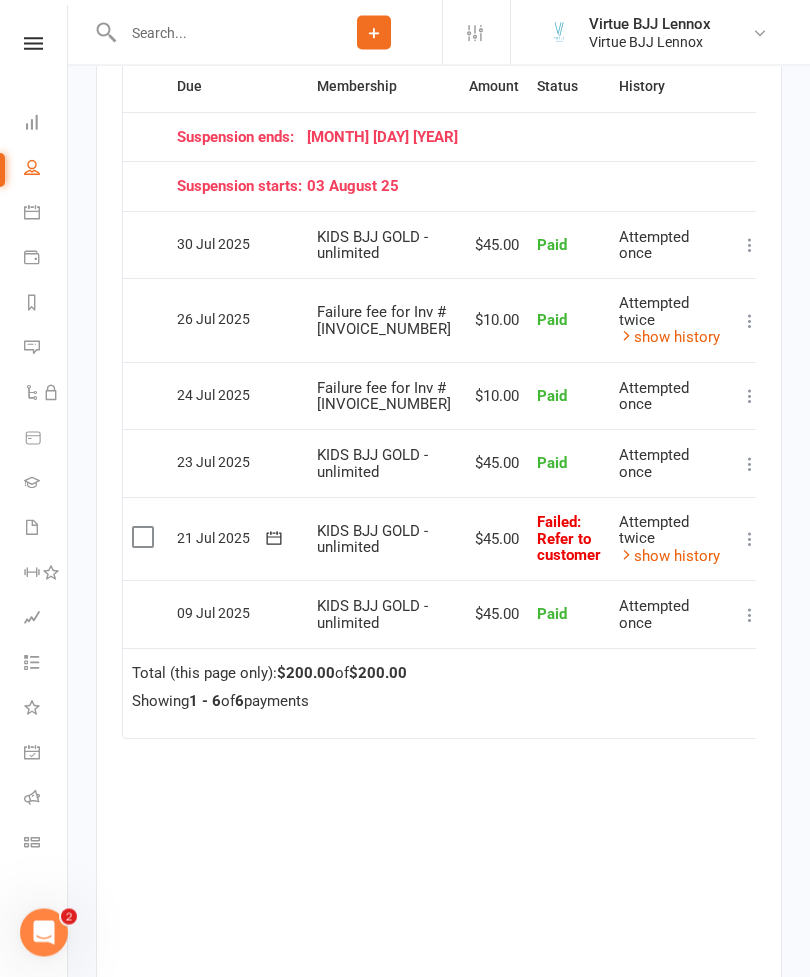 scroll, scrollTop: 2600, scrollLeft: 0, axis: vertical 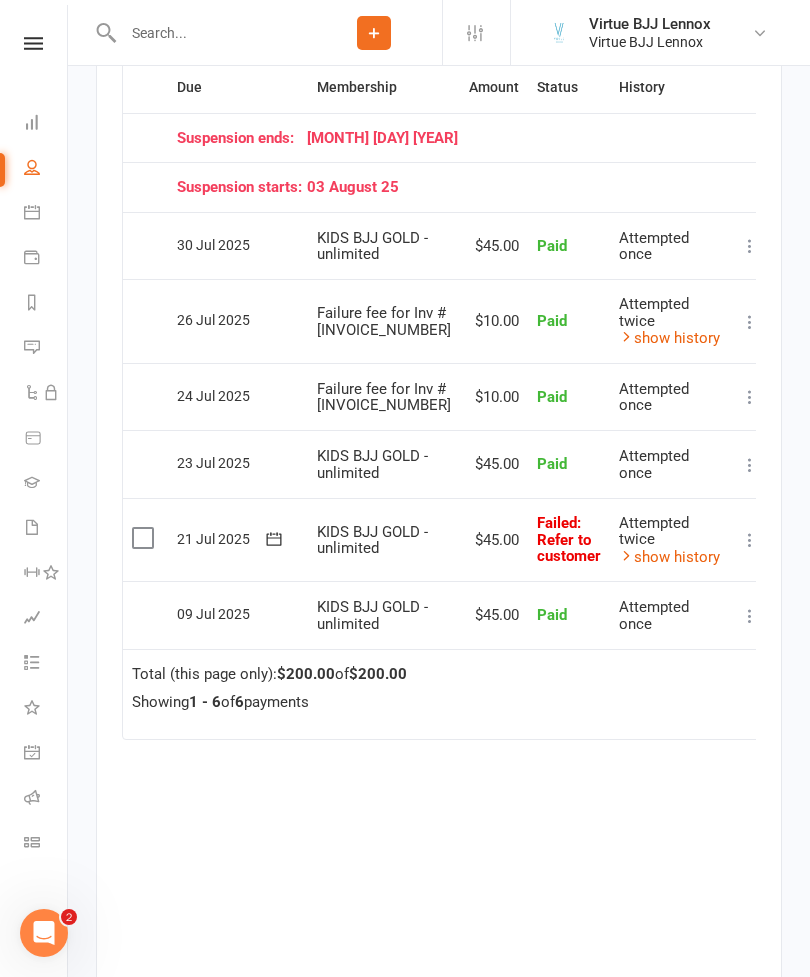 click at bounding box center [750, 540] 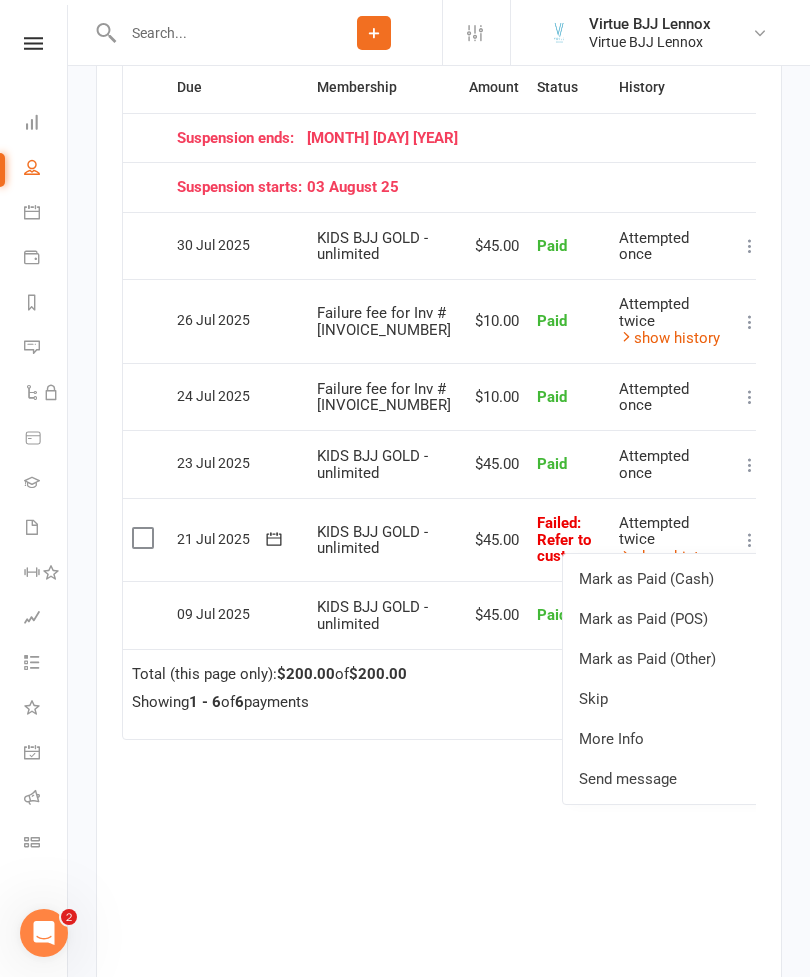 click on "Mark as Paid (Cash)" at bounding box center [662, 579] 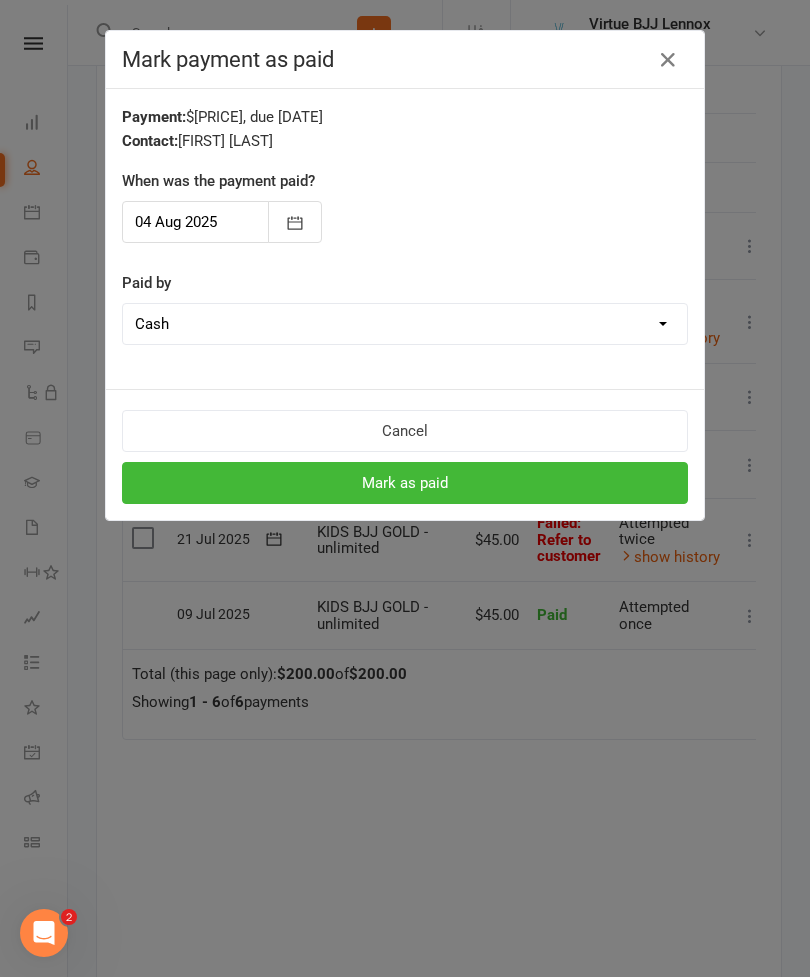 click 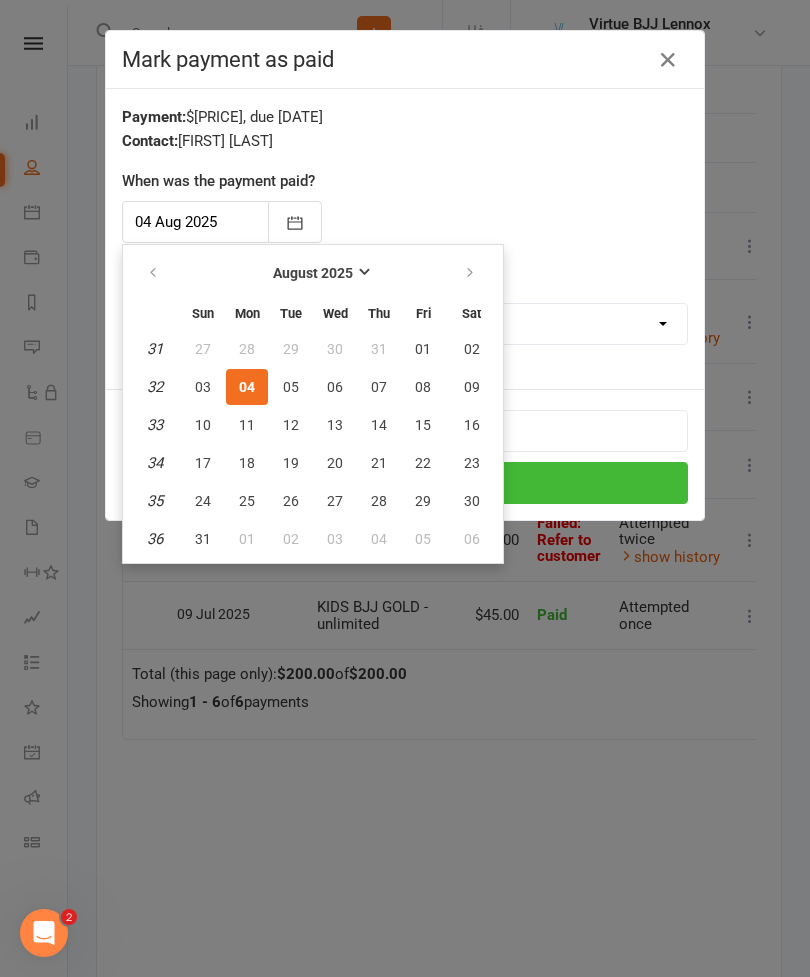 click on "01" at bounding box center (423, 349) 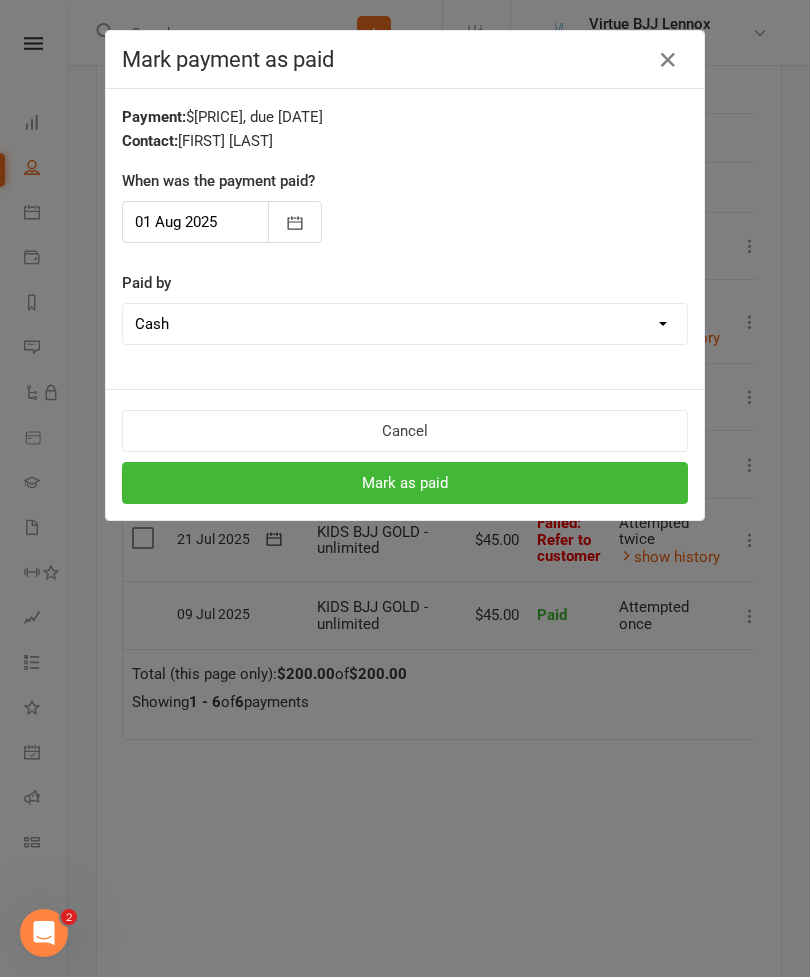 click on "Mark as paid" at bounding box center (405, 483) 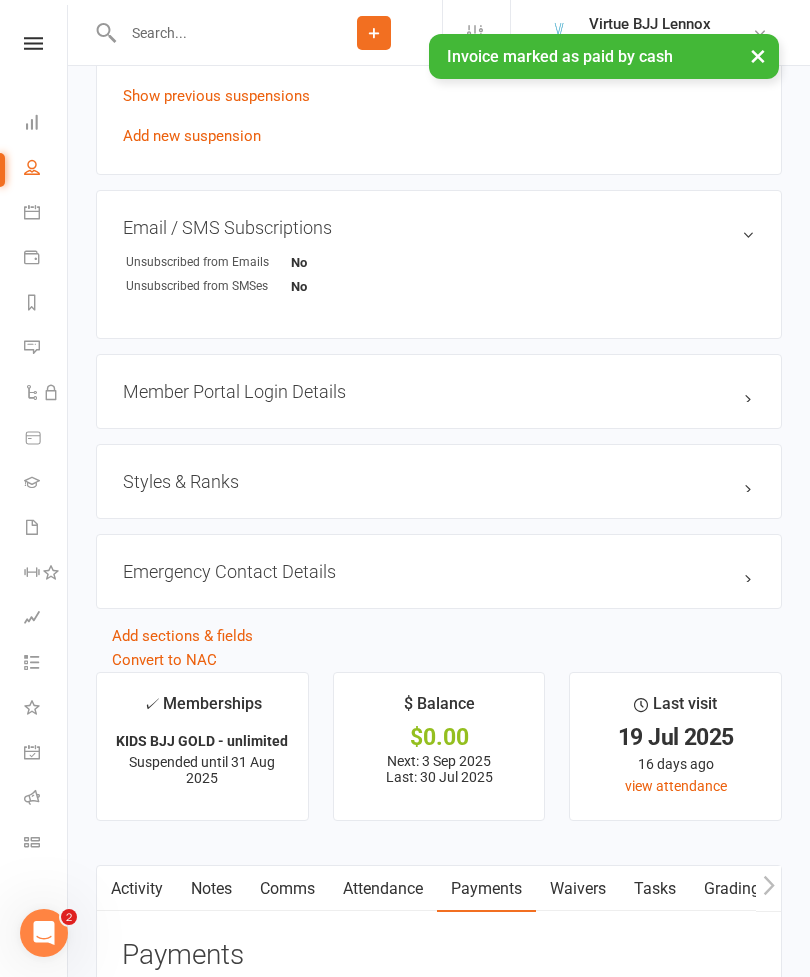 scroll, scrollTop: 1280, scrollLeft: 0, axis: vertical 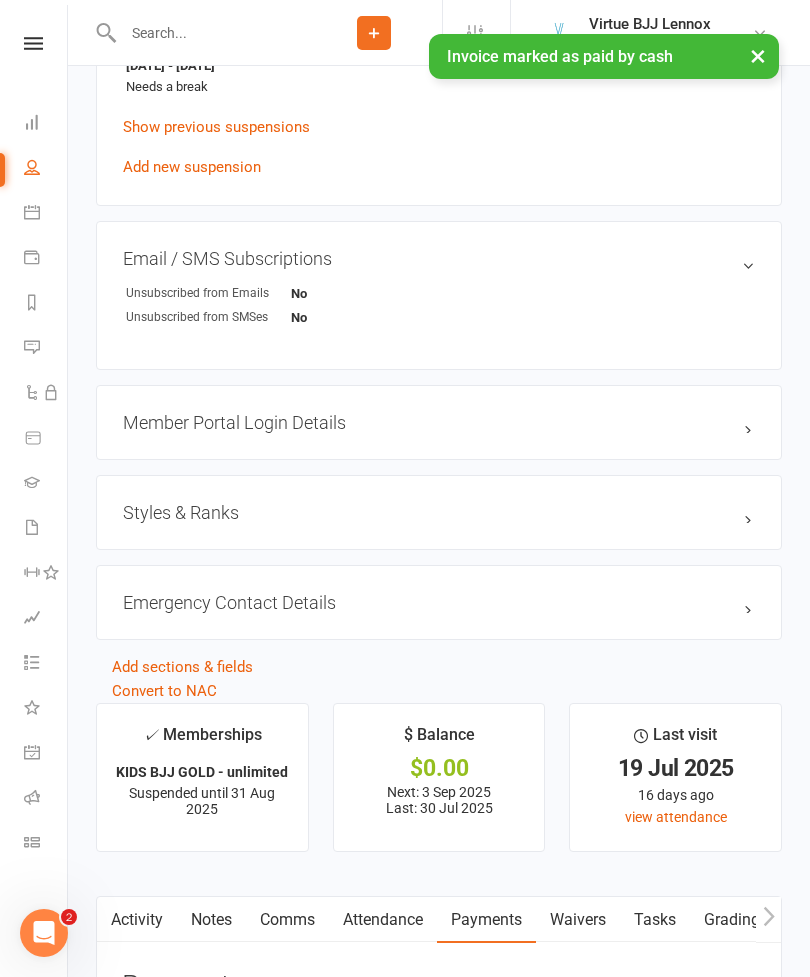 click on "People" at bounding box center [46, 169] 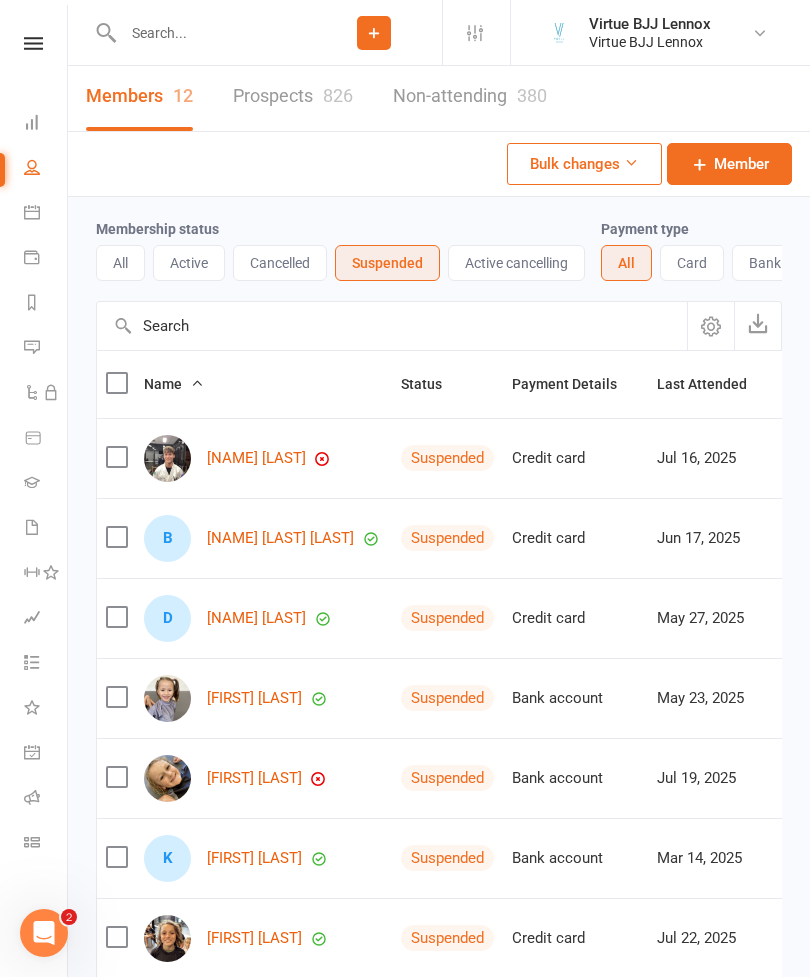 scroll, scrollTop: 0, scrollLeft: 0, axis: both 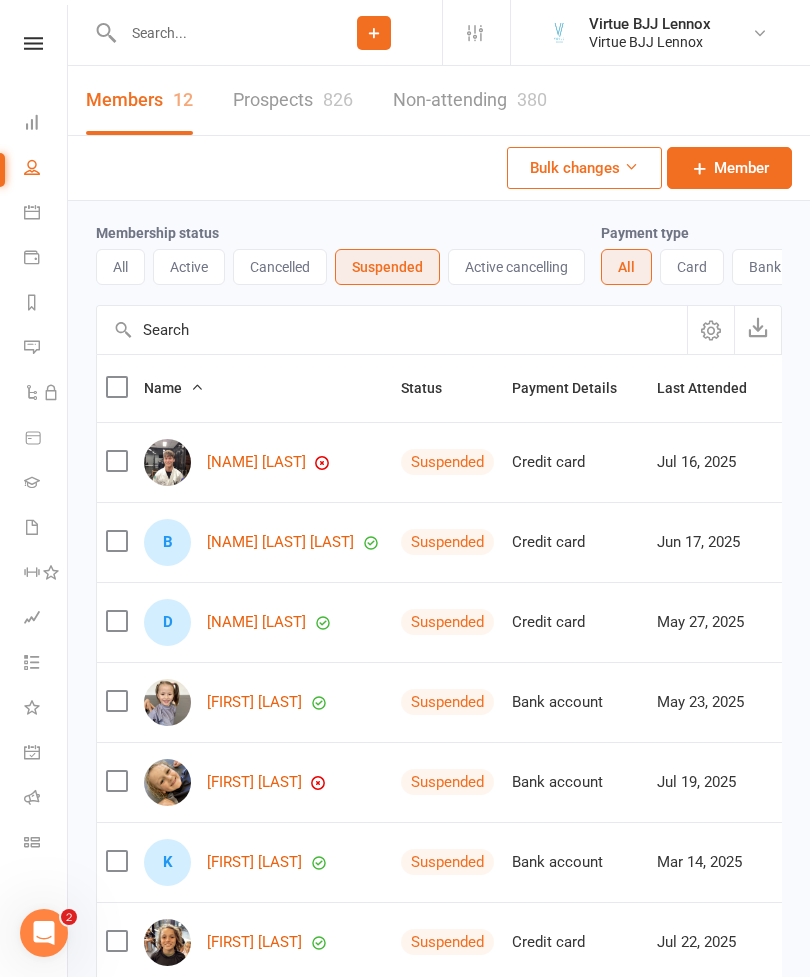 click on "Active" at bounding box center (189, 267) 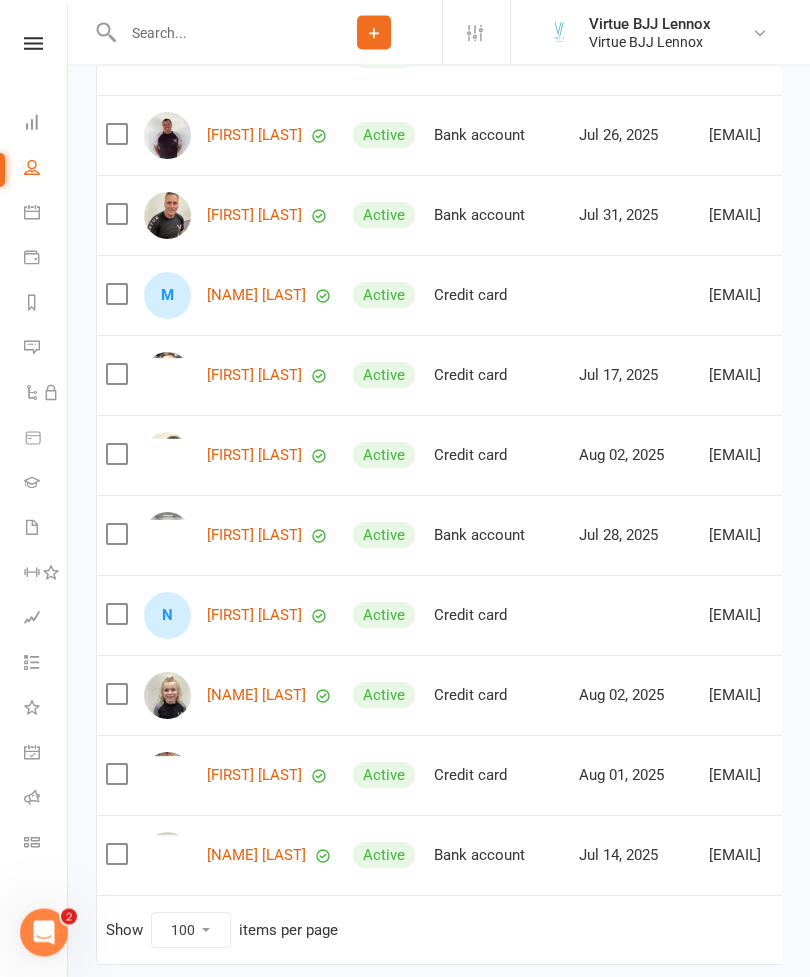 scroll, scrollTop: 7574, scrollLeft: 0, axis: vertical 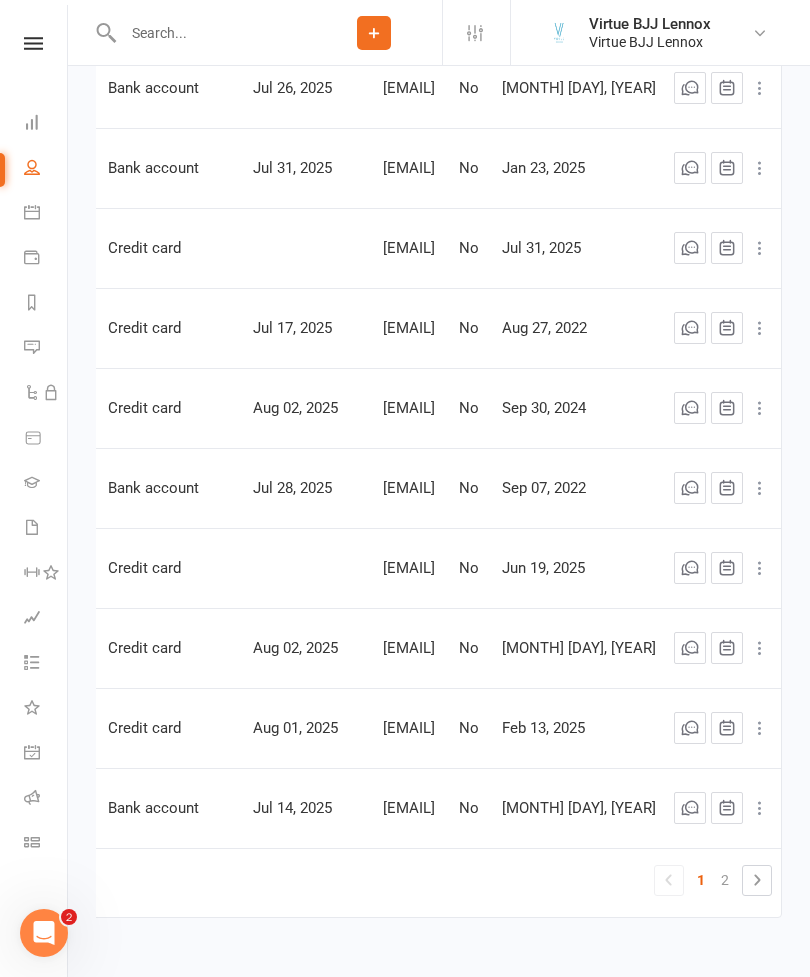 click on "2" at bounding box center [725, 880] 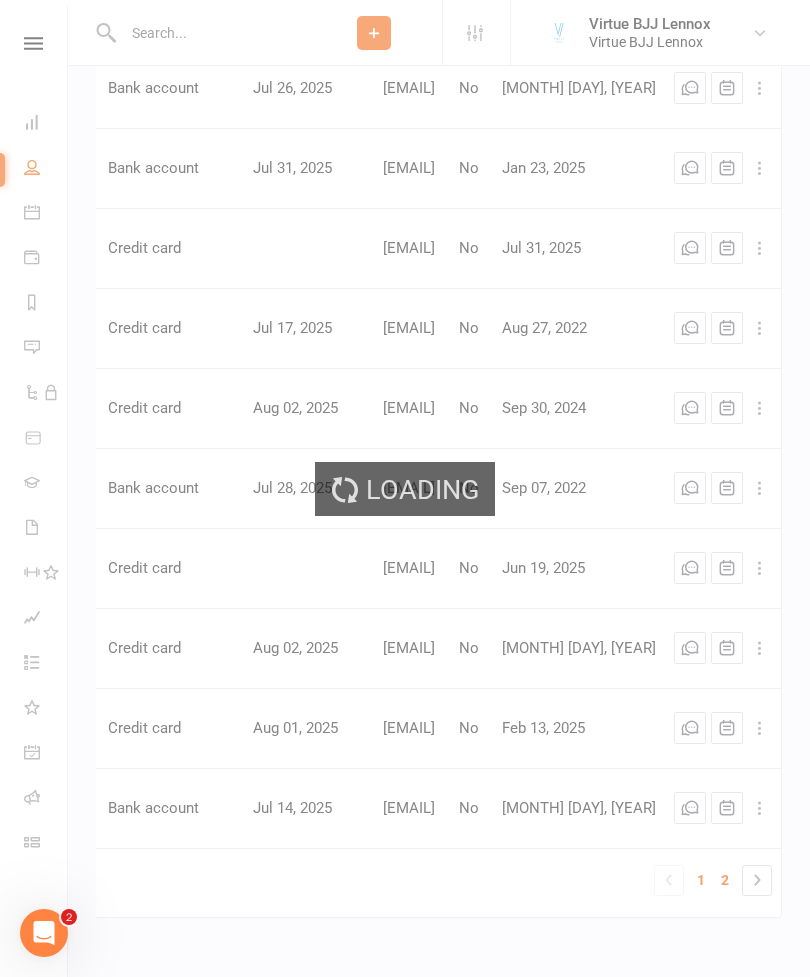 scroll, scrollTop: 2134, scrollLeft: 0, axis: vertical 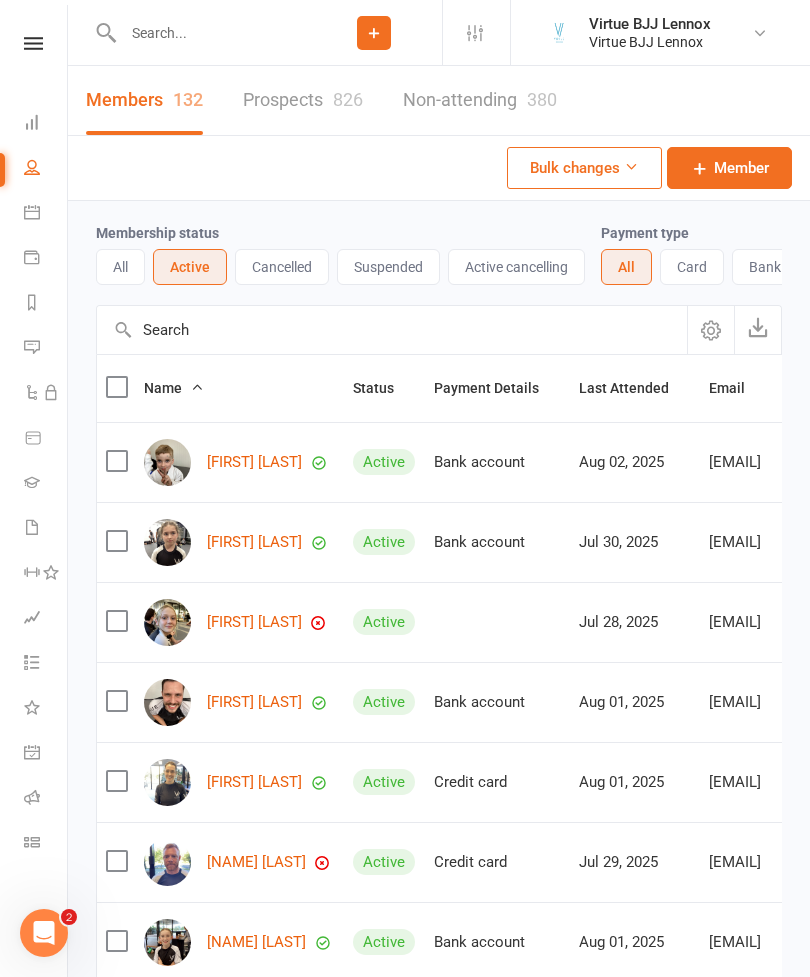 click on "[NAME] [LAST]" at bounding box center (256, 862) 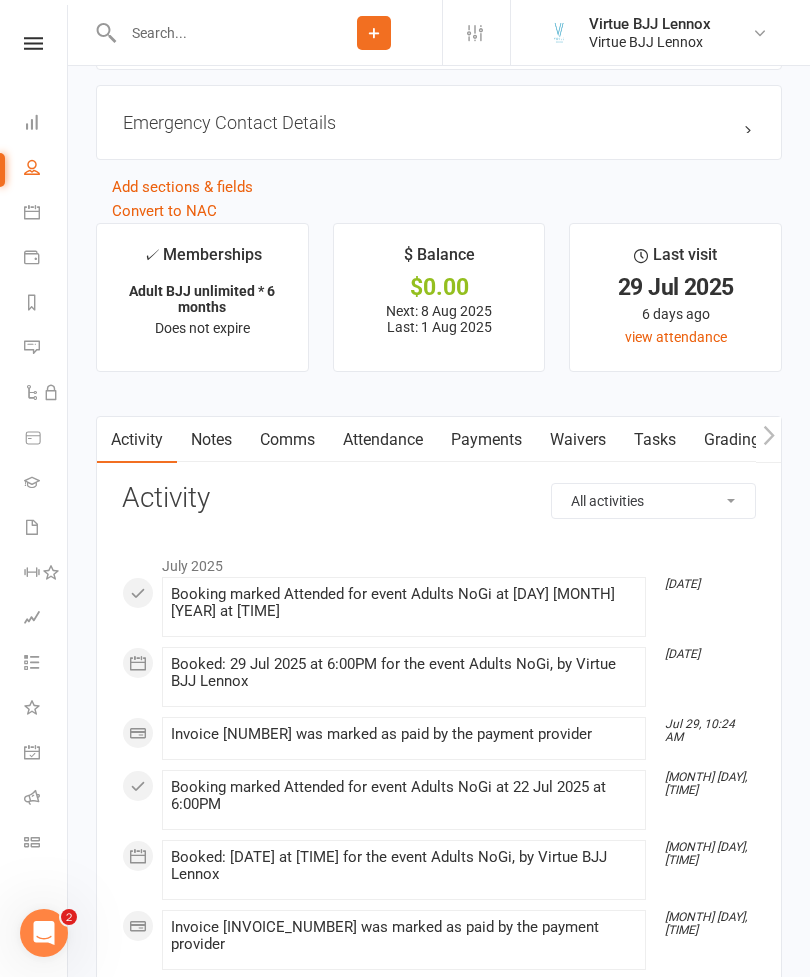 click on "Payments" at bounding box center [486, 440] 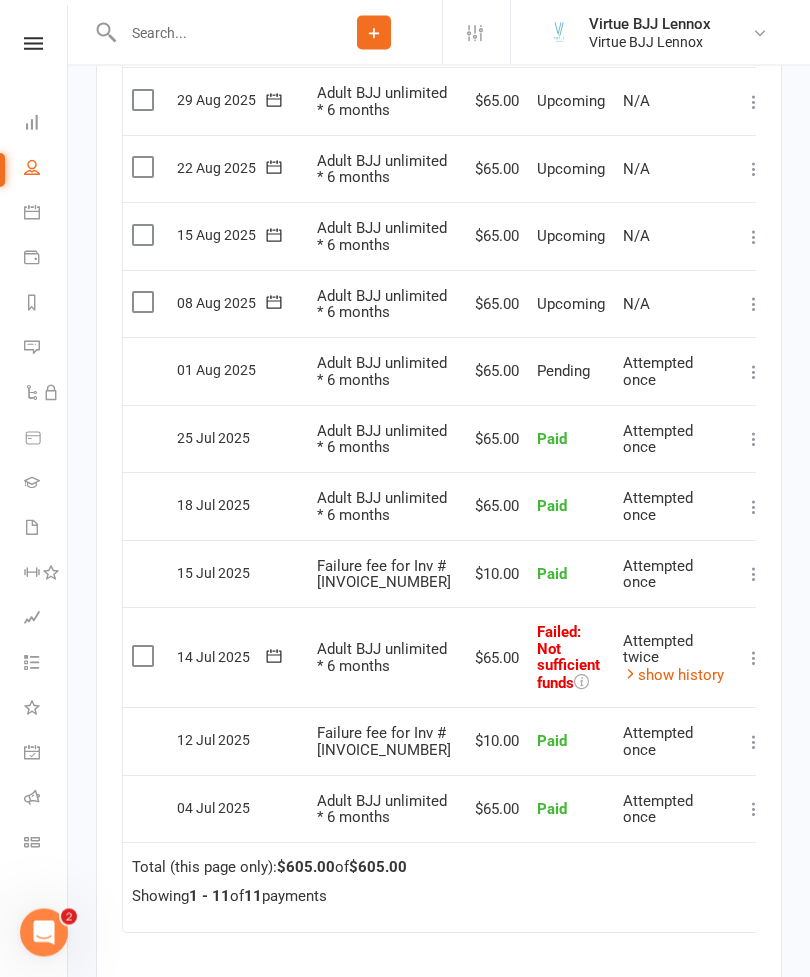 scroll, scrollTop: 2504, scrollLeft: 0, axis: vertical 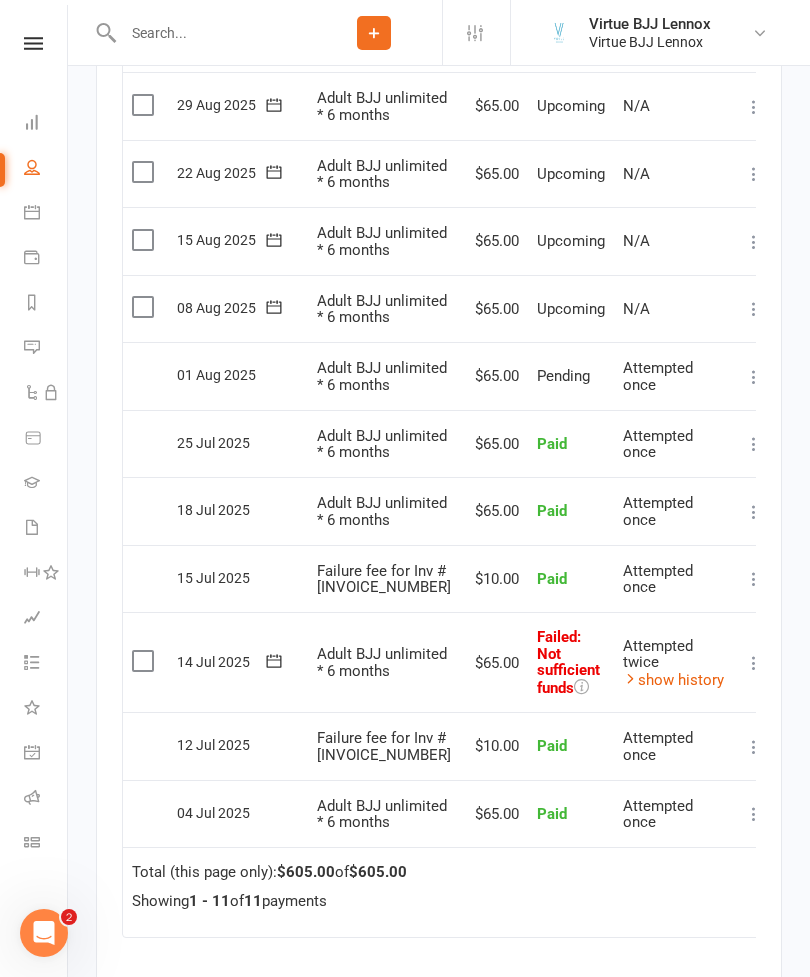 click on "People" at bounding box center (46, 169) 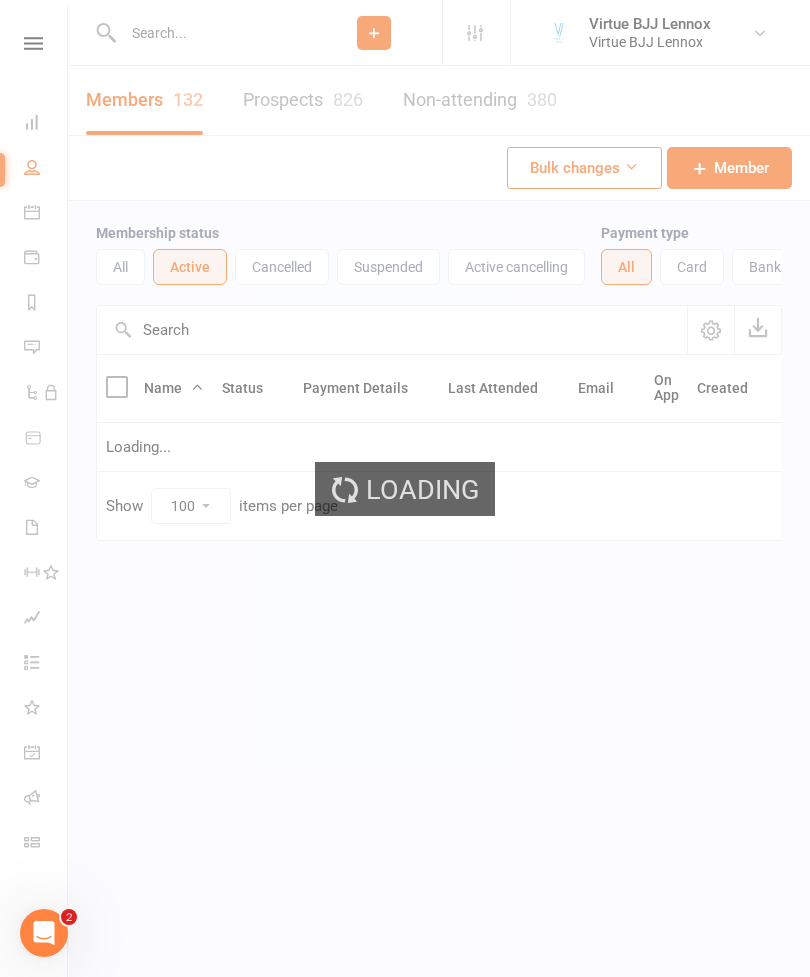 scroll, scrollTop: 0, scrollLeft: 0, axis: both 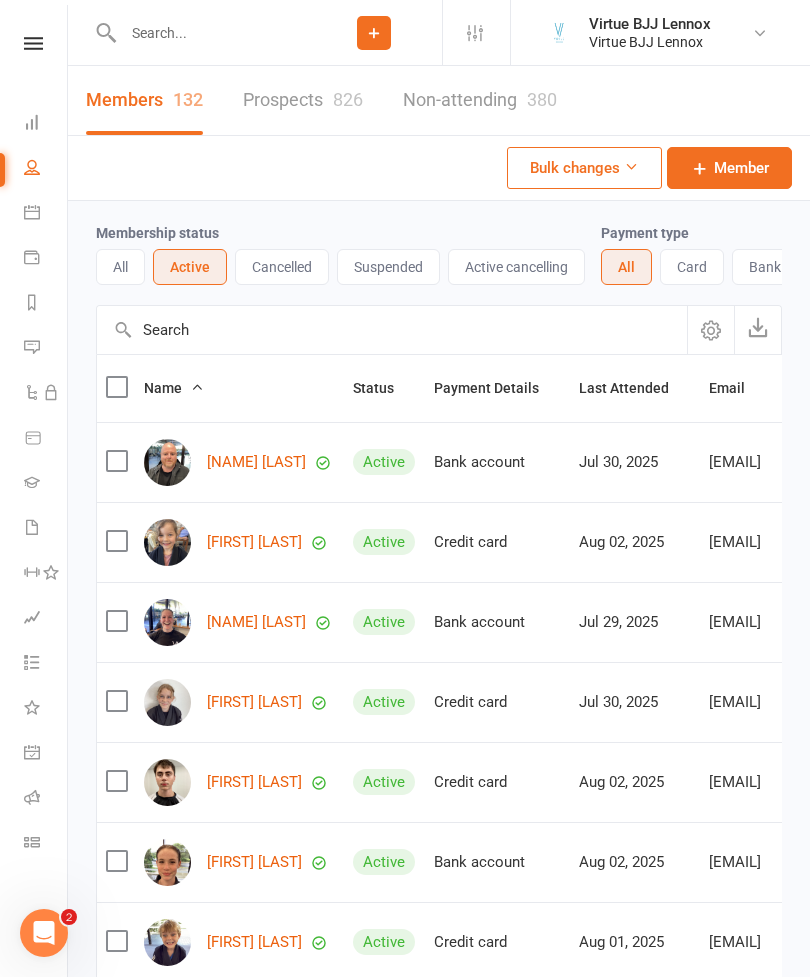 click at bounding box center (392, 330) 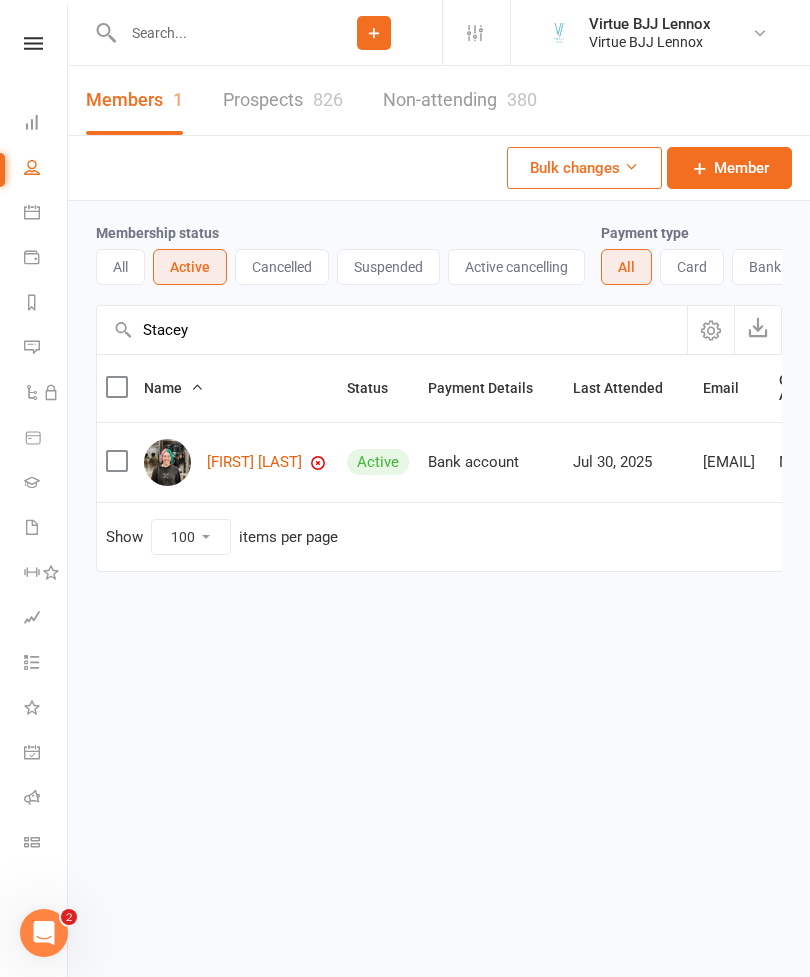 type on "Stacey" 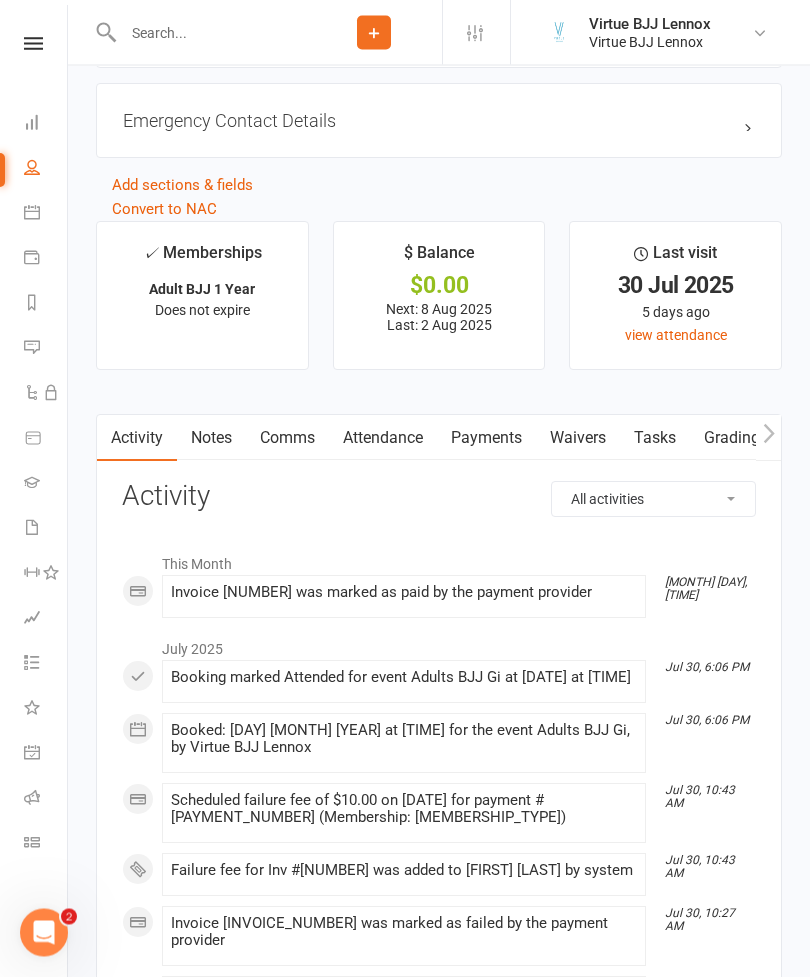 click on "Payments" at bounding box center [486, 439] 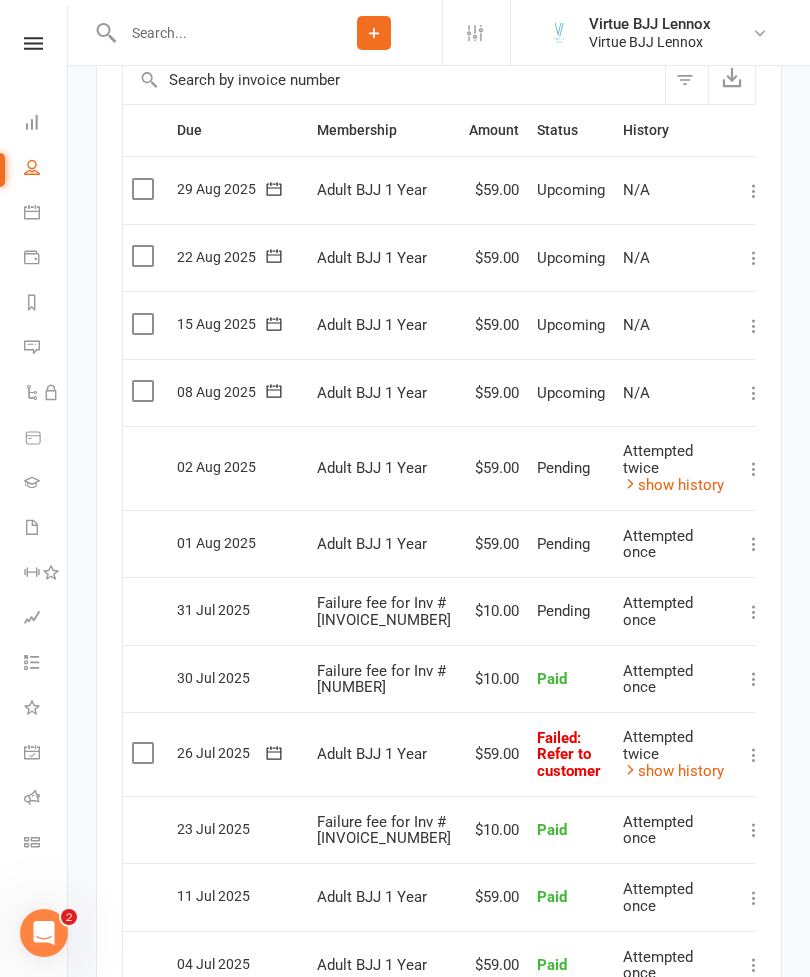 scroll, scrollTop: 2419, scrollLeft: 0, axis: vertical 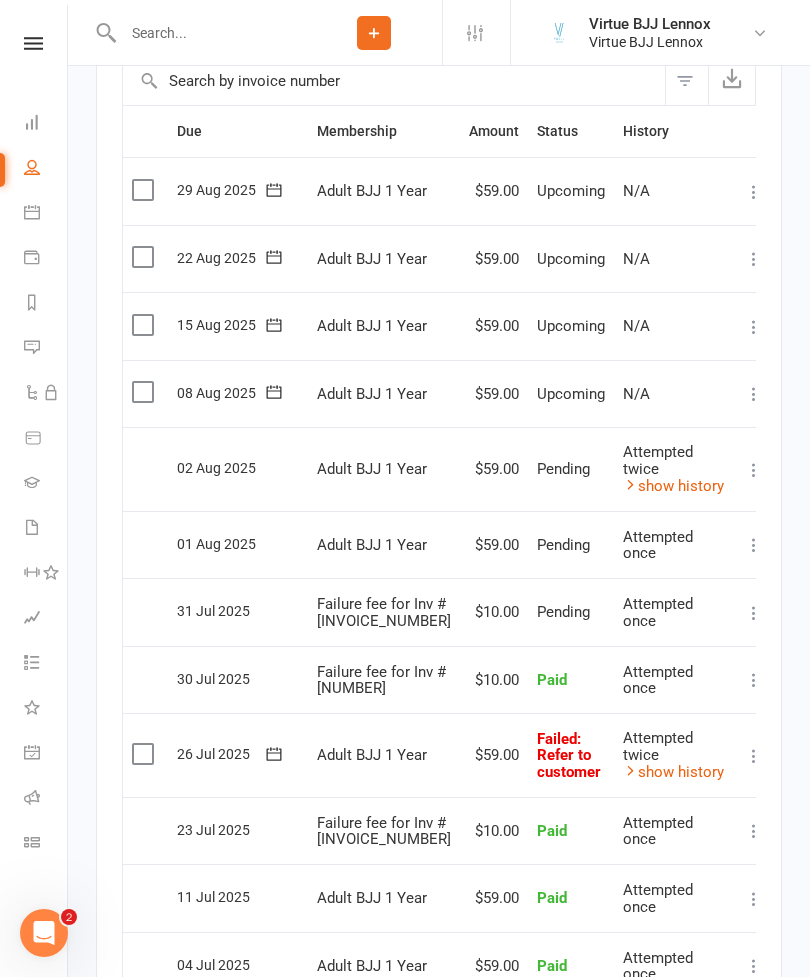 click on "People" at bounding box center (46, 169) 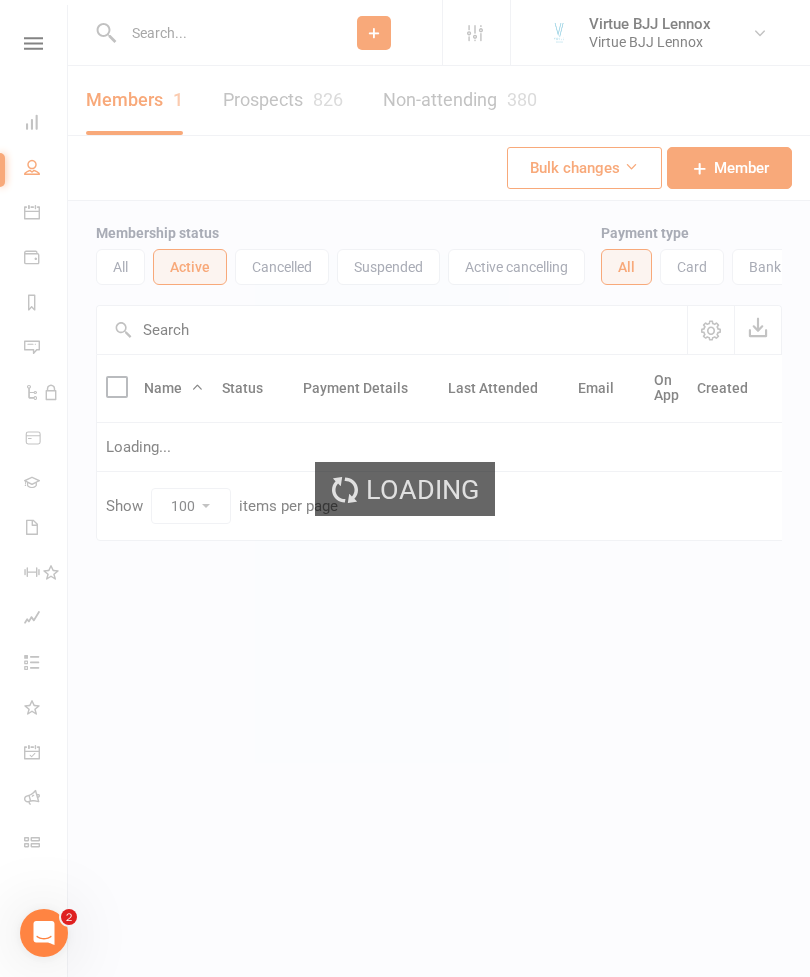 scroll, scrollTop: 0, scrollLeft: 0, axis: both 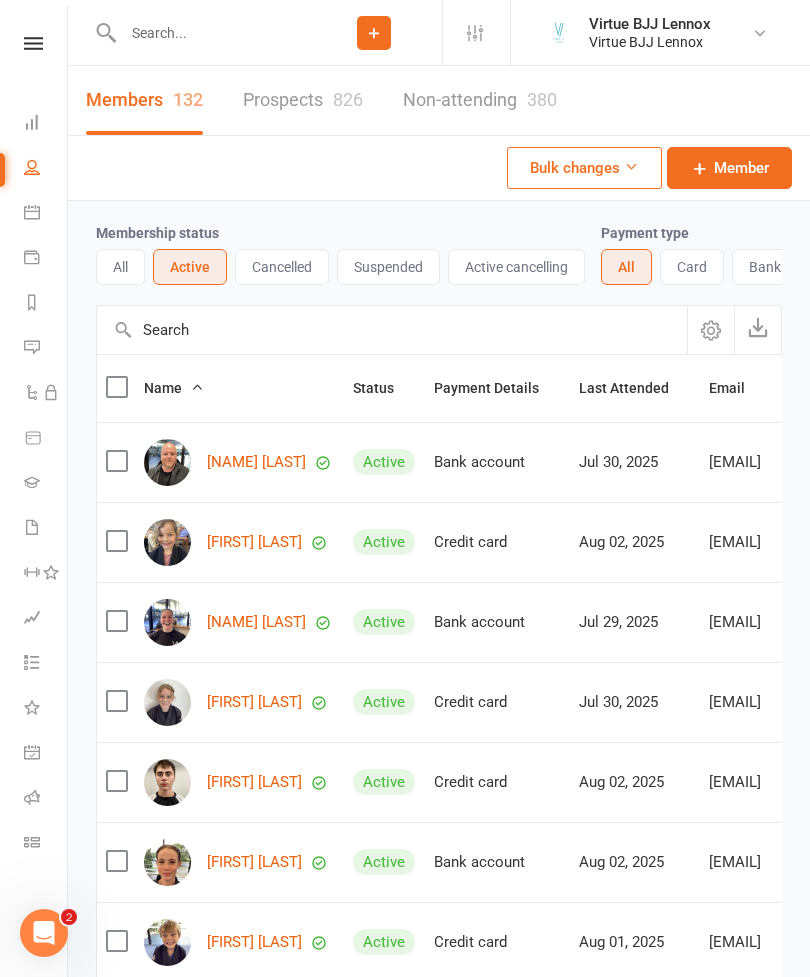click at bounding box center [392, 330] 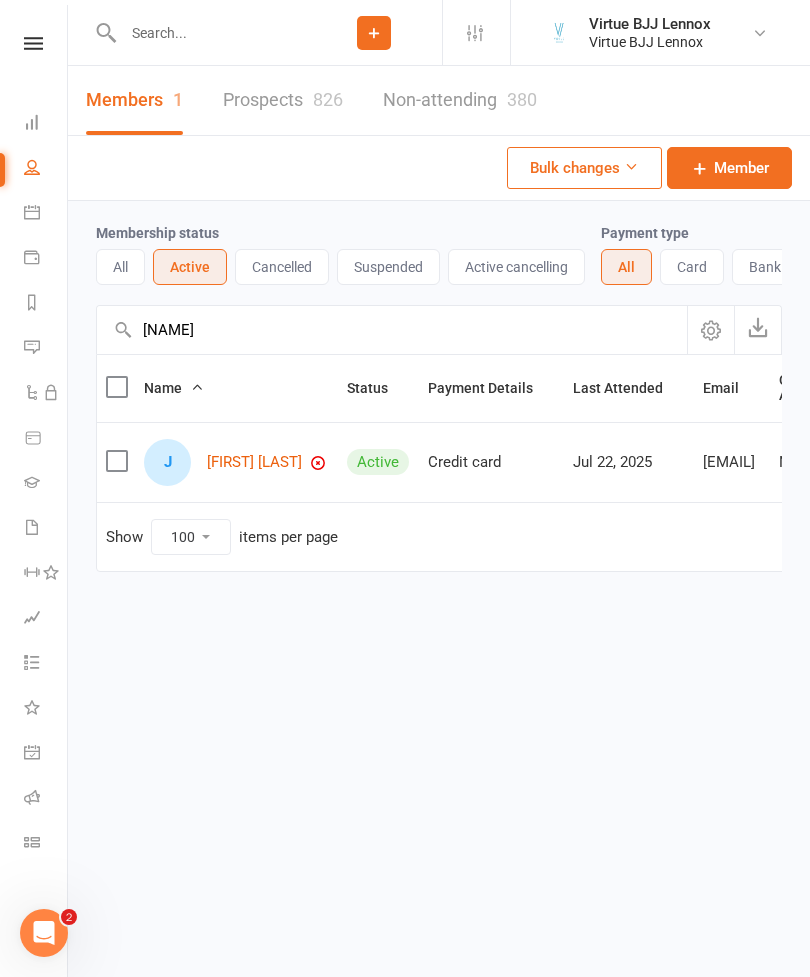 type on "[NAME]" 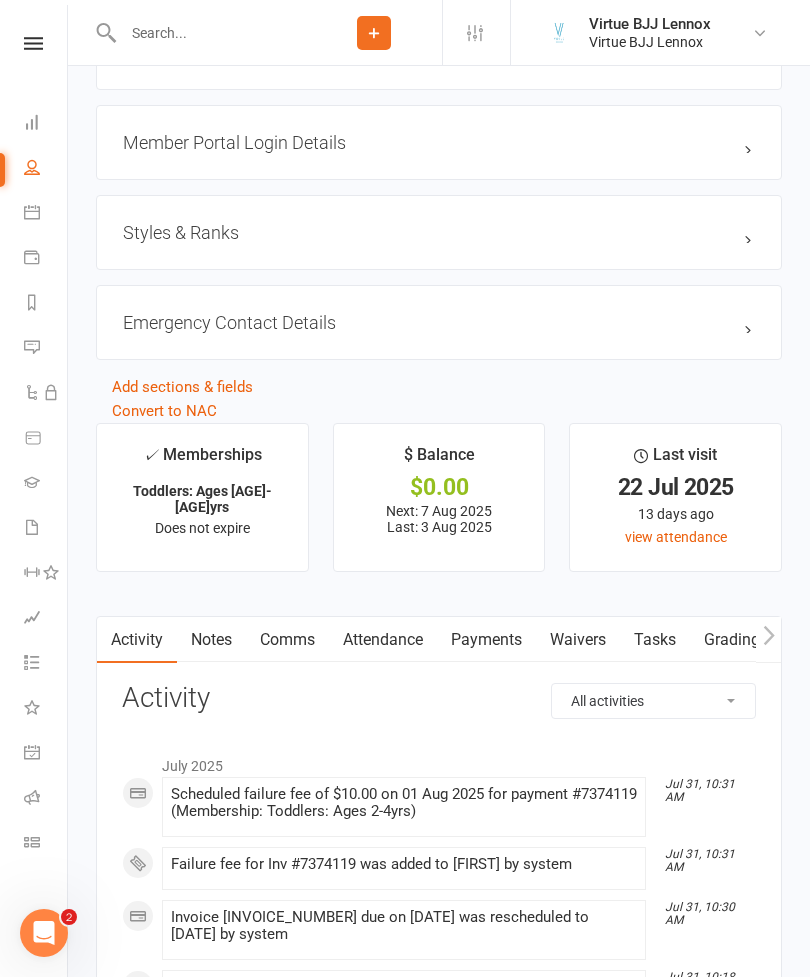 click on "Payments" at bounding box center (486, 640) 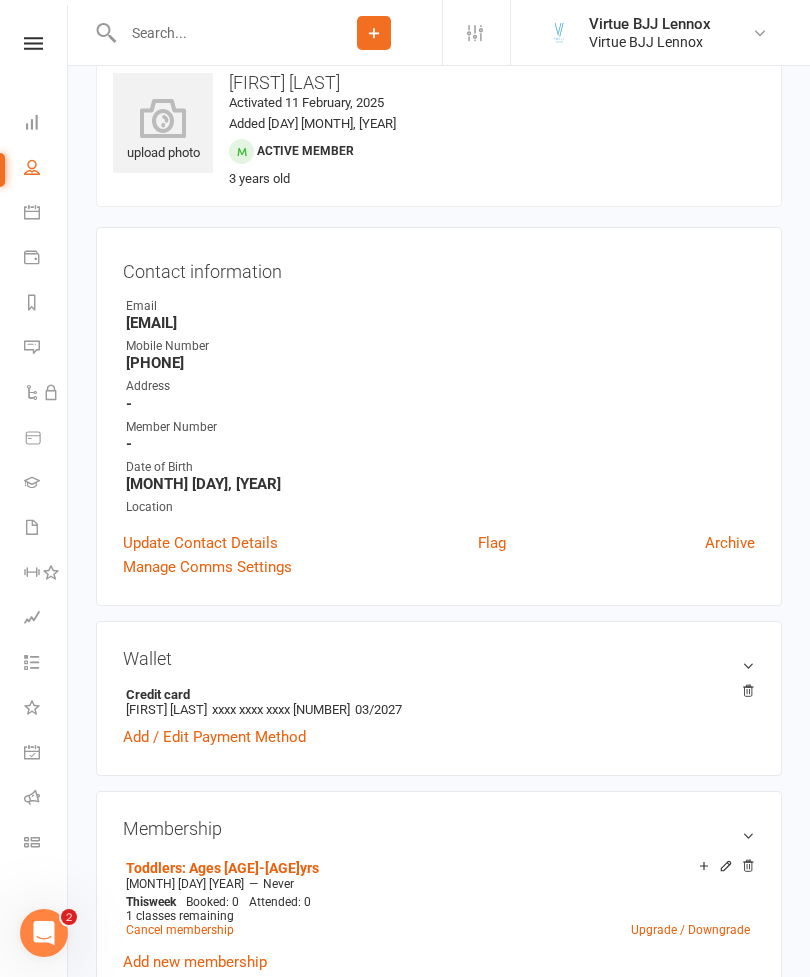scroll, scrollTop: 0, scrollLeft: 0, axis: both 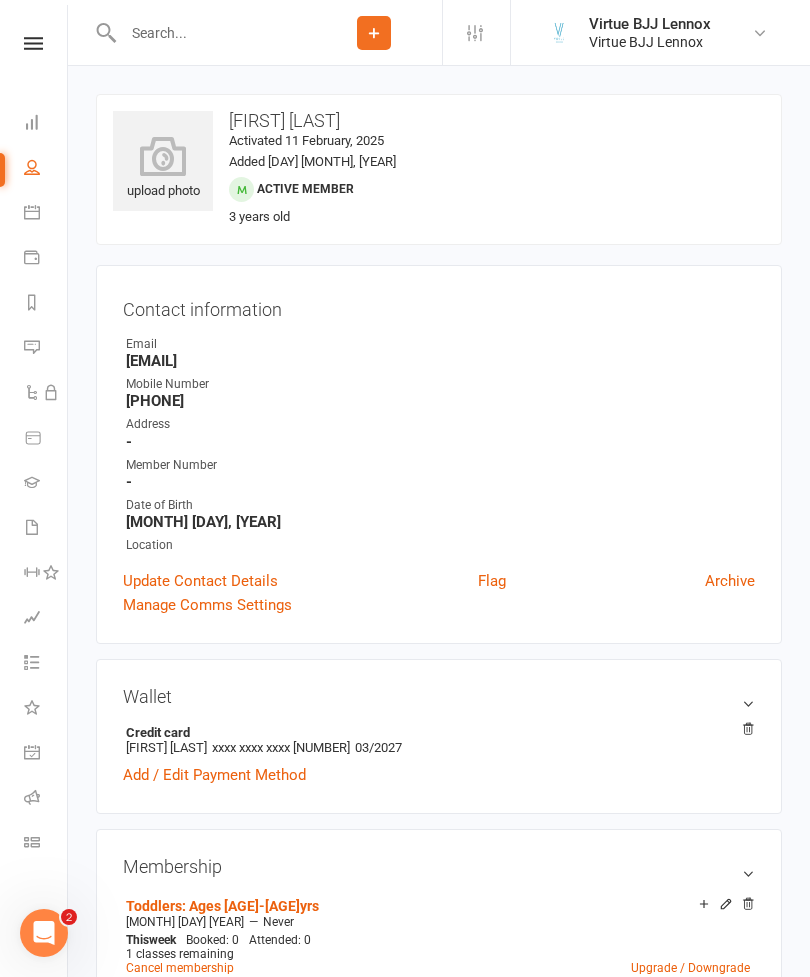 click at bounding box center [32, 167] 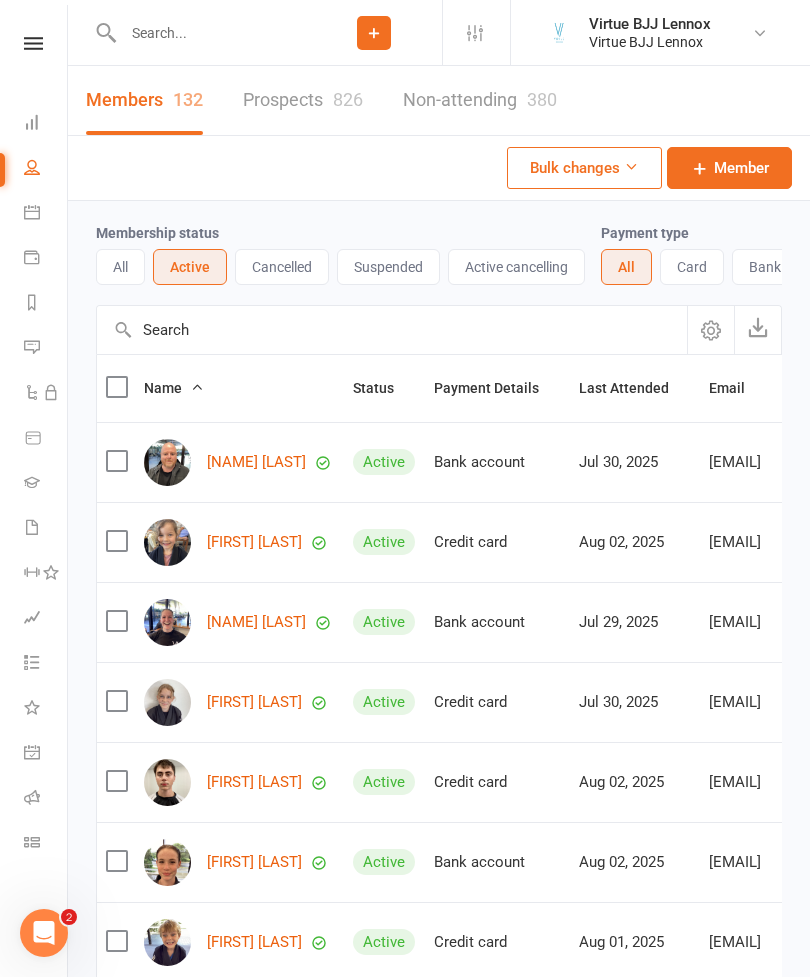 click at bounding box center (392, 330) 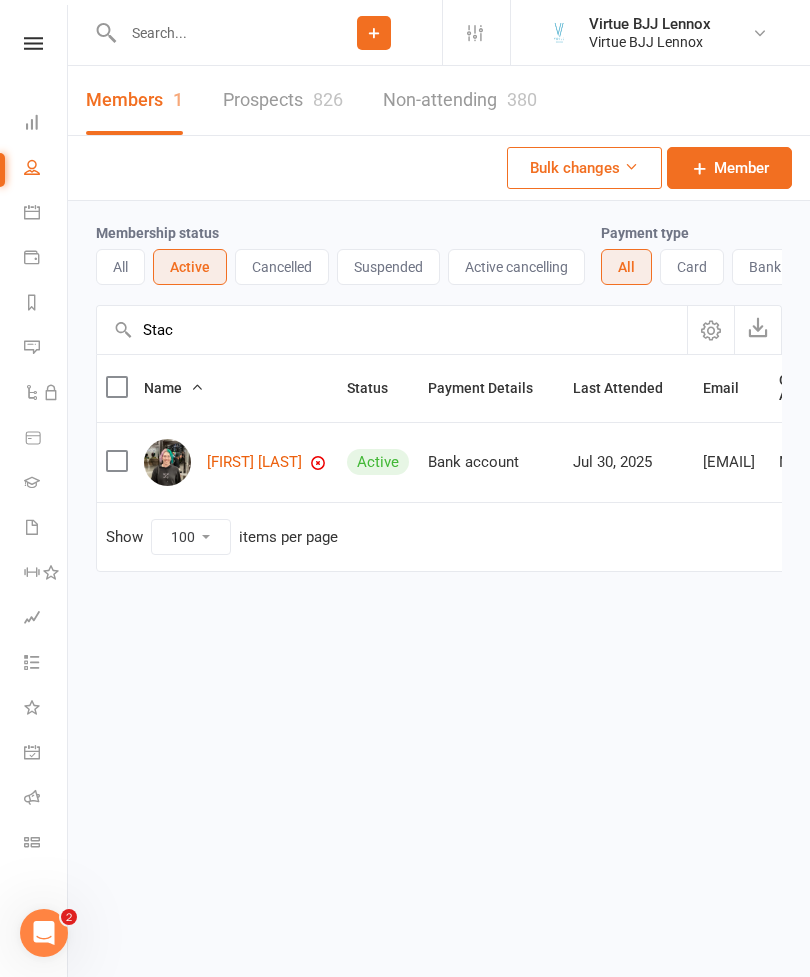 type on "Stac" 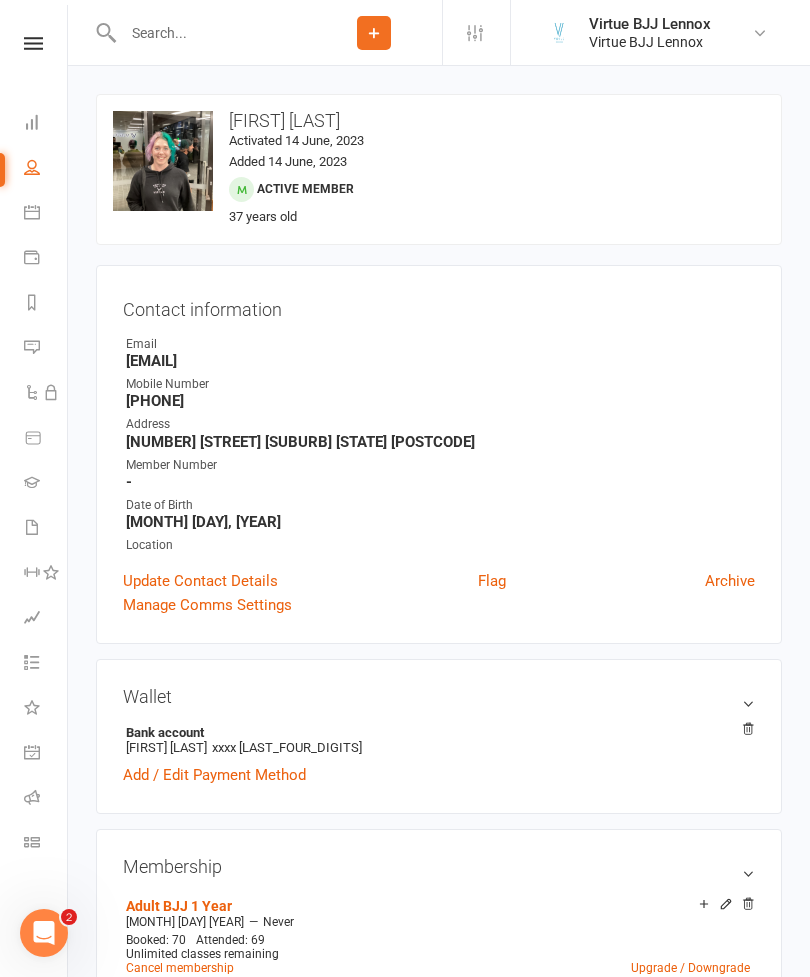 click on "People" at bounding box center [46, 169] 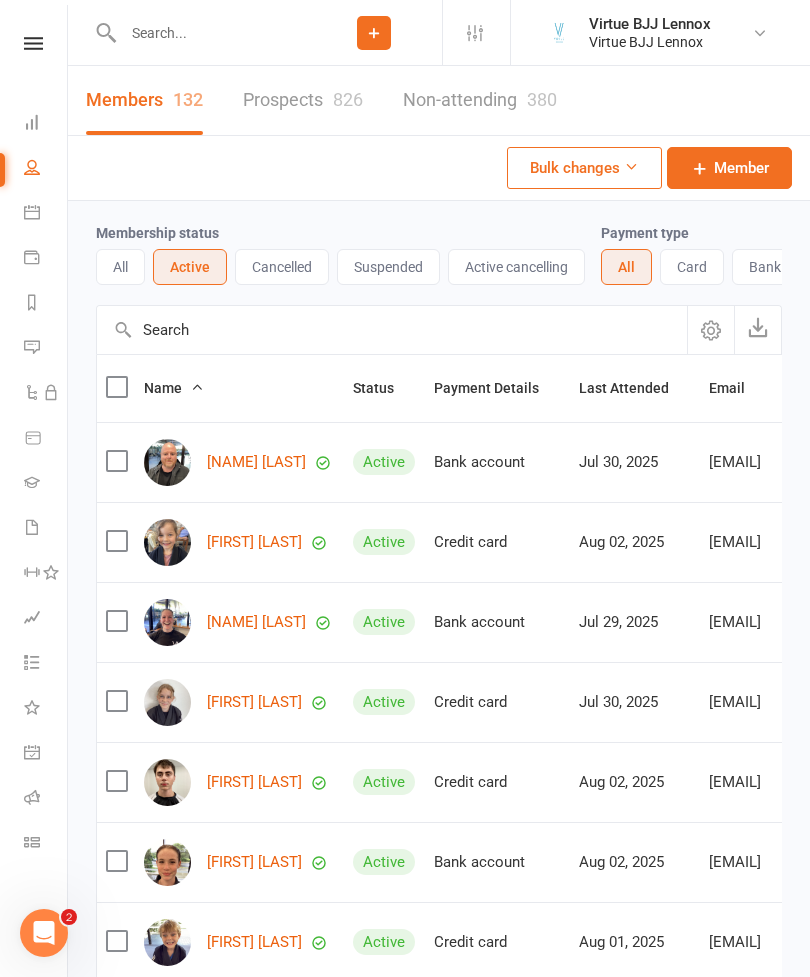 click at bounding box center (392, 330) 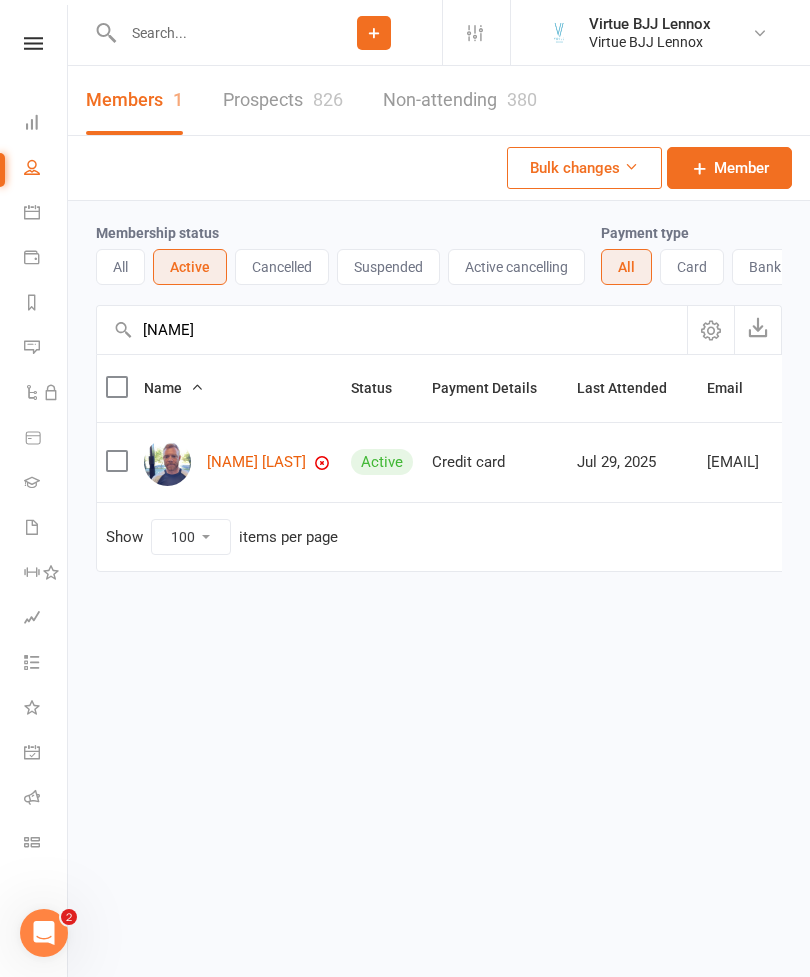 type on "[NAME]" 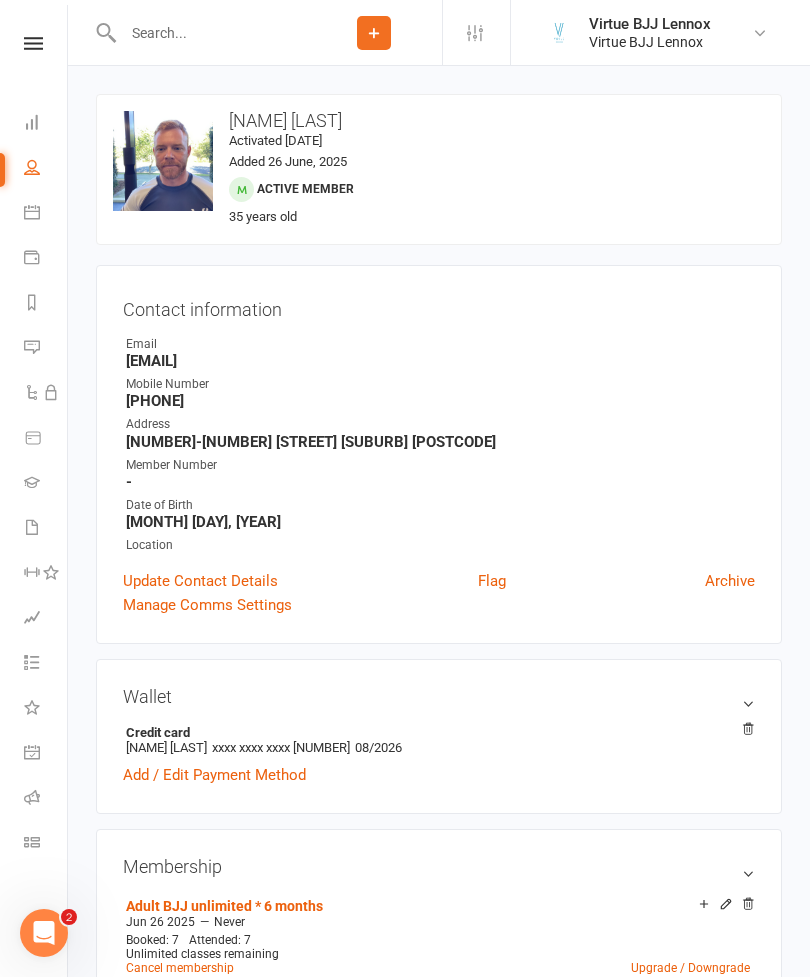 click on "People" at bounding box center [46, 169] 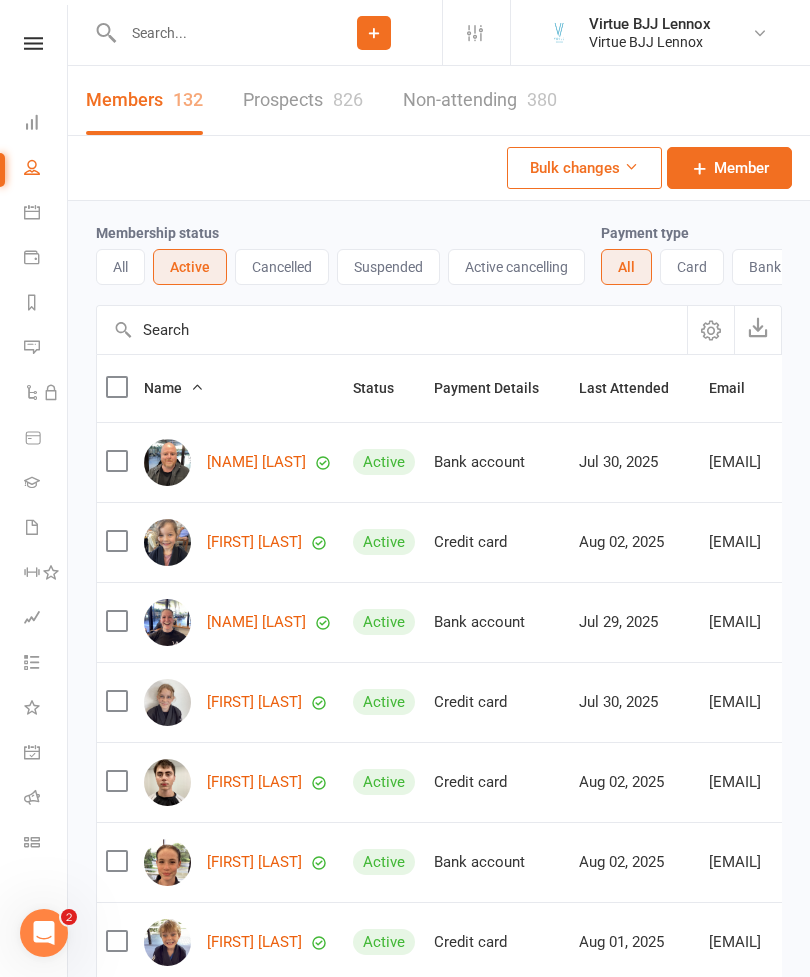 click at bounding box center [392, 330] 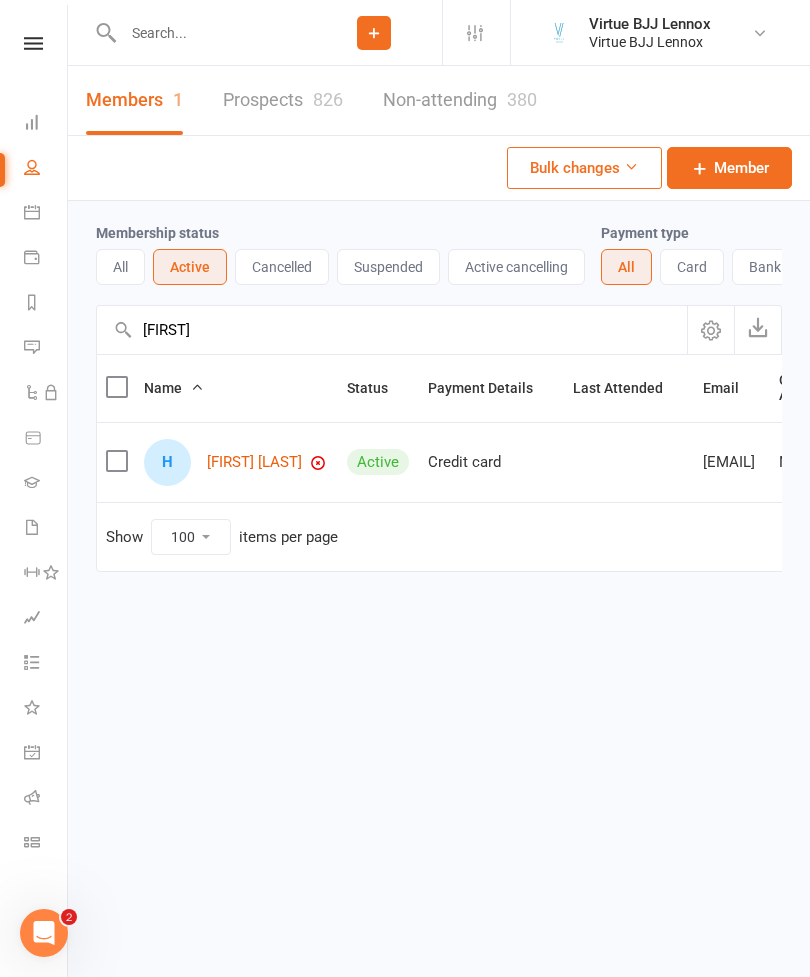 type on "[FIRST]" 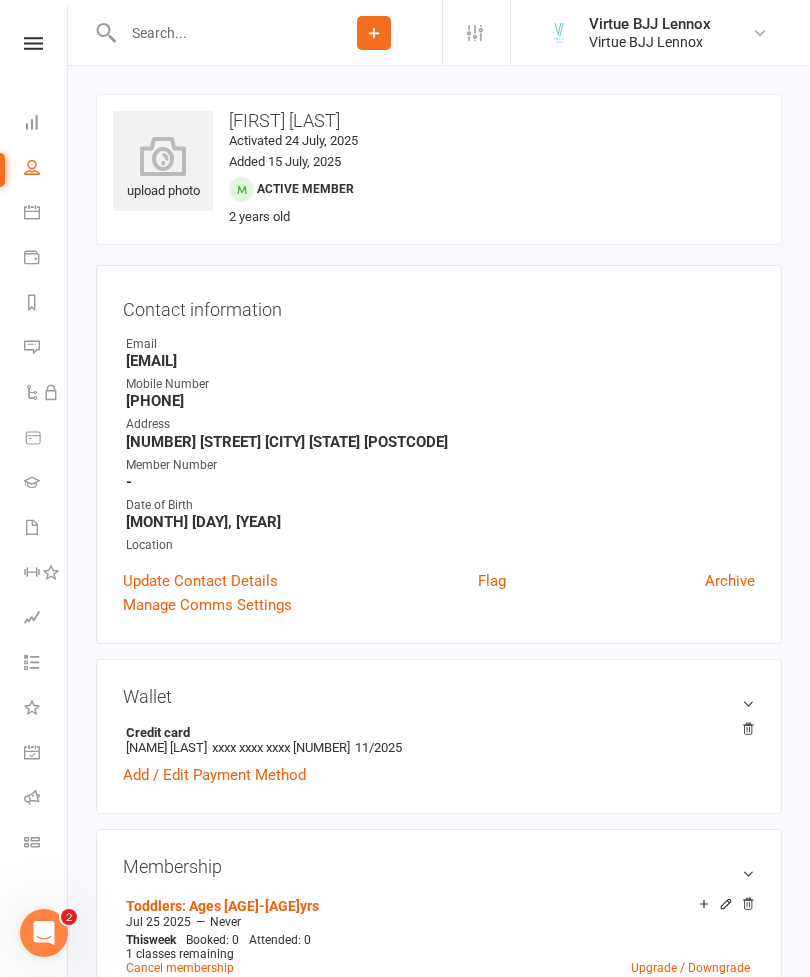 click at bounding box center (32, 167) 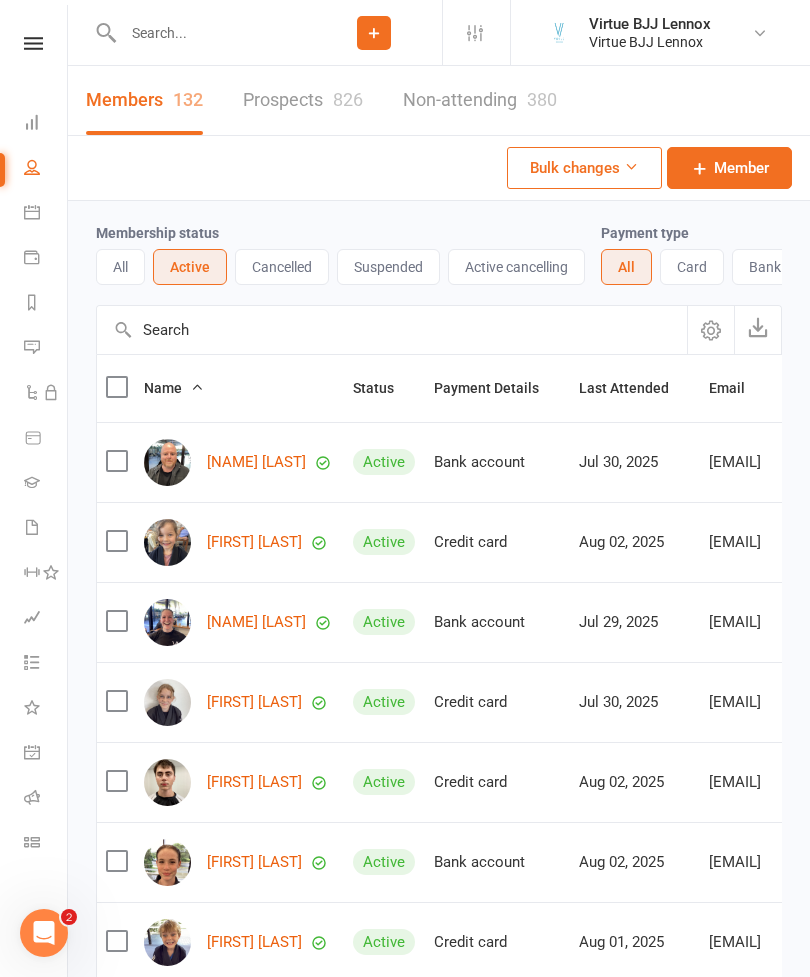 click at bounding box center (392, 330) 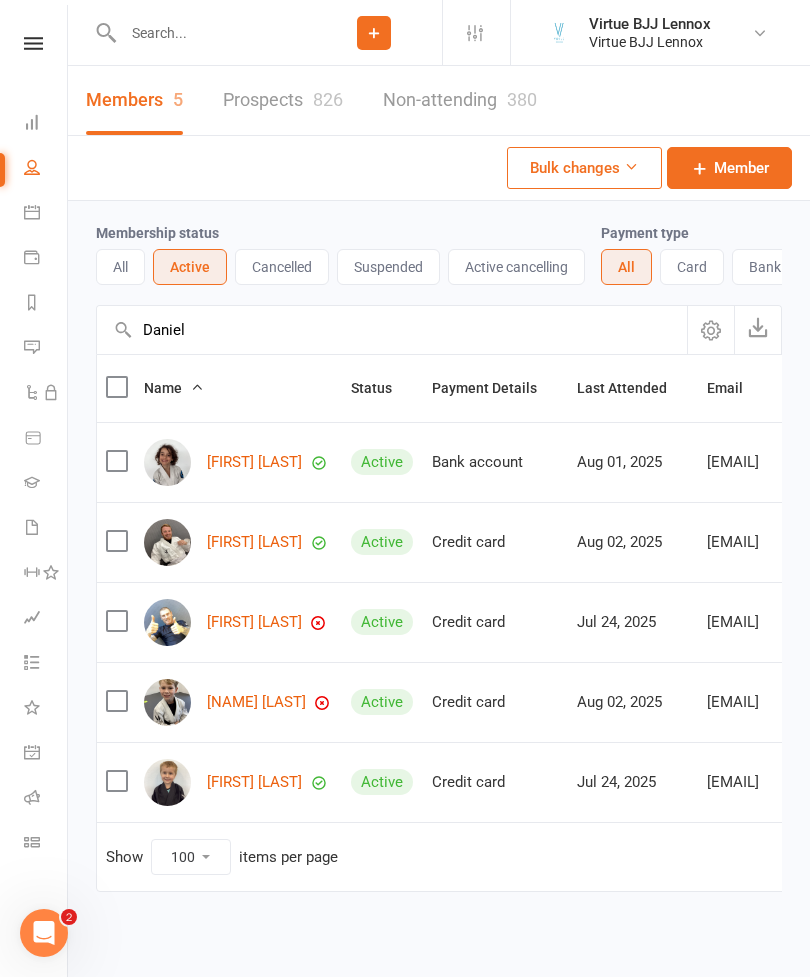 scroll, scrollTop: 38, scrollLeft: 0, axis: vertical 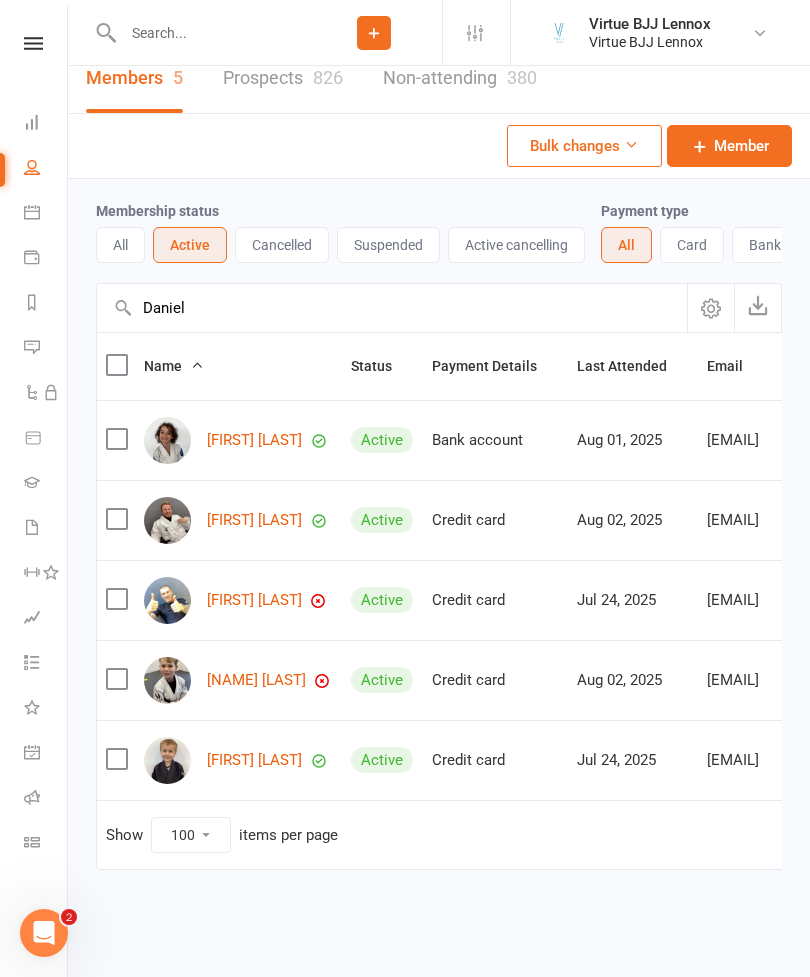 type on "Daniel" 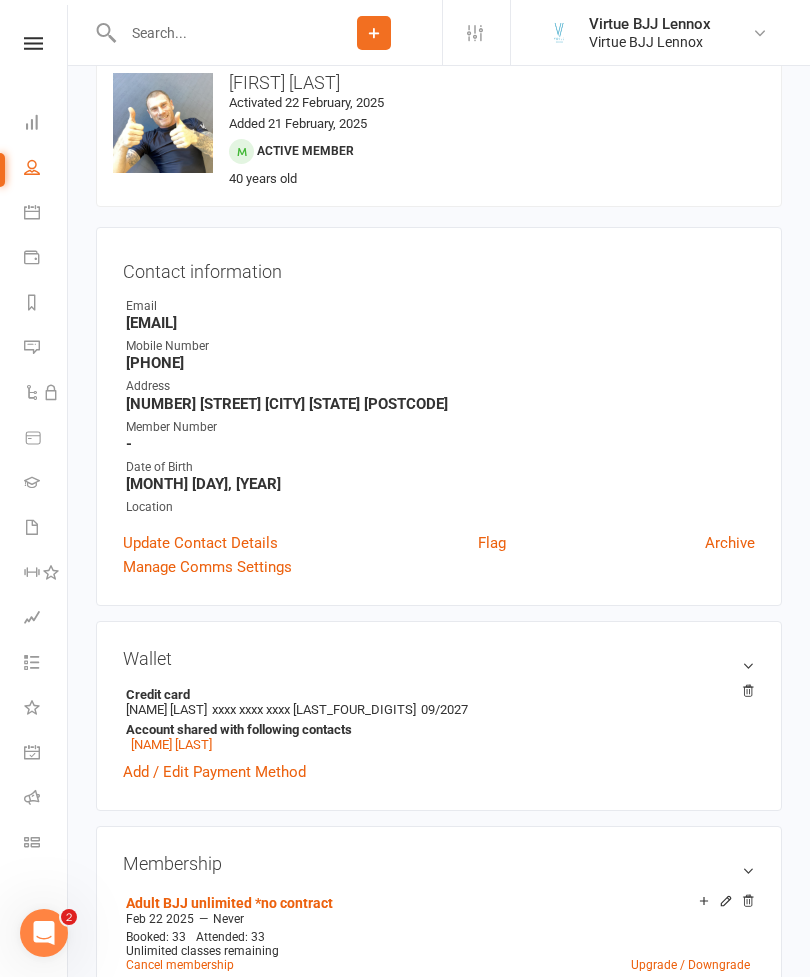 scroll, scrollTop: 0, scrollLeft: 0, axis: both 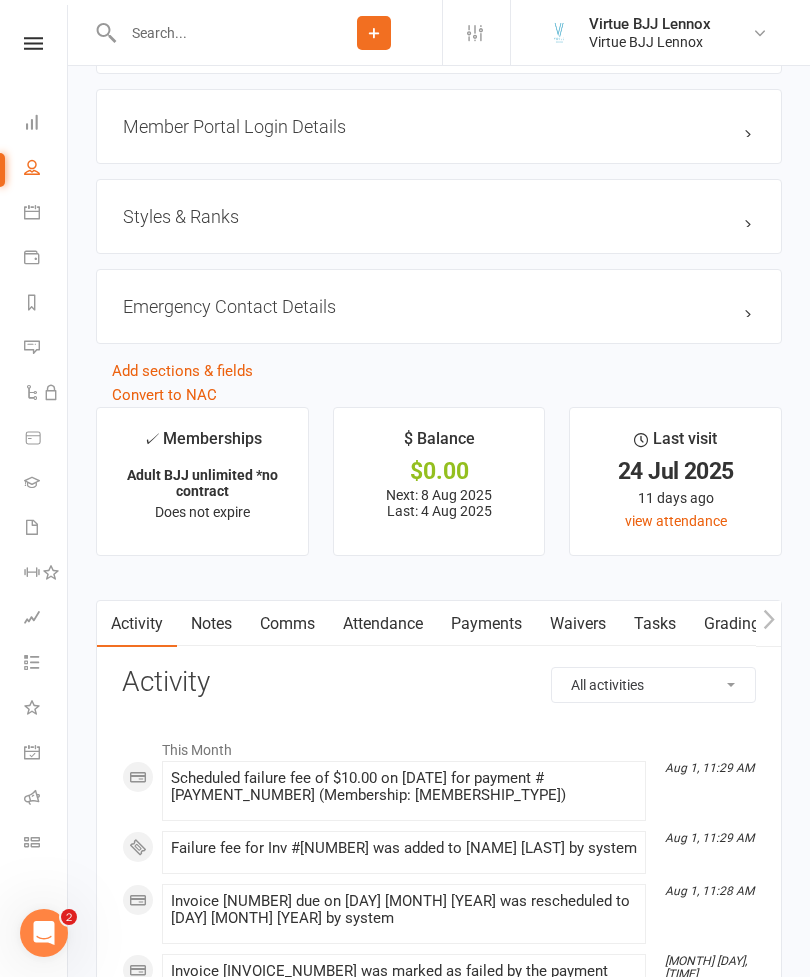 click on "Payments" at bounding box center (486, 624) 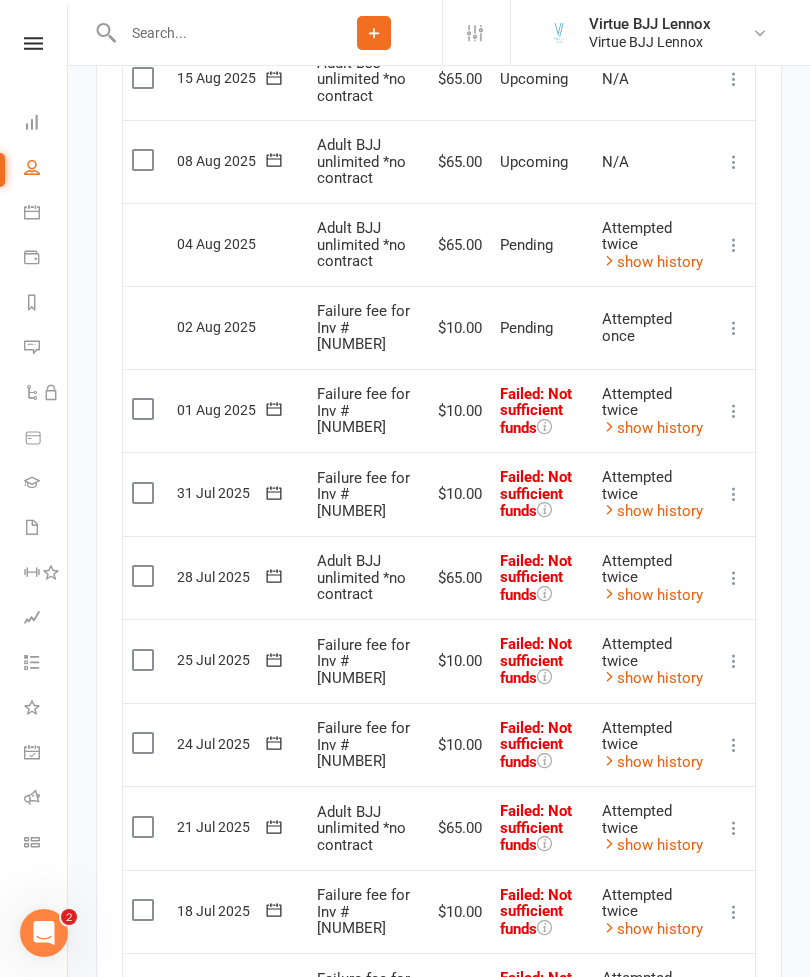 scroll, scrollTop: 2790, scrollLeft: 0, axis: vertical 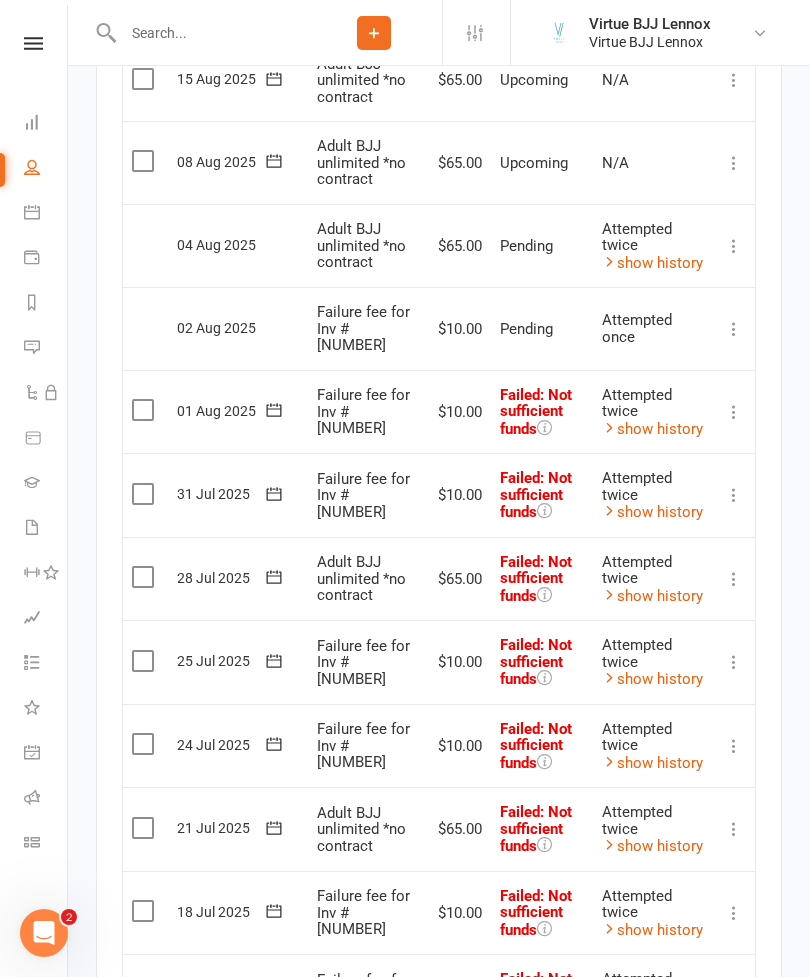 click on "People" at bounding box center [46, 169] 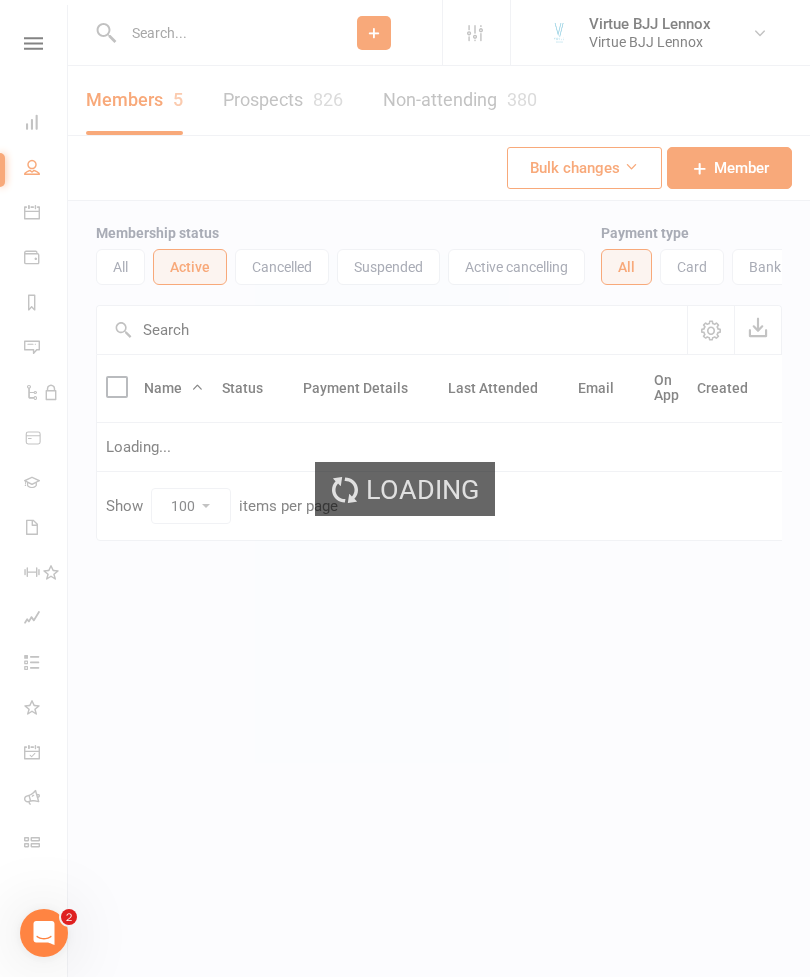scroll, scrollTop: 0, scrollLeft: 0, axis: both 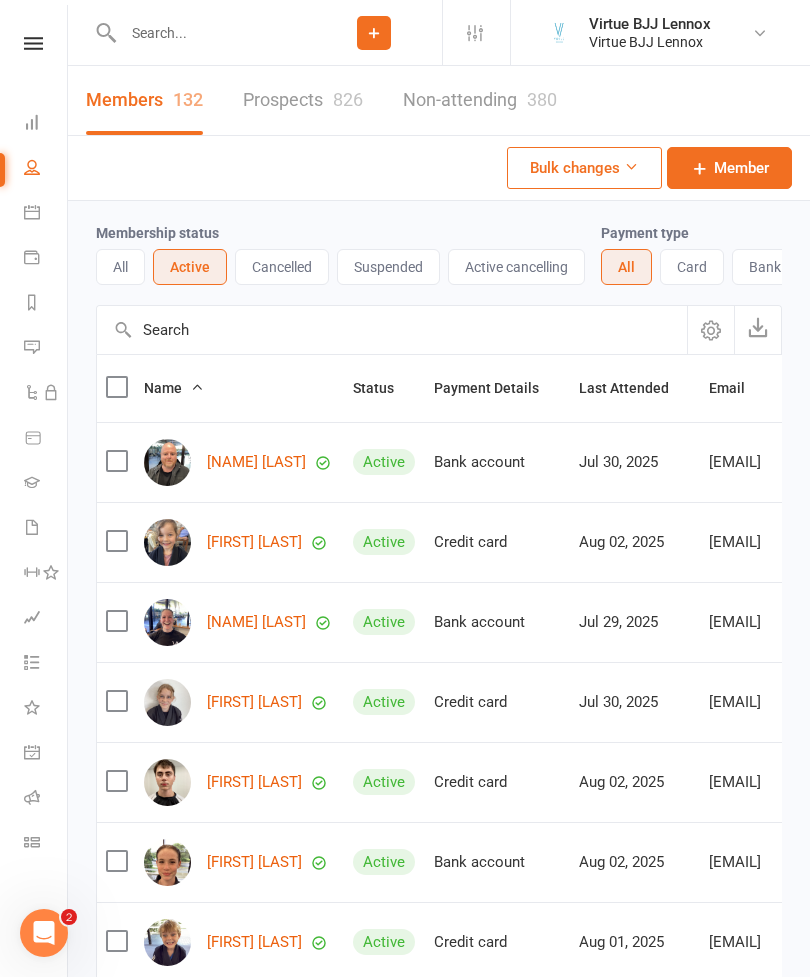 click at bounding box center [392, 330] 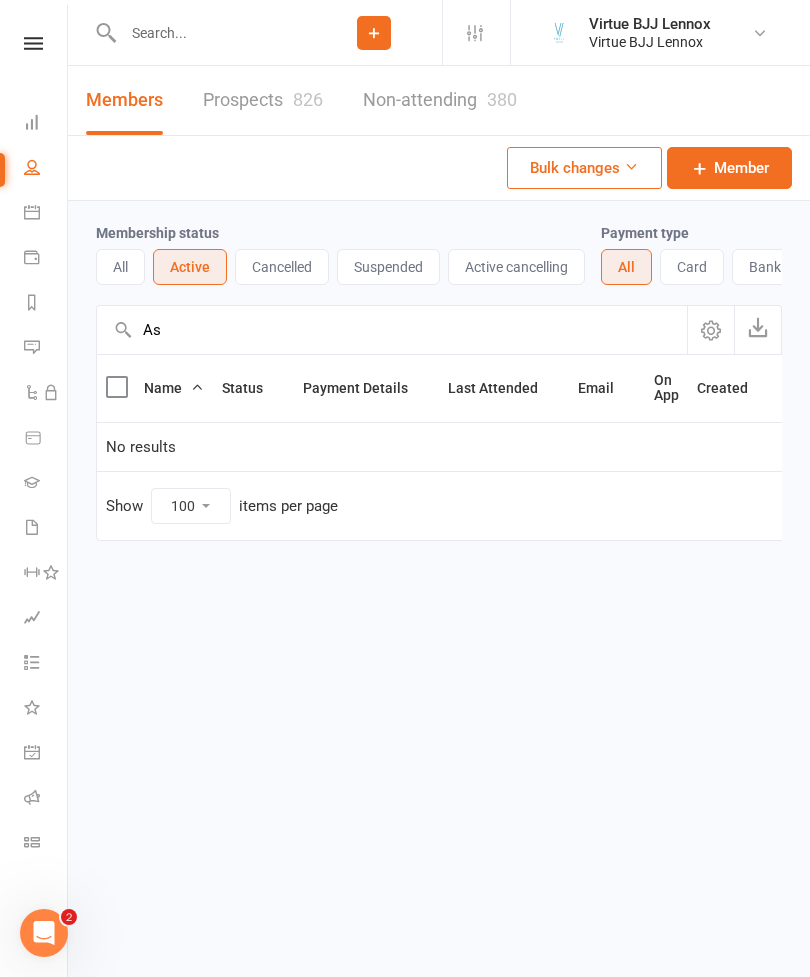 type on "A" 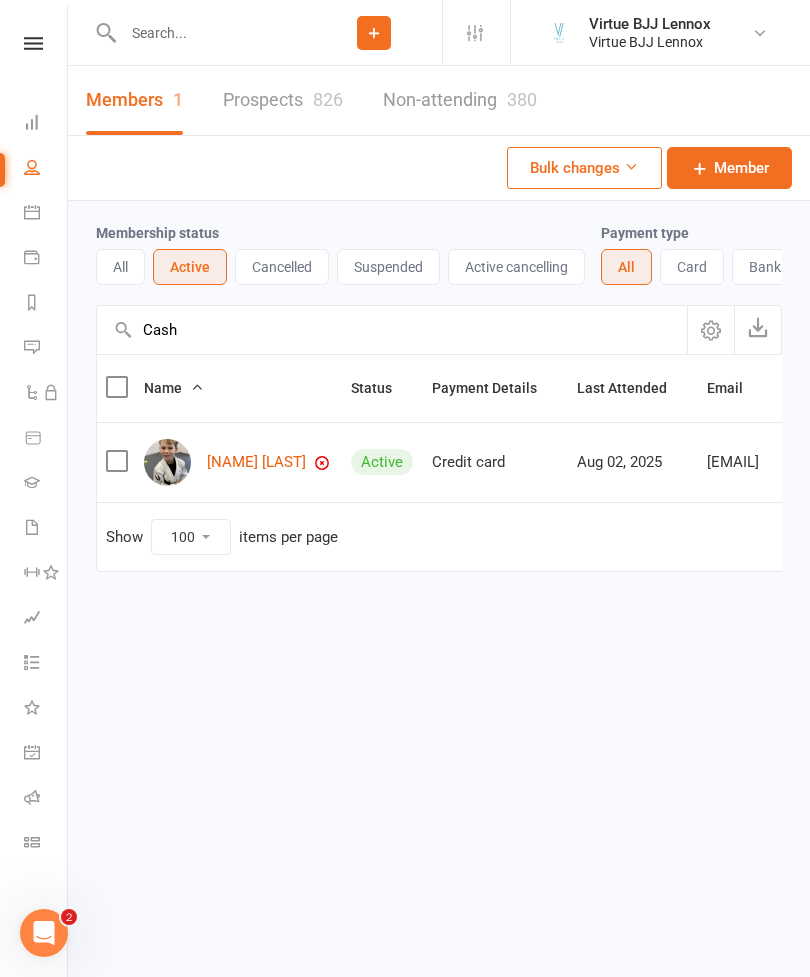 type on "Cash" 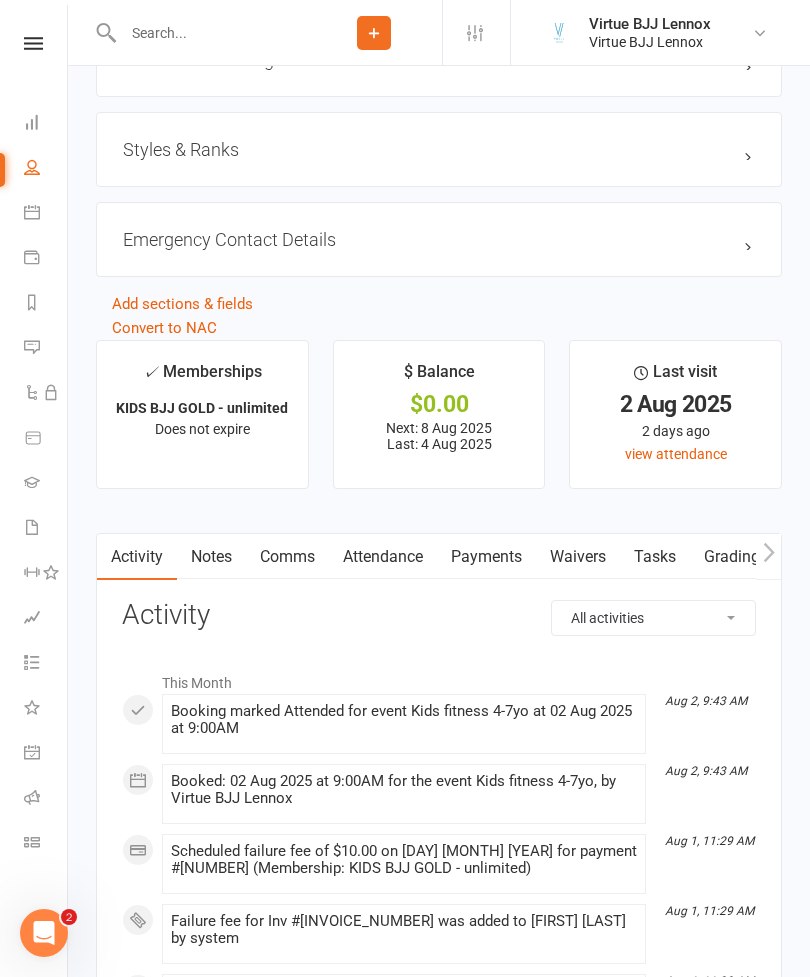 click on "Payments" at bounding box center (486, 557) 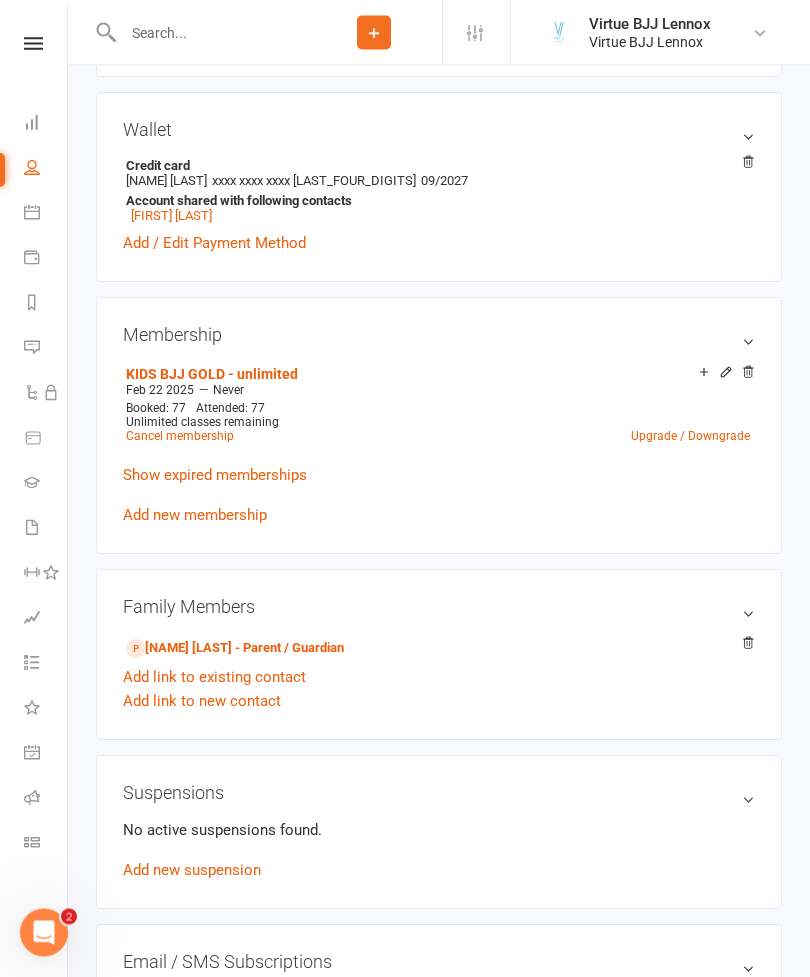 scroll, scrollTop: 0, scrollLeft: 0, axis: both 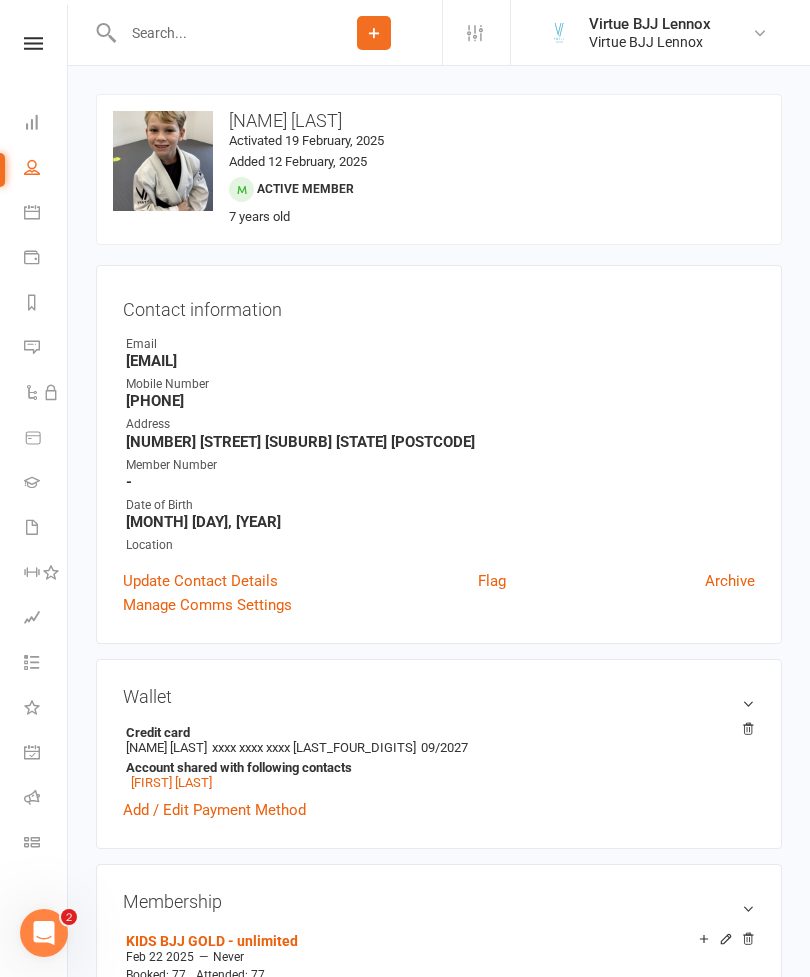click on "People" at bounding box center [46, 169] 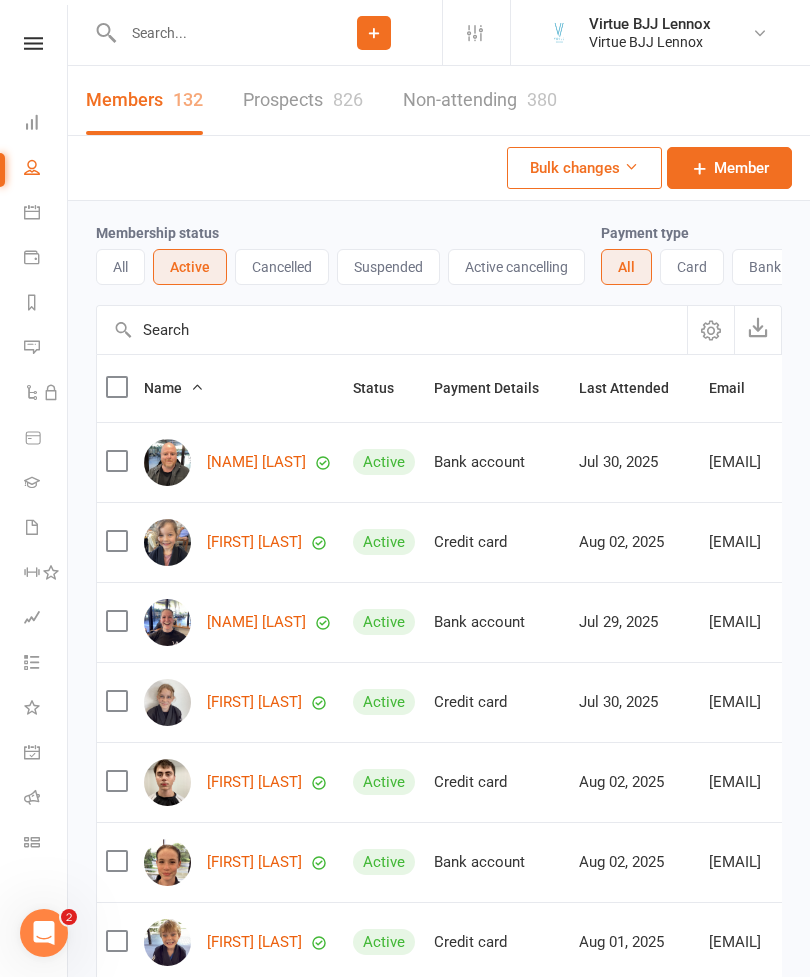 click at bounding box center (392, 330) 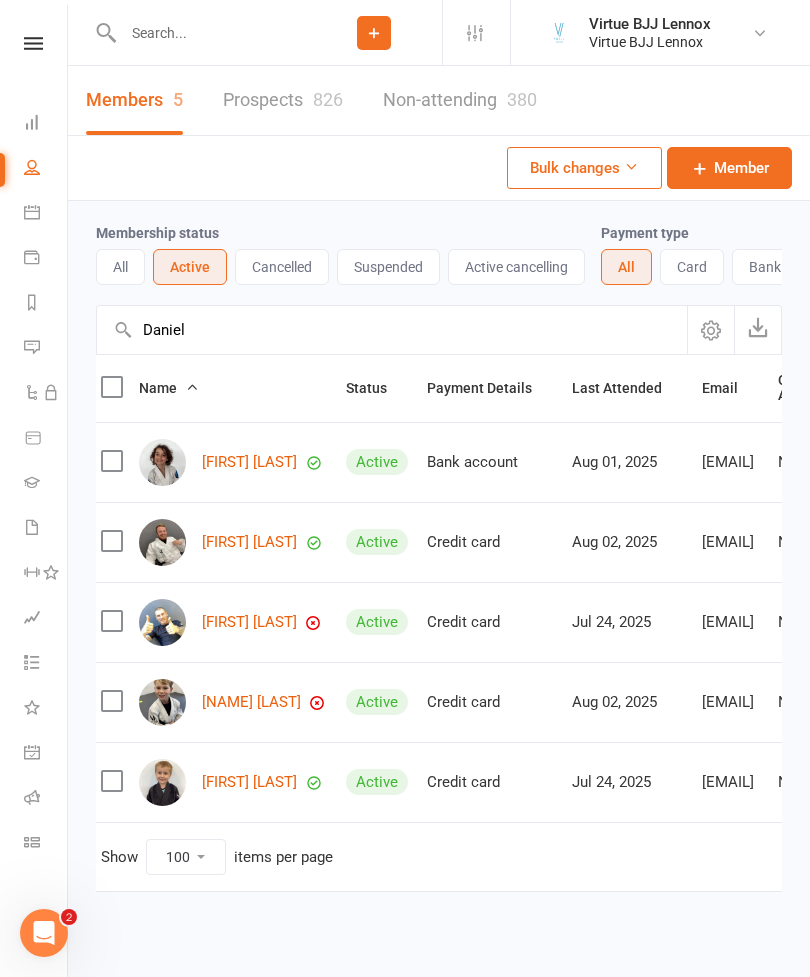 scroll, scrollTop: 0, scrollLeft: 18, axis: horizontal 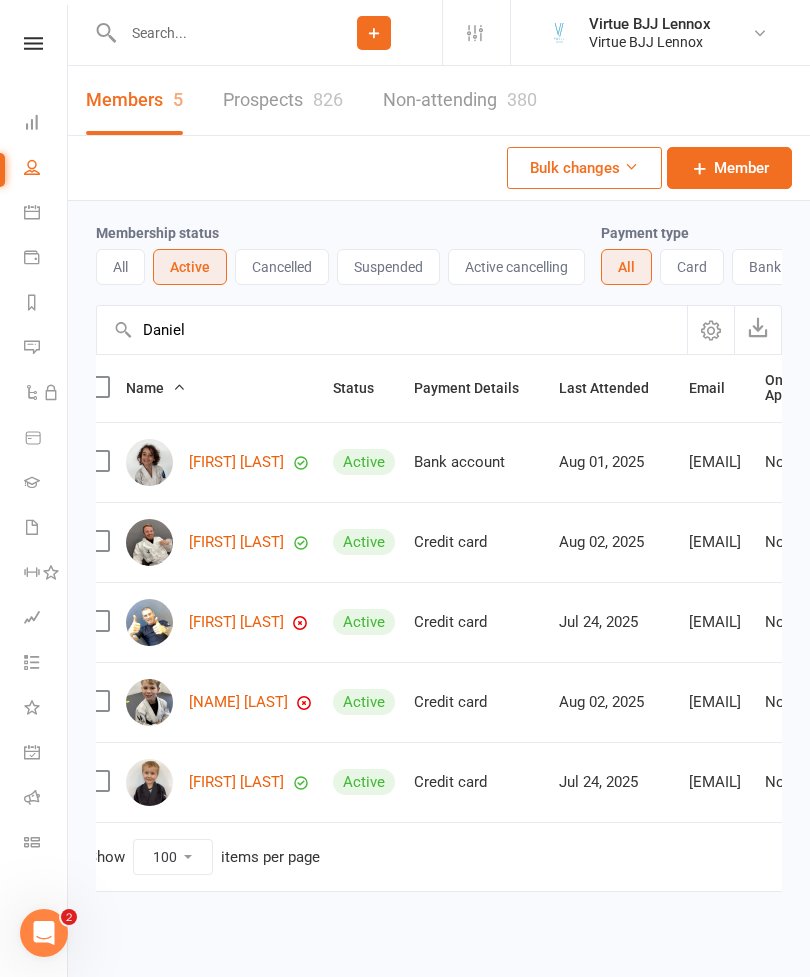 type on "Daniel" 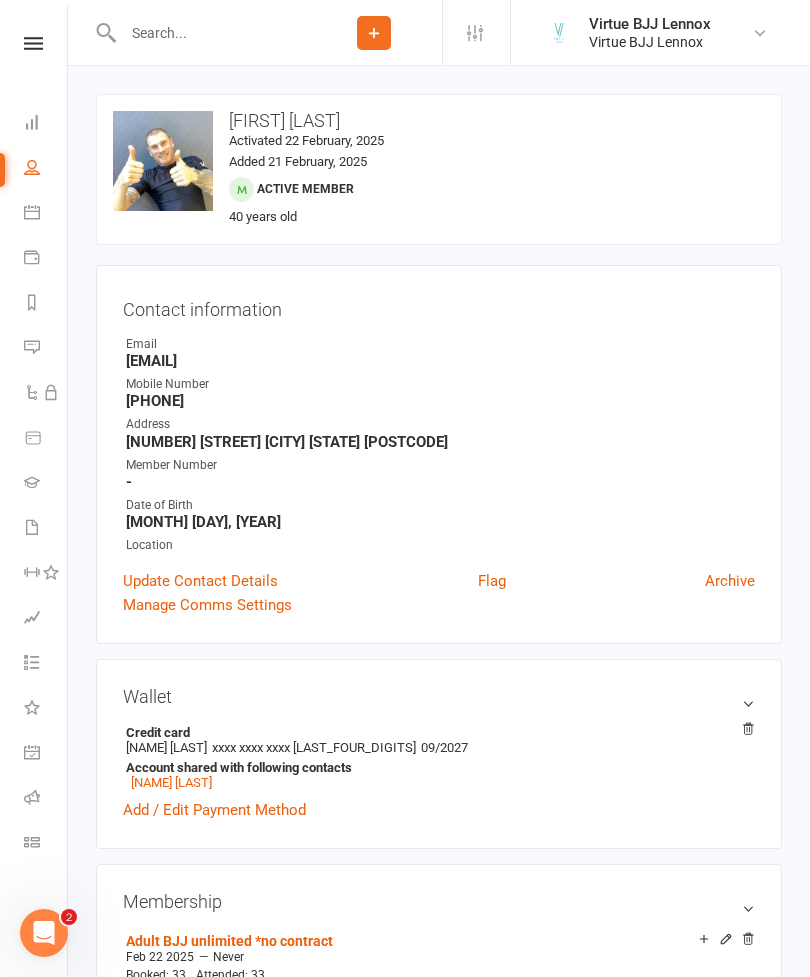click on "People" at bounding box center [46, 169] 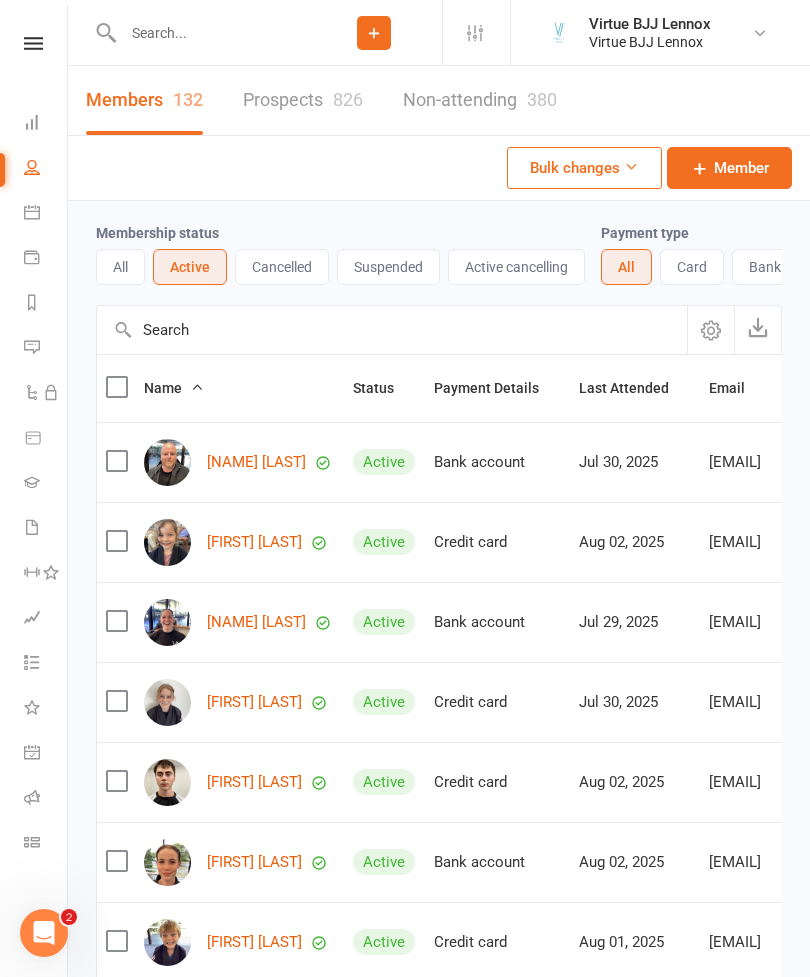 click at bounding box center (392, 330) 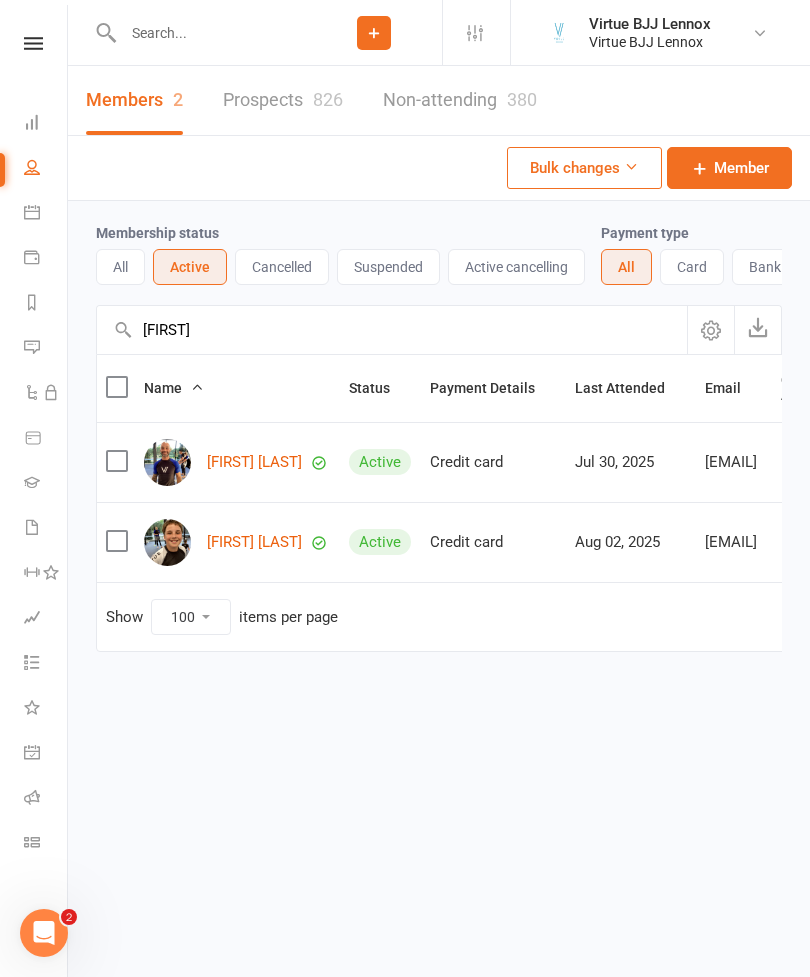 type on "[FIRST]" 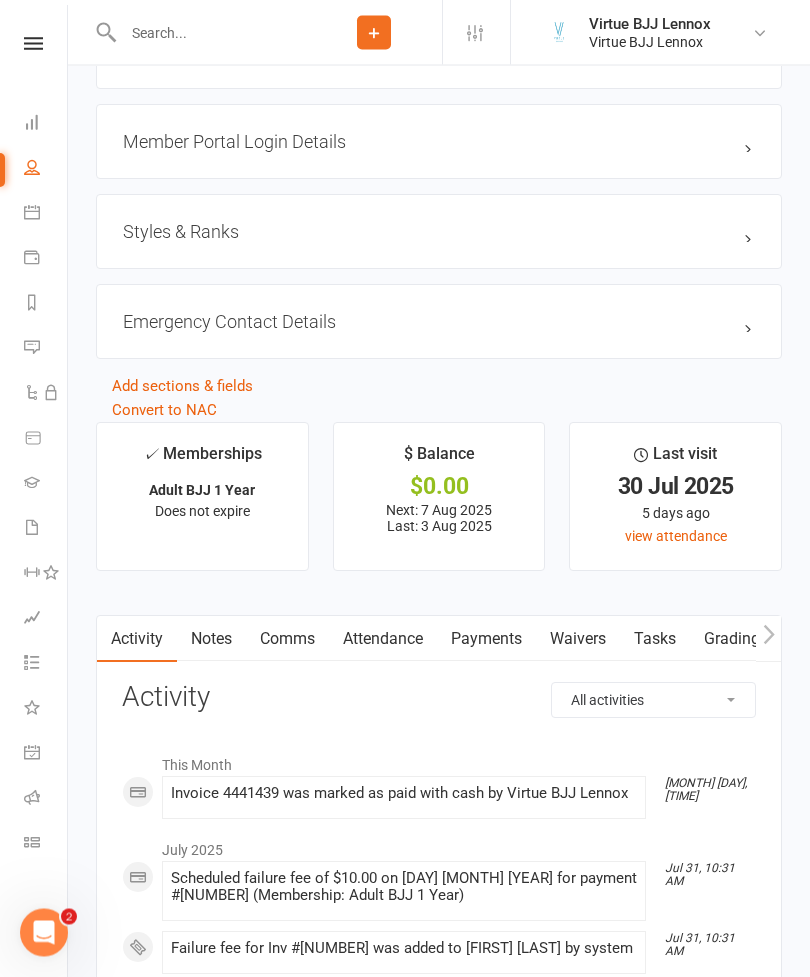 scroll, scrollTop: 1865, scrollLeft: 0, axis: vertical 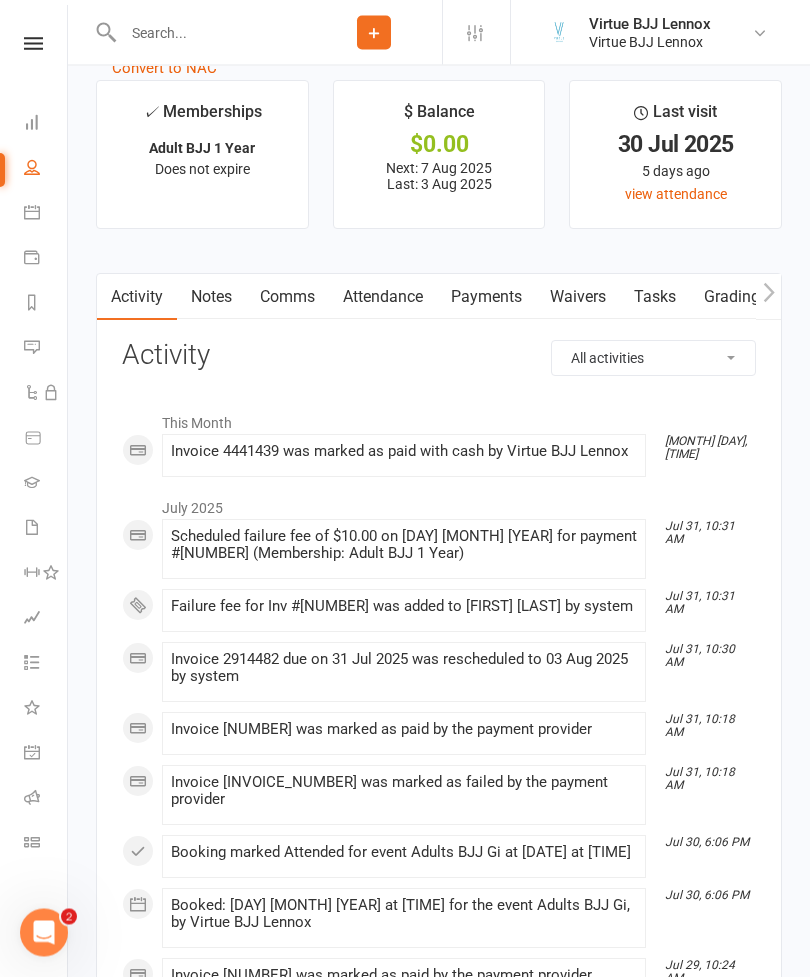 click on "Payments" at bounding box center [486, 298] 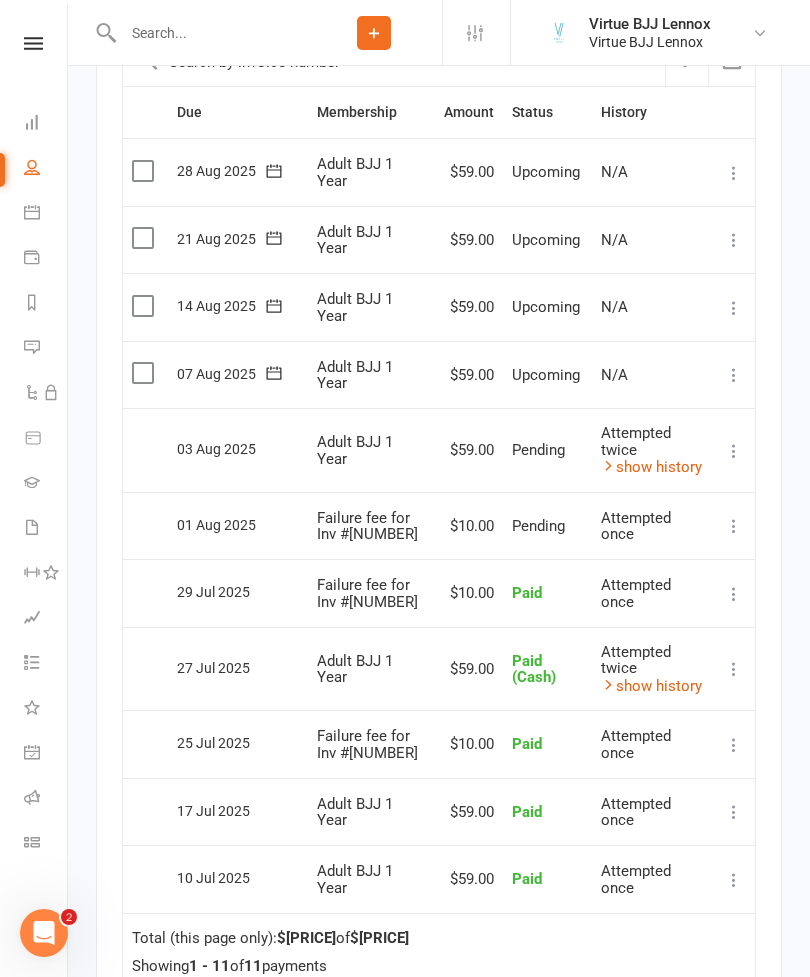 scroll, scrollTop: 2484, scrollLeft: 0, axis: vertical 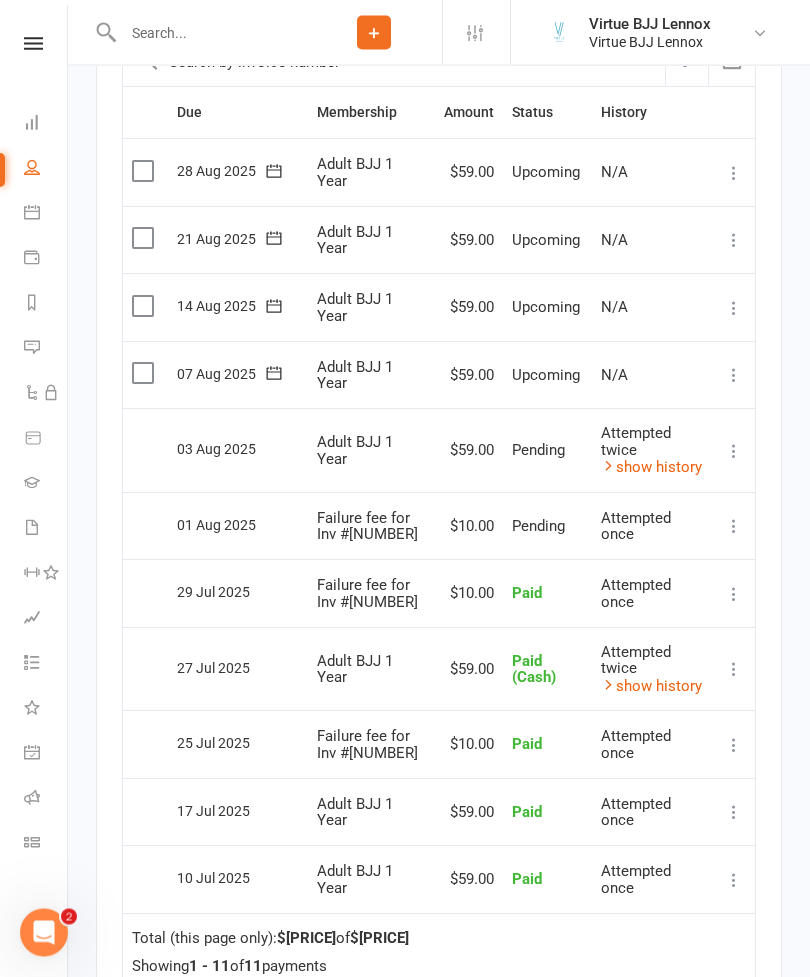 click on "show history" at bounding box center [651, 468] 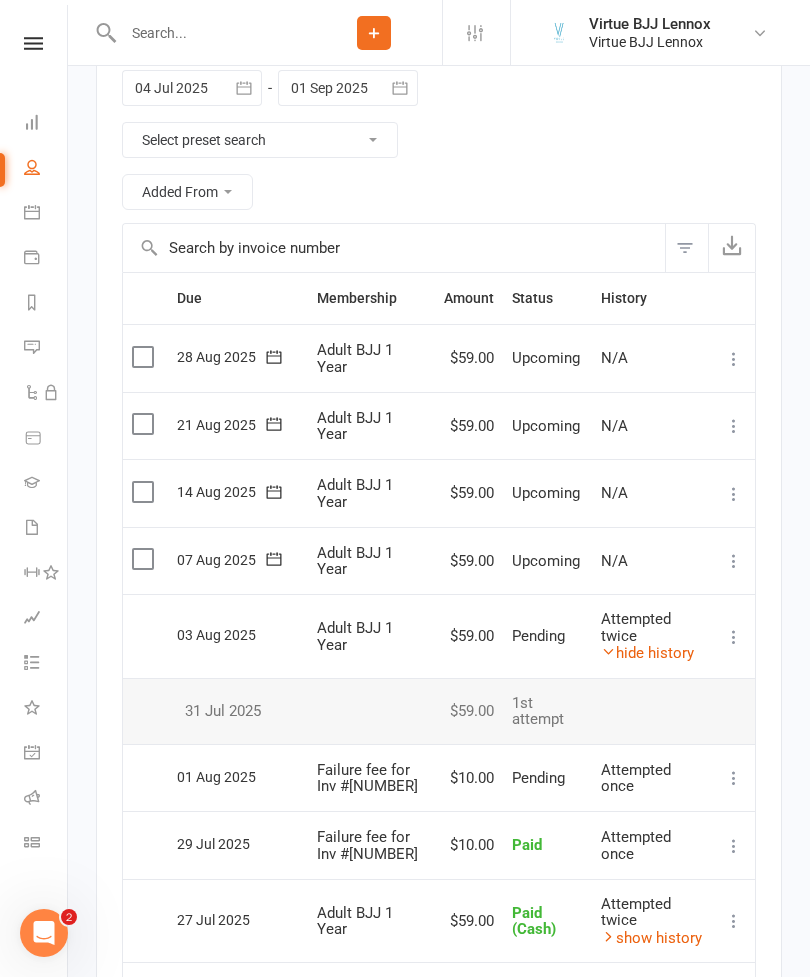 scroll, scrollTop: 2298, scrollLeft: 0, axis: vertical 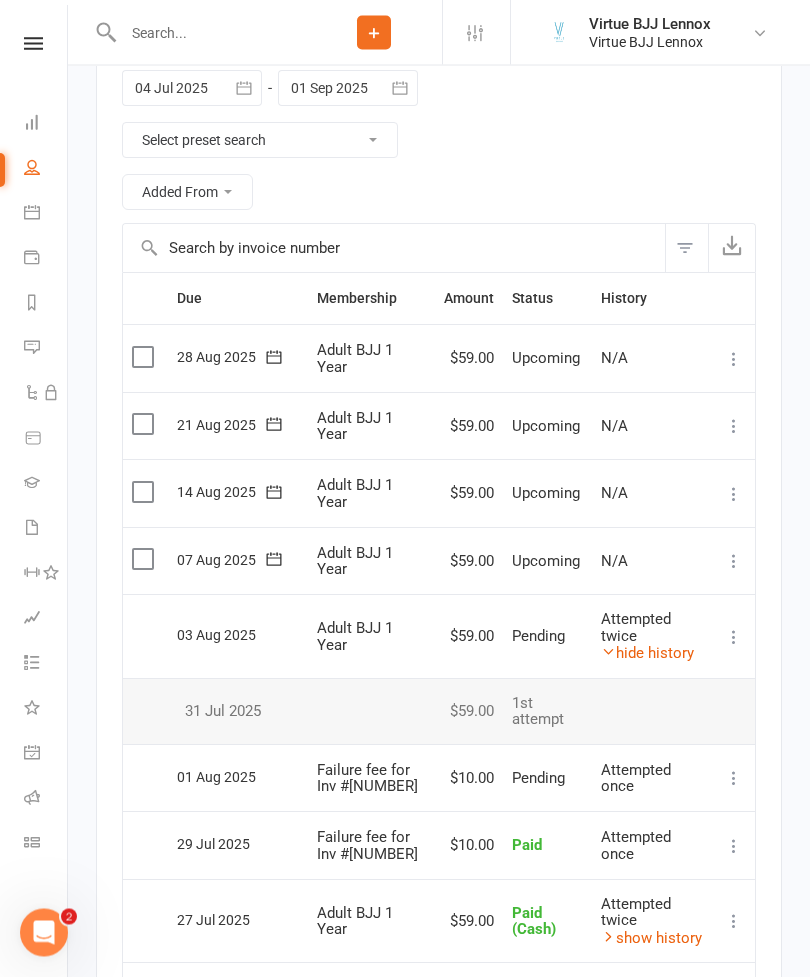click on "People" at bounding box center [46, 169] 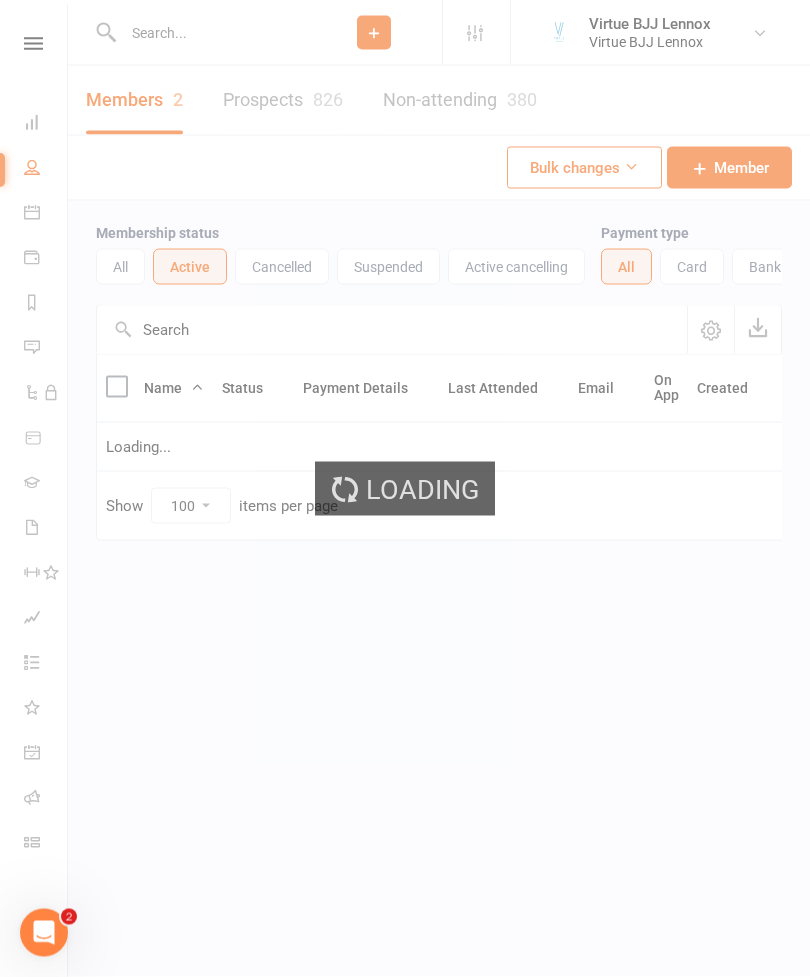 scroll, scrollTop: 0, scrollLeft: 0, axis: both 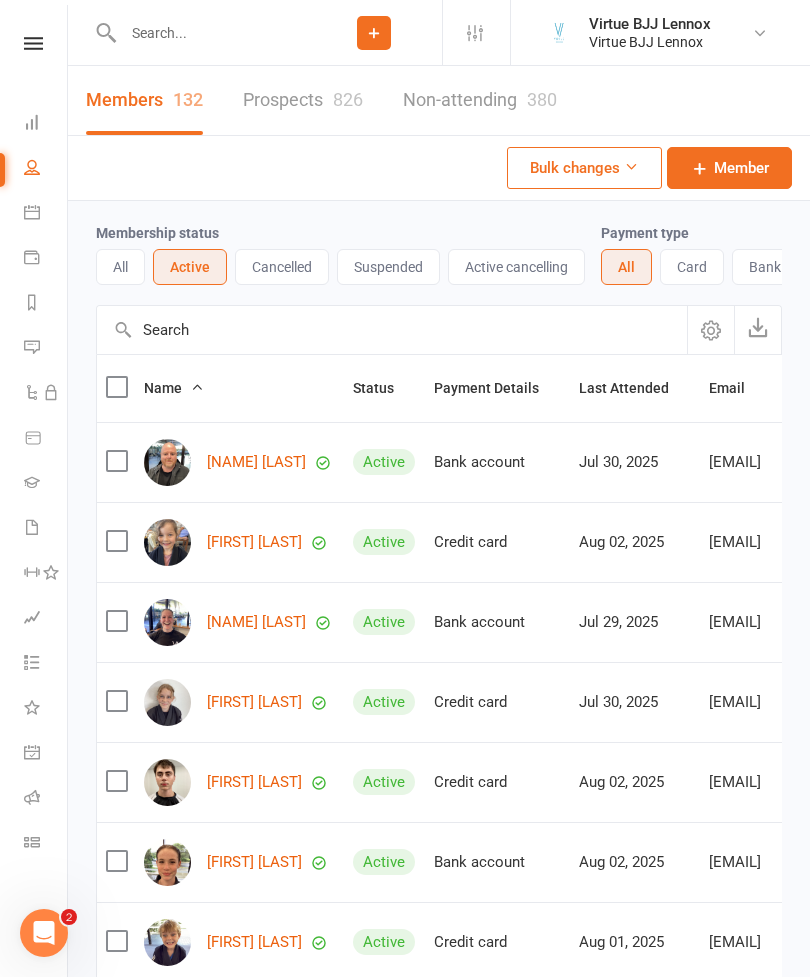 click at bounding box center (392, 330) 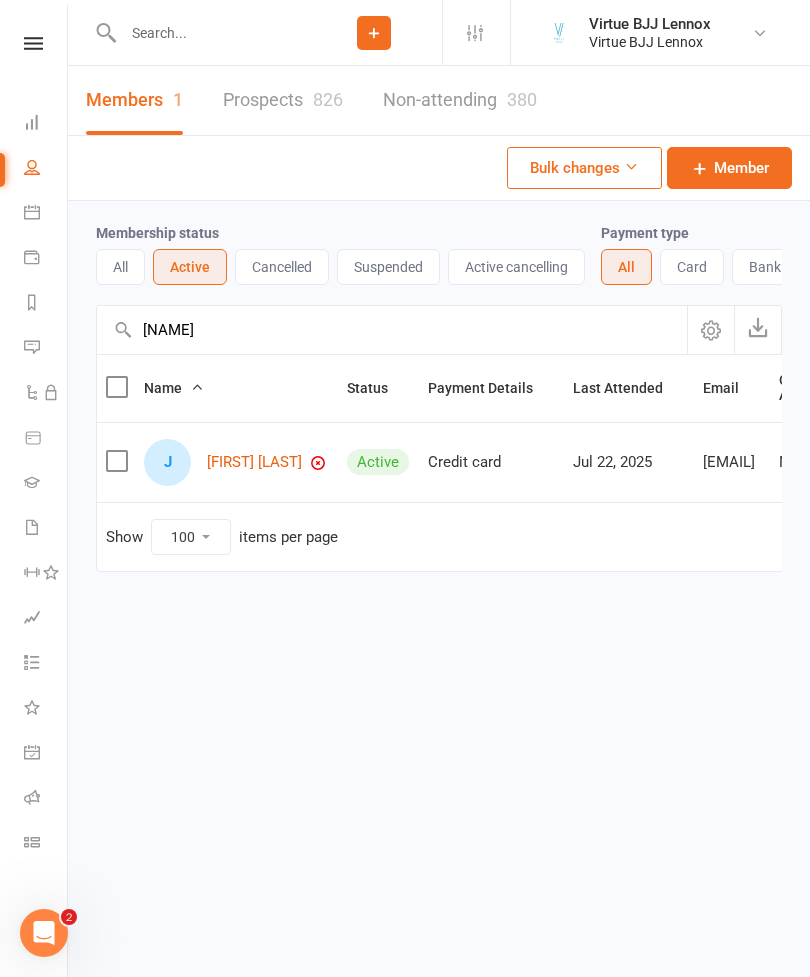 type on "[NAME]" 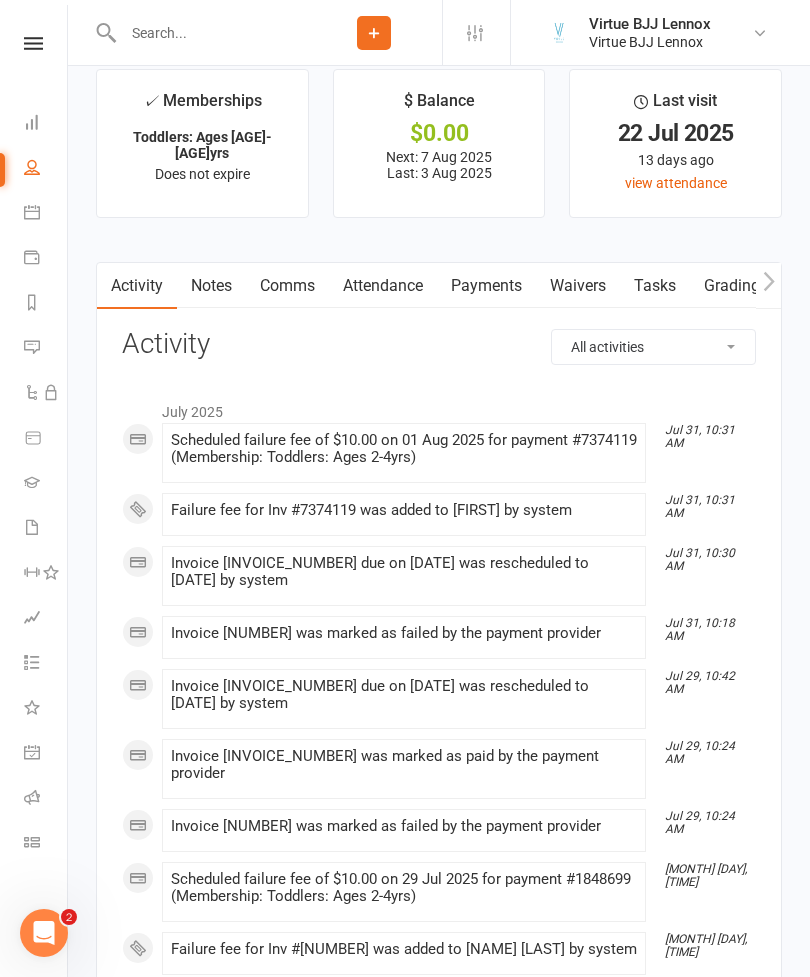 click on "Payments" at bounding box center (486, 286) 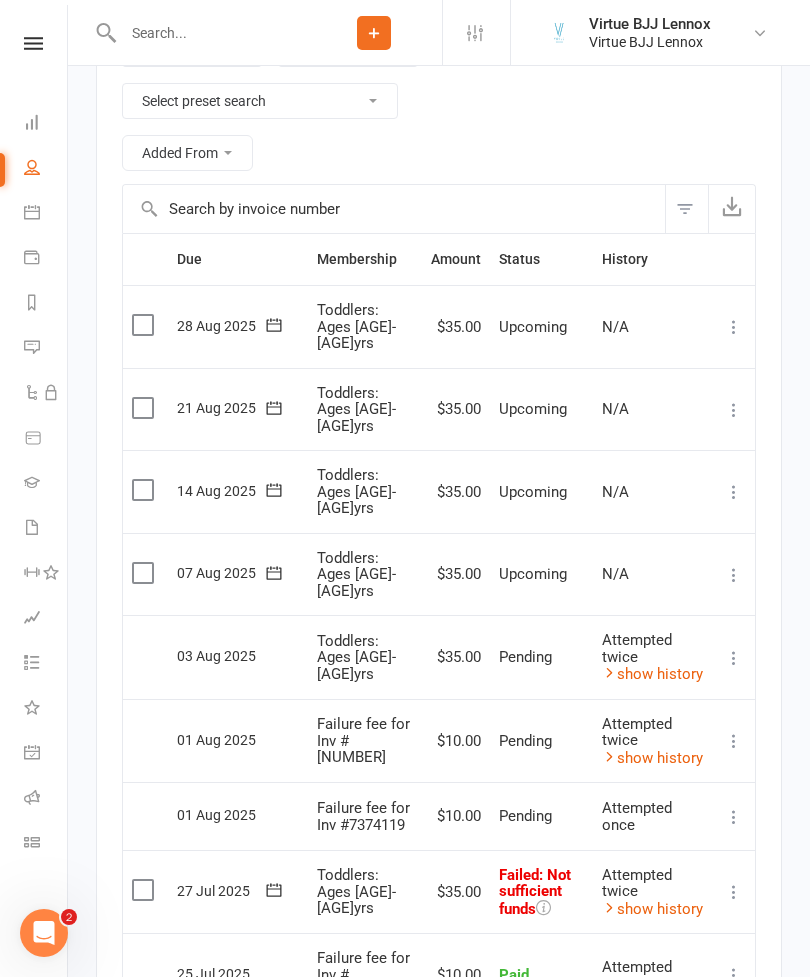 scroll, scrollTop: 2312, scrollLeft: 0, axis: vertical 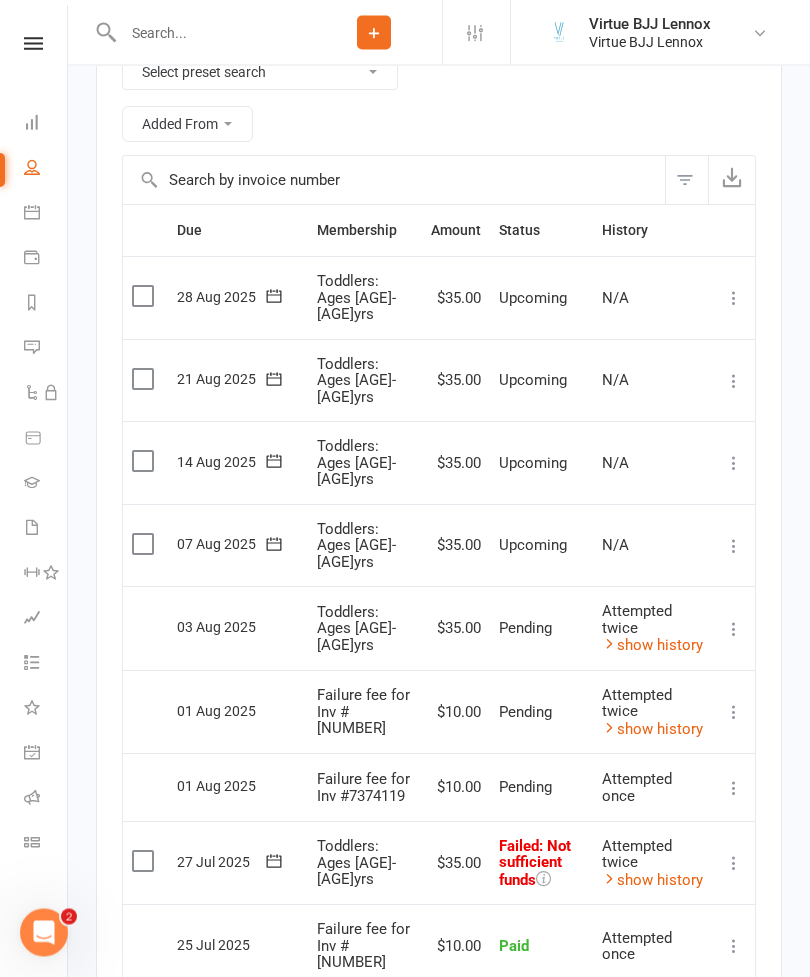 click on "show history" at bounding box center [652, 881] 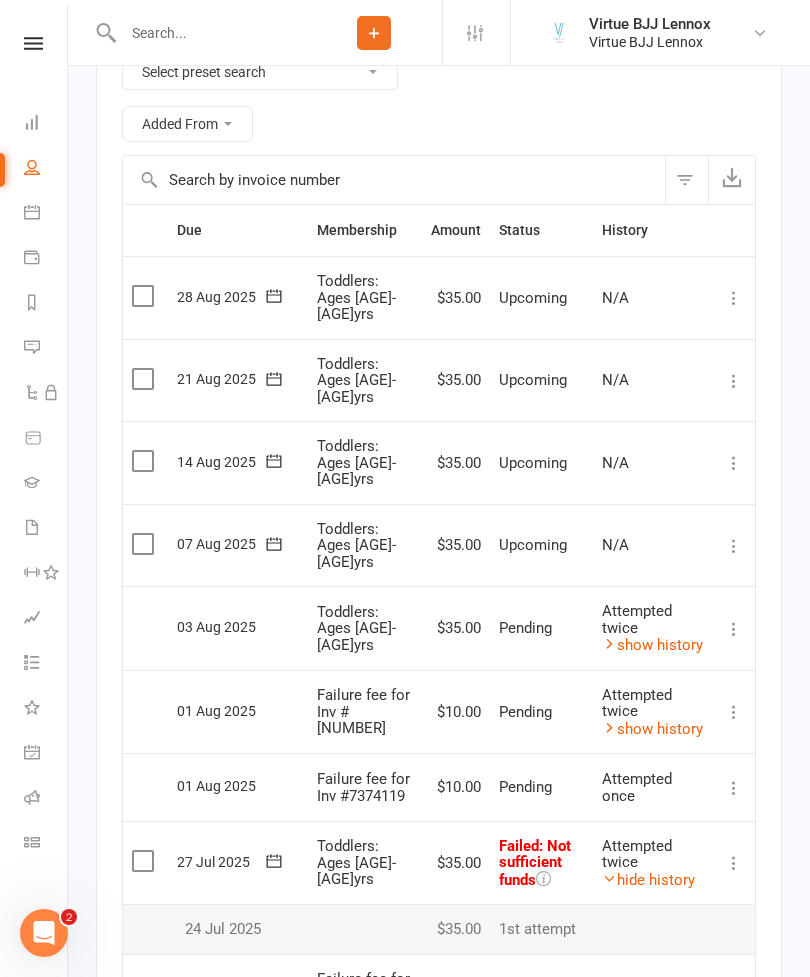 click at bounding box center (32, 167) 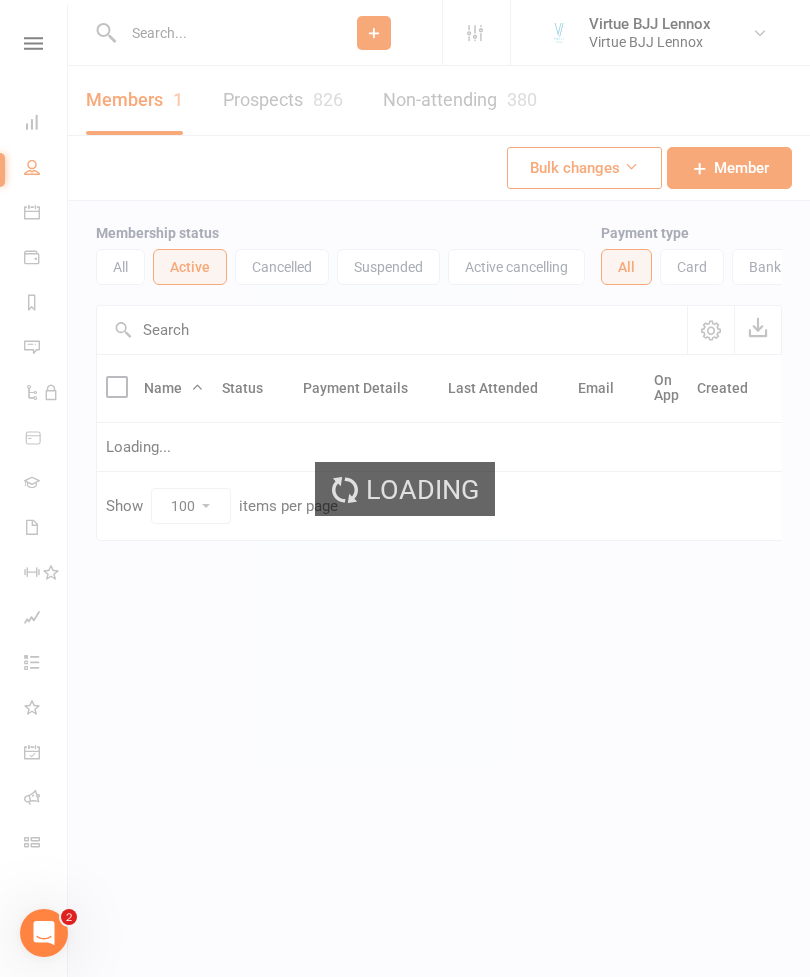 scroll, scrollTop: 0, scrollLeft: 0, axis: both 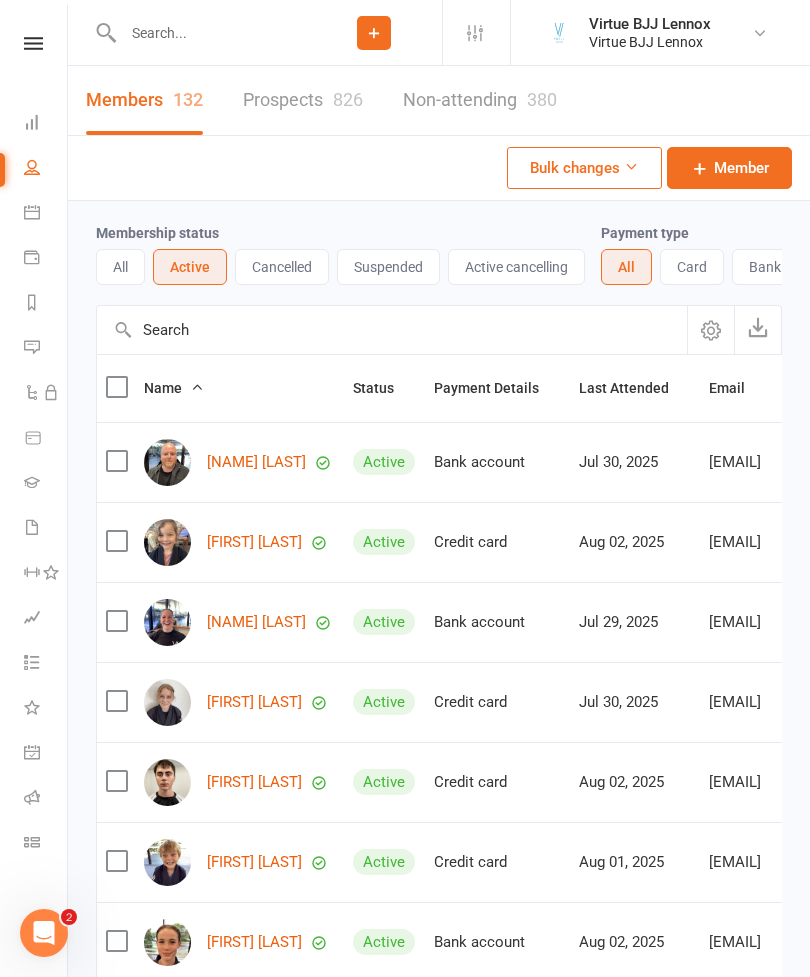 click on "Suspended" at bounding box center [388, 267] 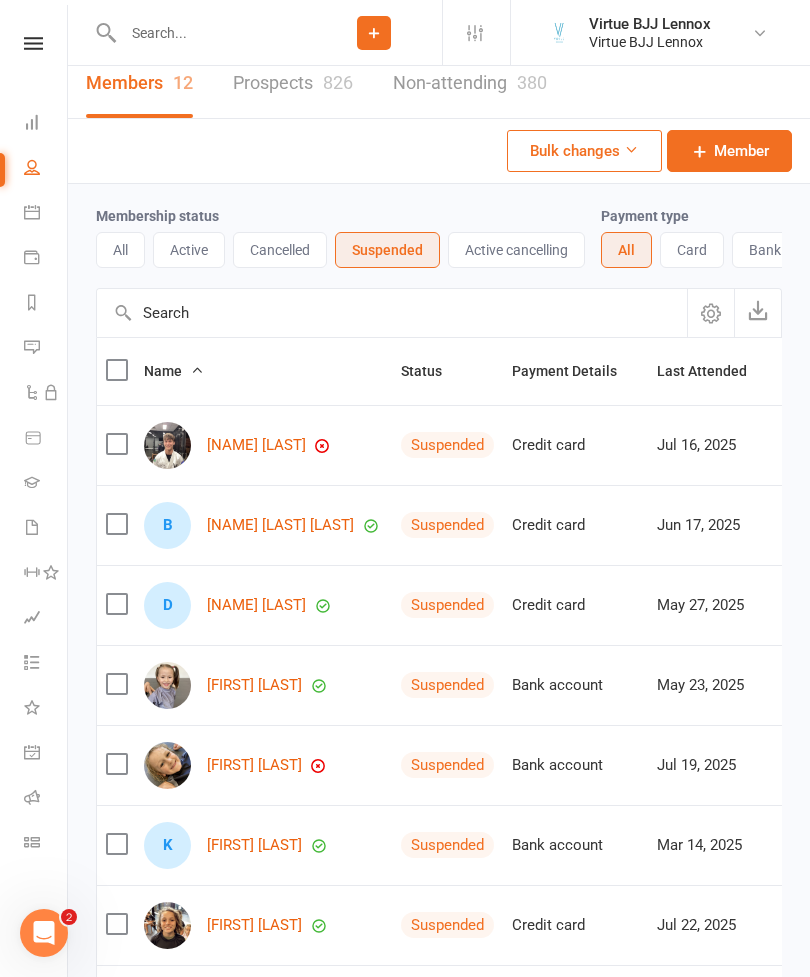 scroll, scrollTop: 31, scrollLeft: 0, axis: vertical 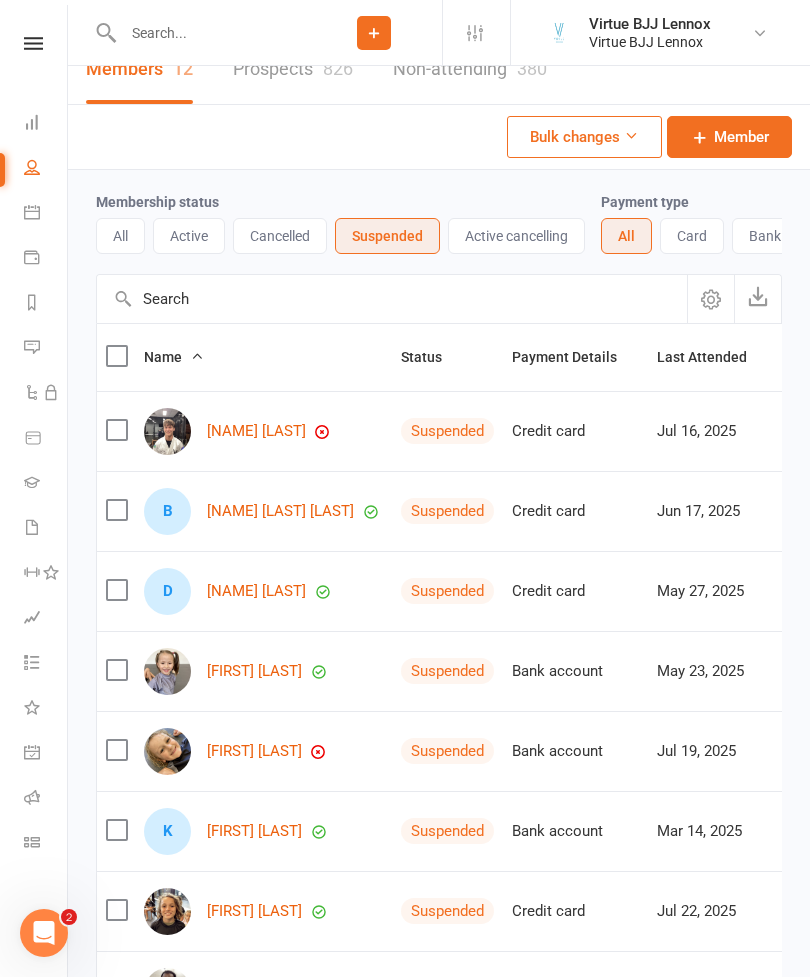 click on "Active" at bounding box center (189, 236) 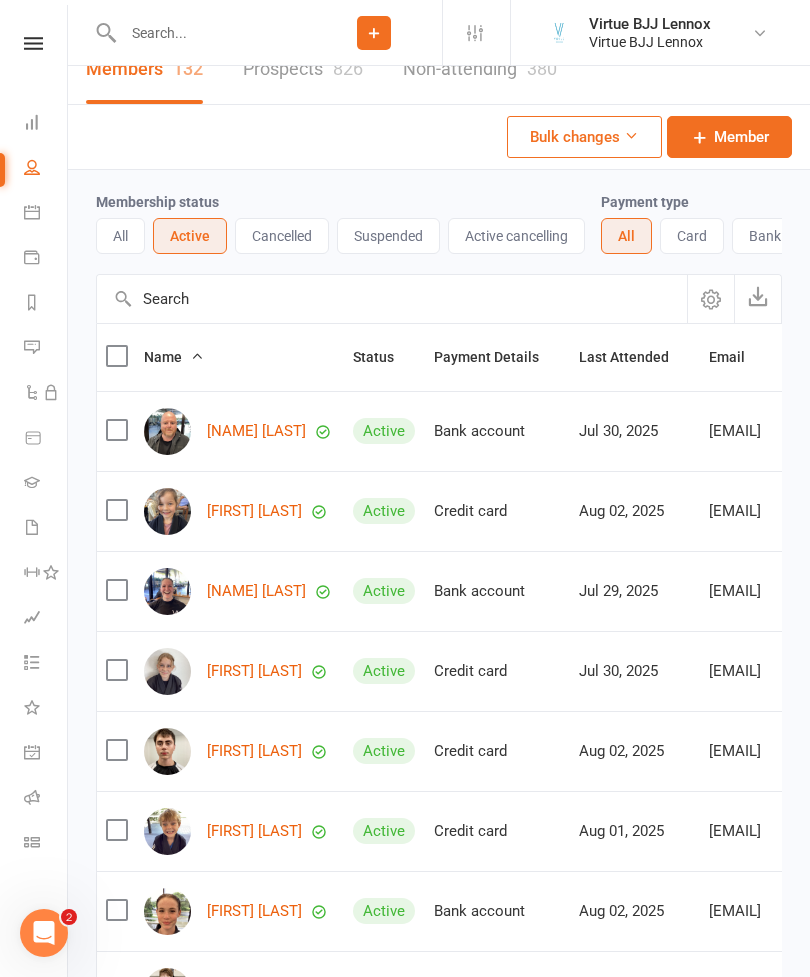 click at bounding box center [392, 299] 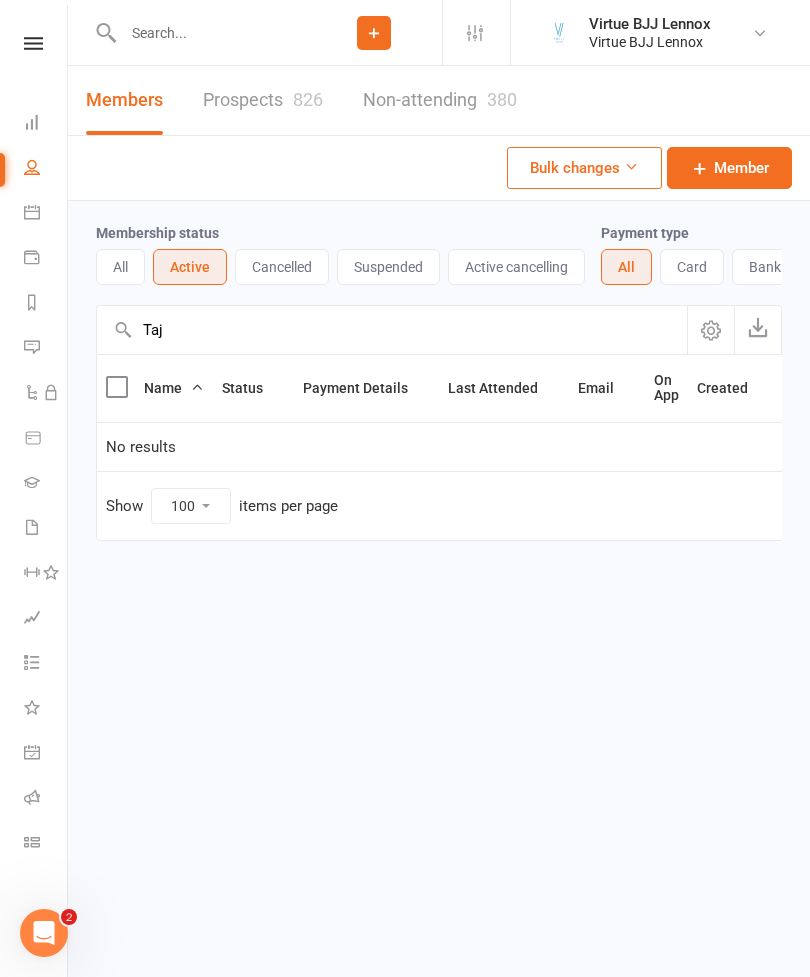 scroll, scrollTop: 0, scrollLeft: 0, axis: both 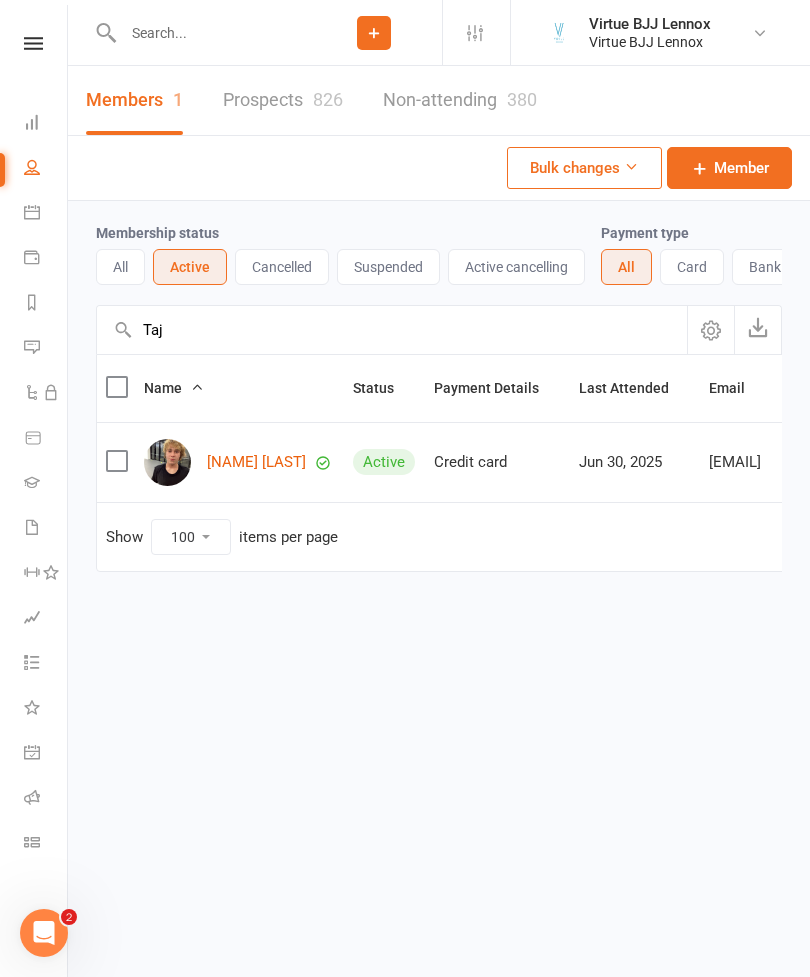 type on "Taj" 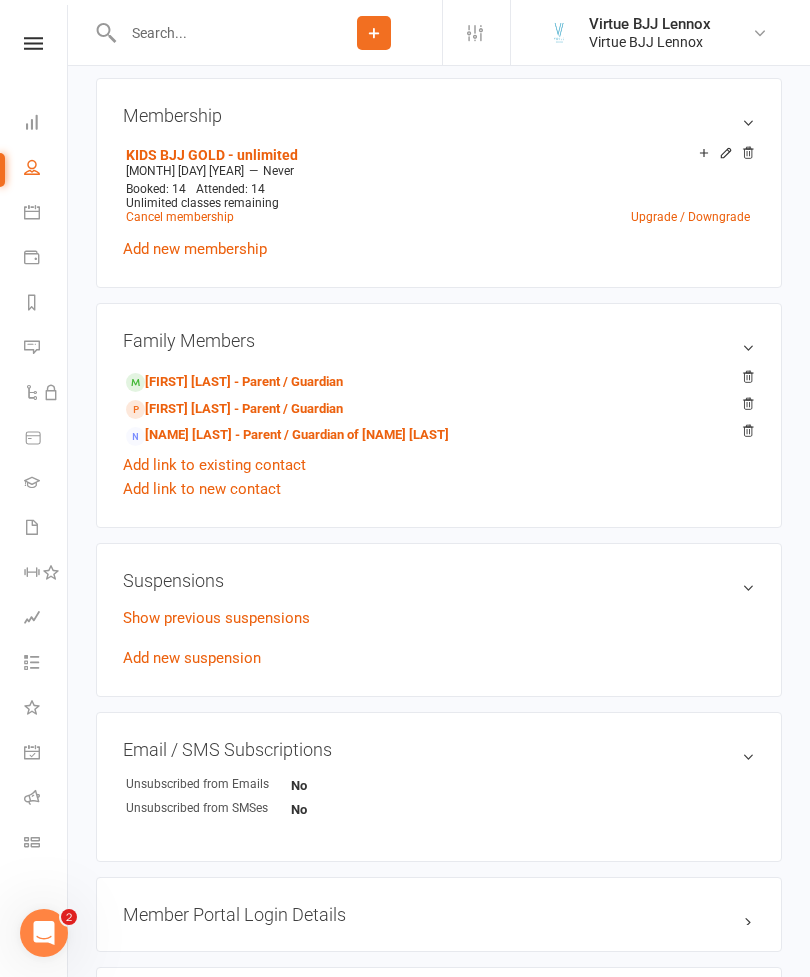 scroll, scrollTop: 795, scrollLeft: 0, axis: vertical 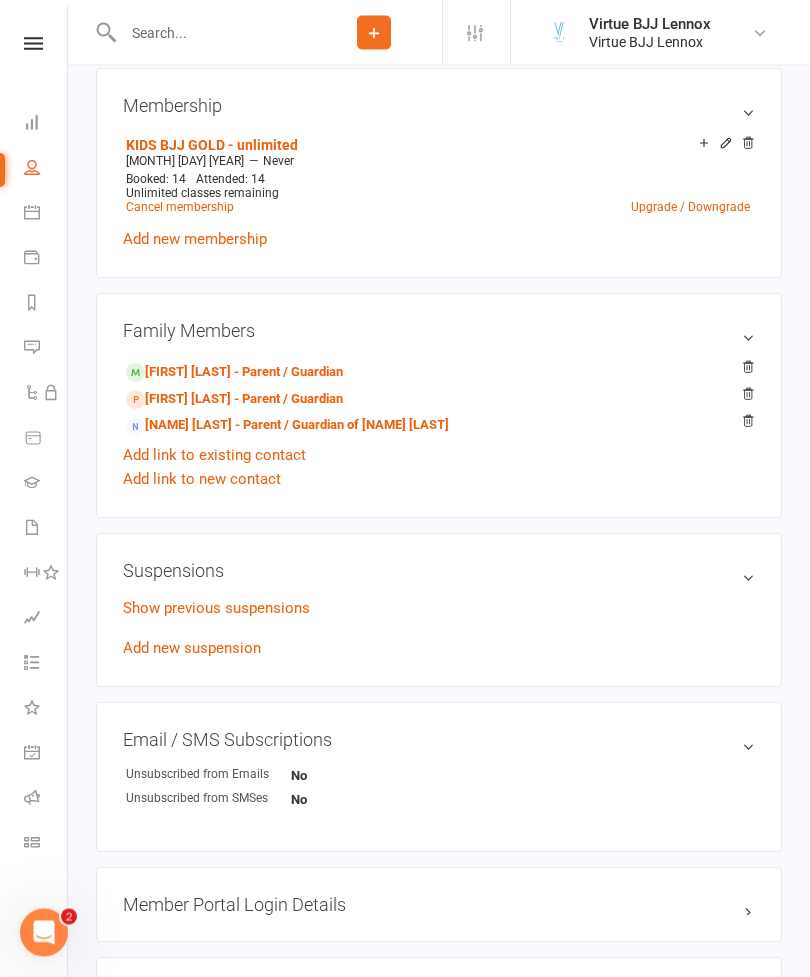 click on "Add new suspension" at bounding box center (192, 649) 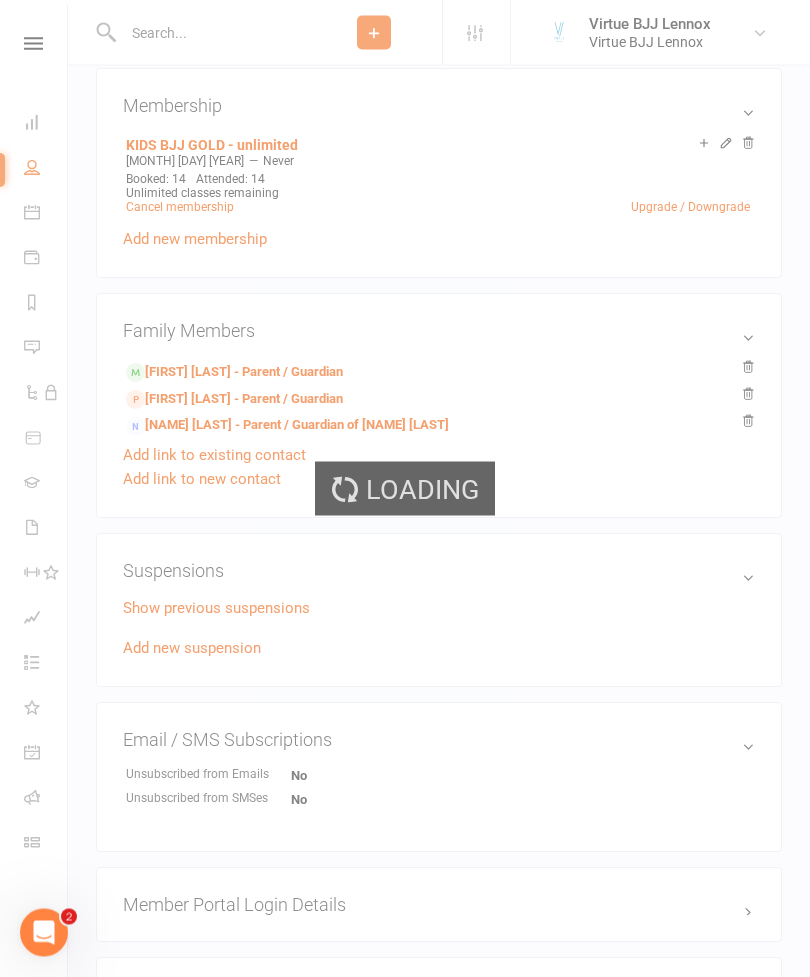 scroll, scrollTop: 796, scrollLeft: 0, axis: vertical 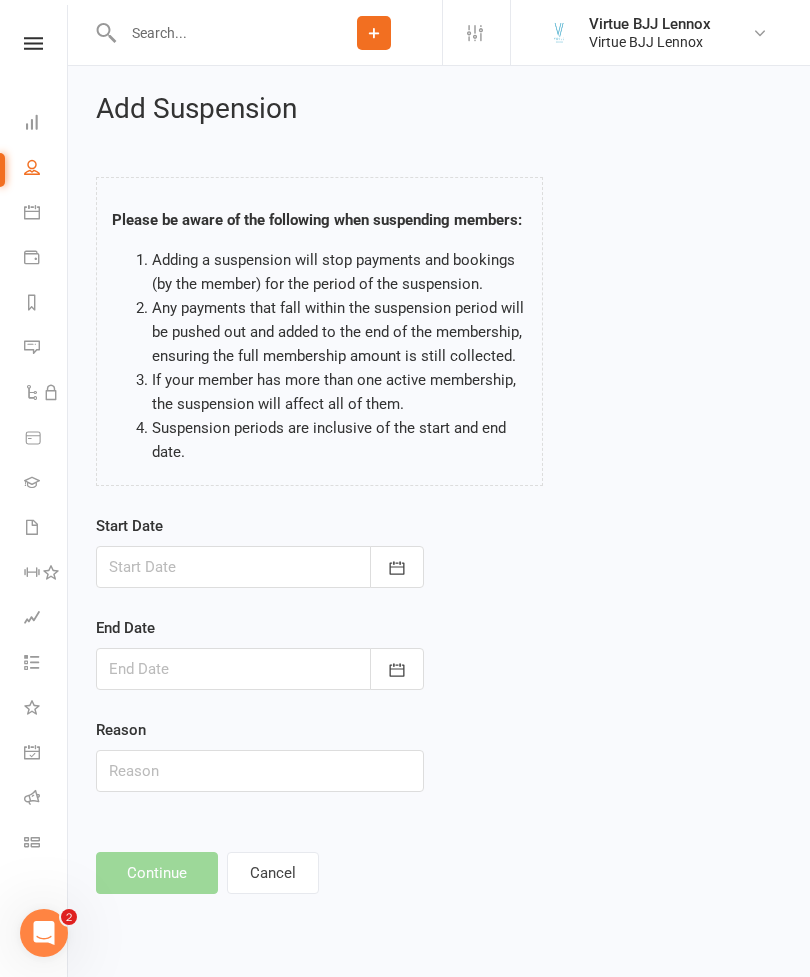 click at bounding box center [397, 567] 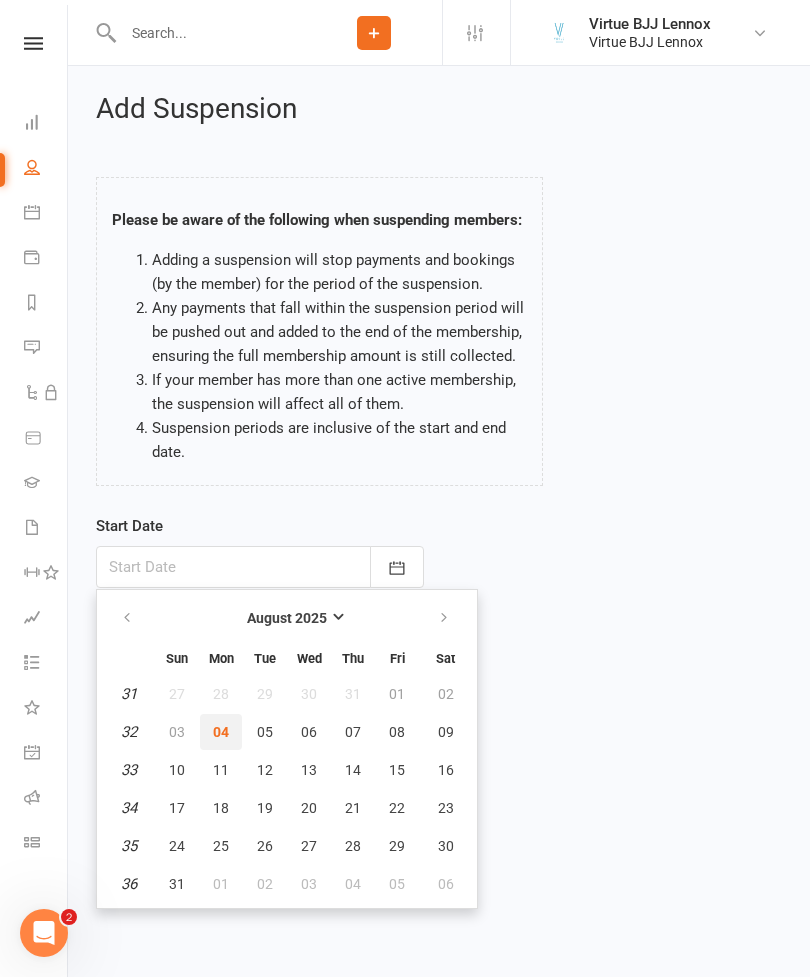 click on "04" at bounding box center (221, 732) 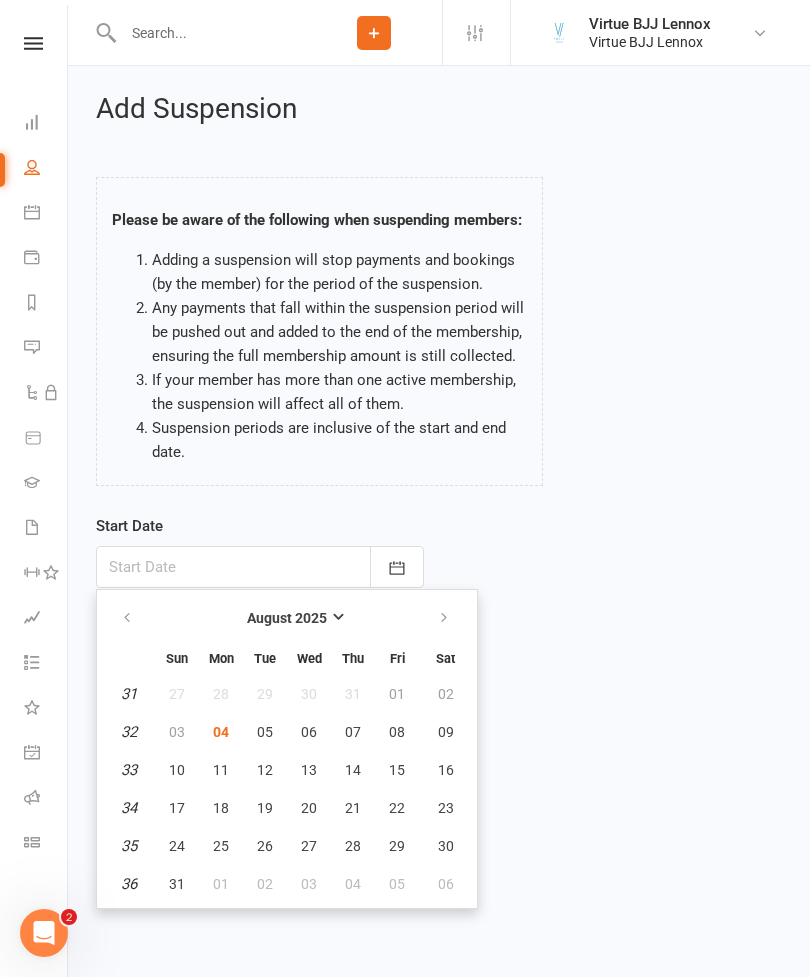 type on "04 Aug 2025" 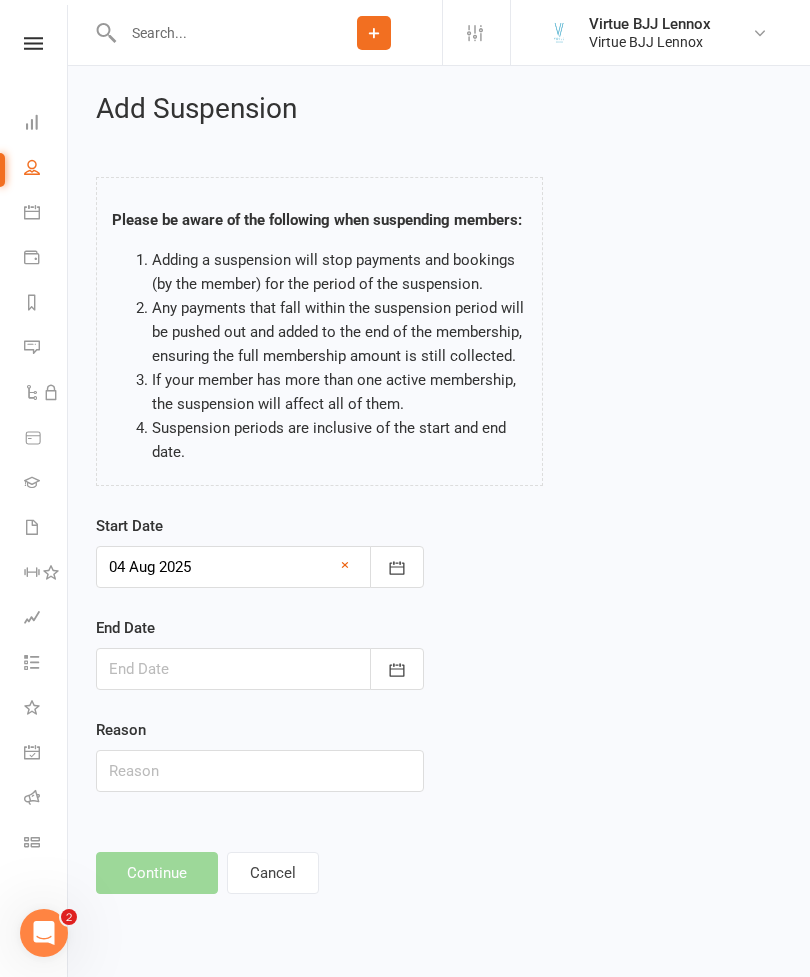 click at bounding box center [397, 669] 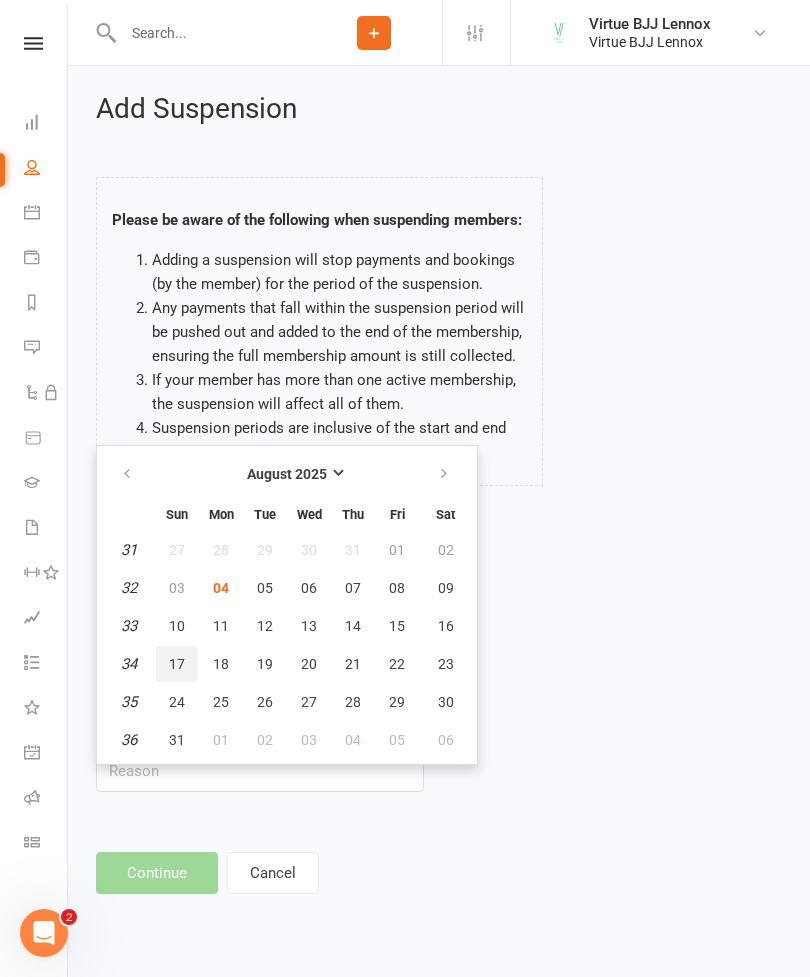 click on "17" at bounding box center [177, 664] 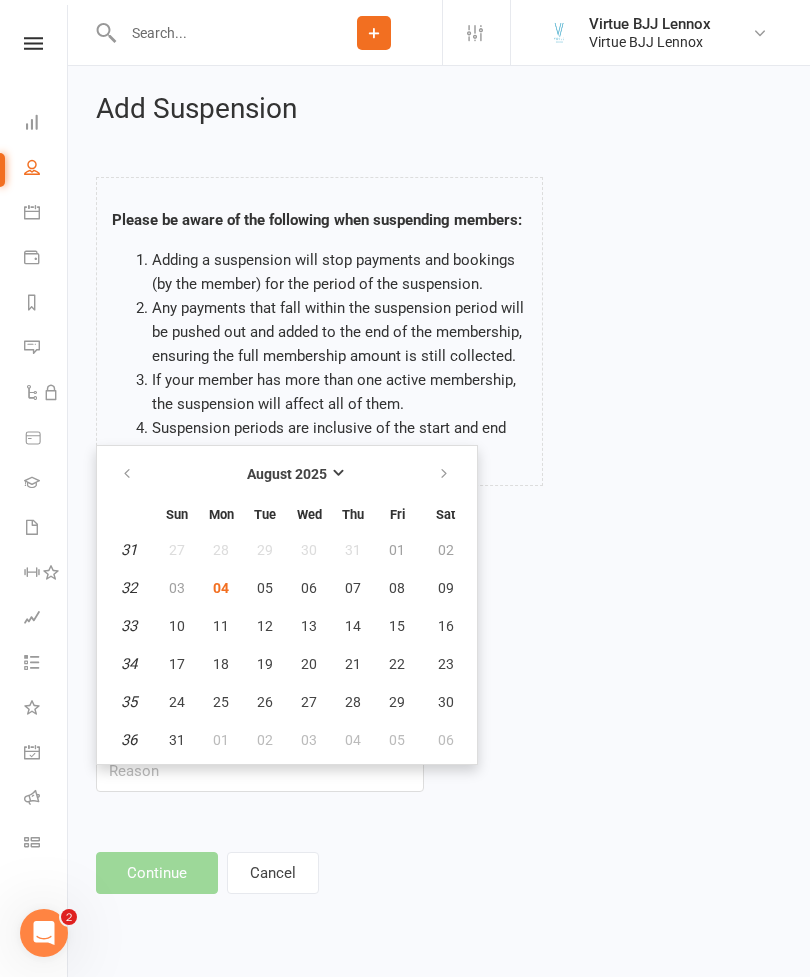 type on "17 Aug 2025" 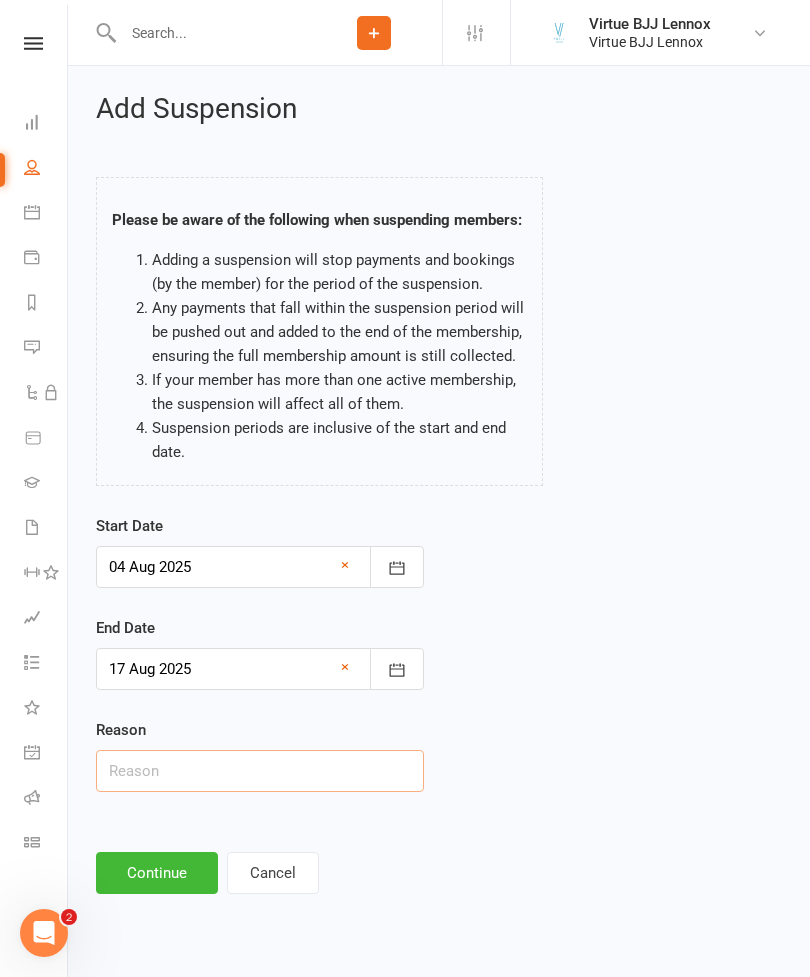 click at bounding box center (260, 771) 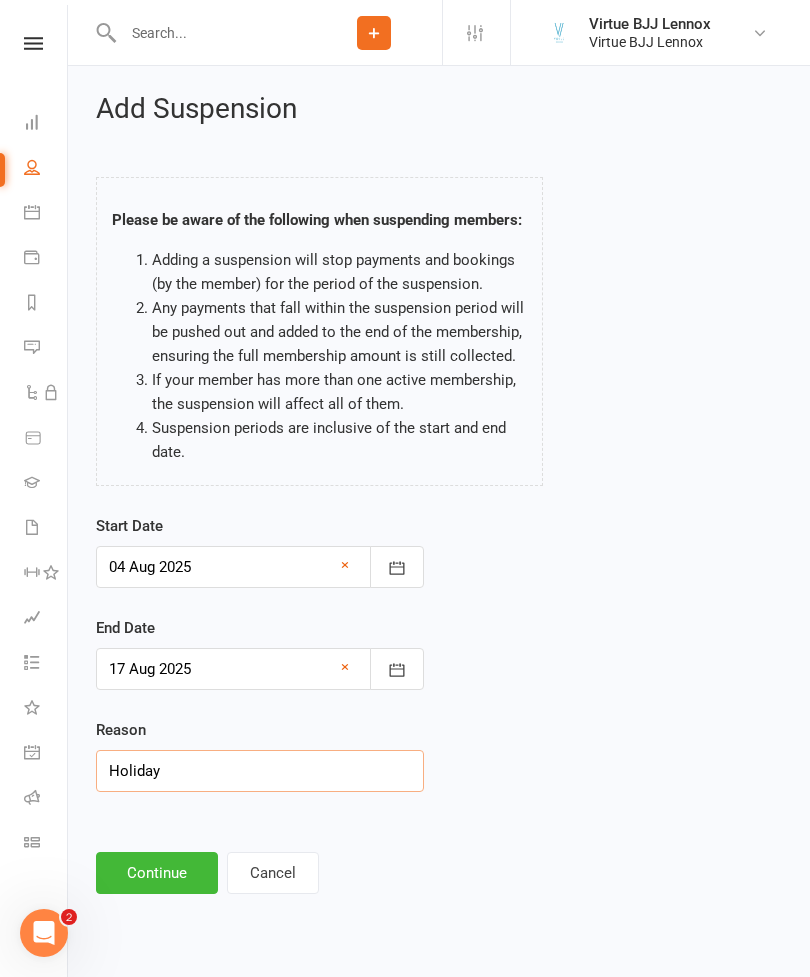 type on "Holiday" 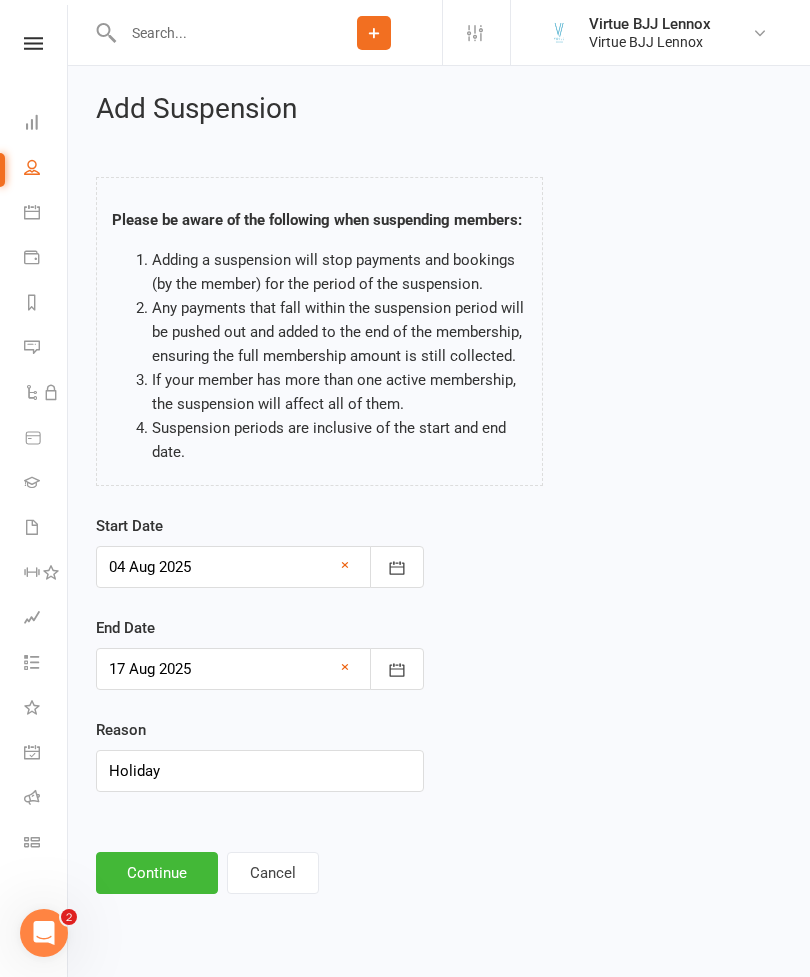 click on "Continue" at bounding box center [157, 873] 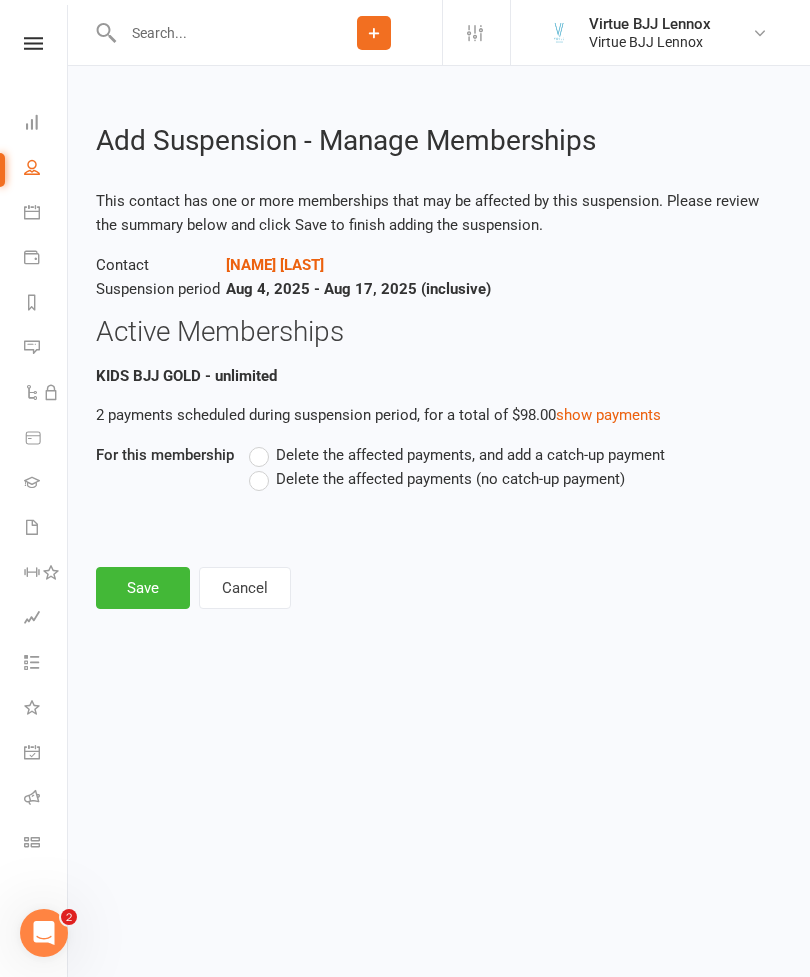 click on "Delete the affected payments (no catch-up payment)" at bounding box center [437, 479] 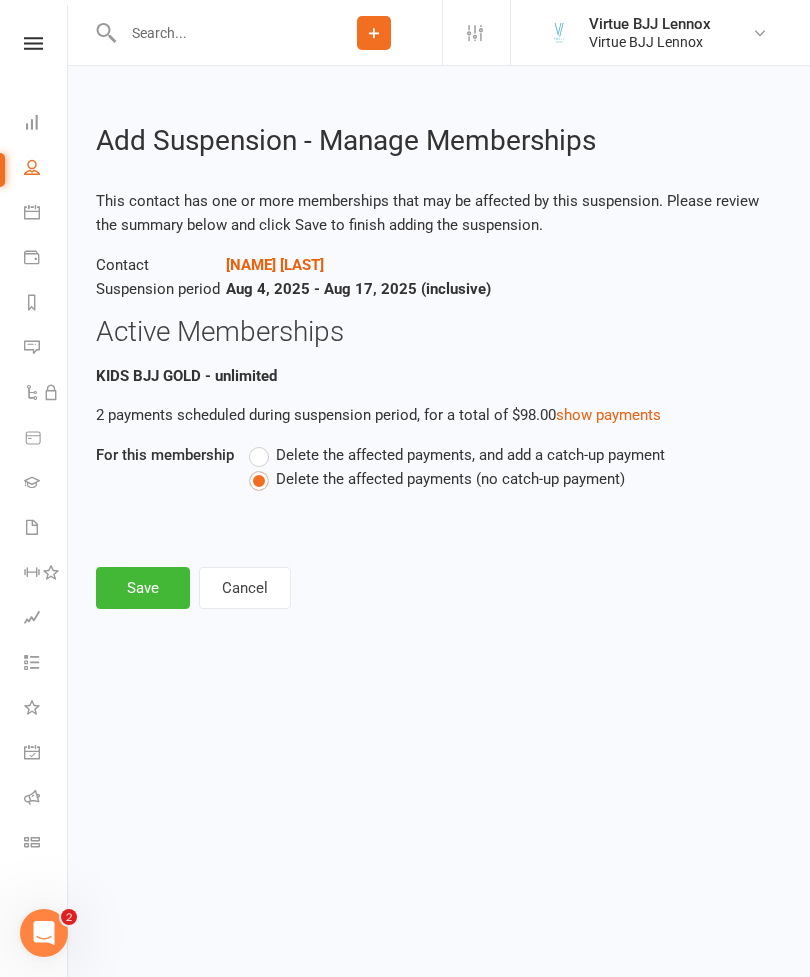 click on "Save" at bounding box center [143, 588] 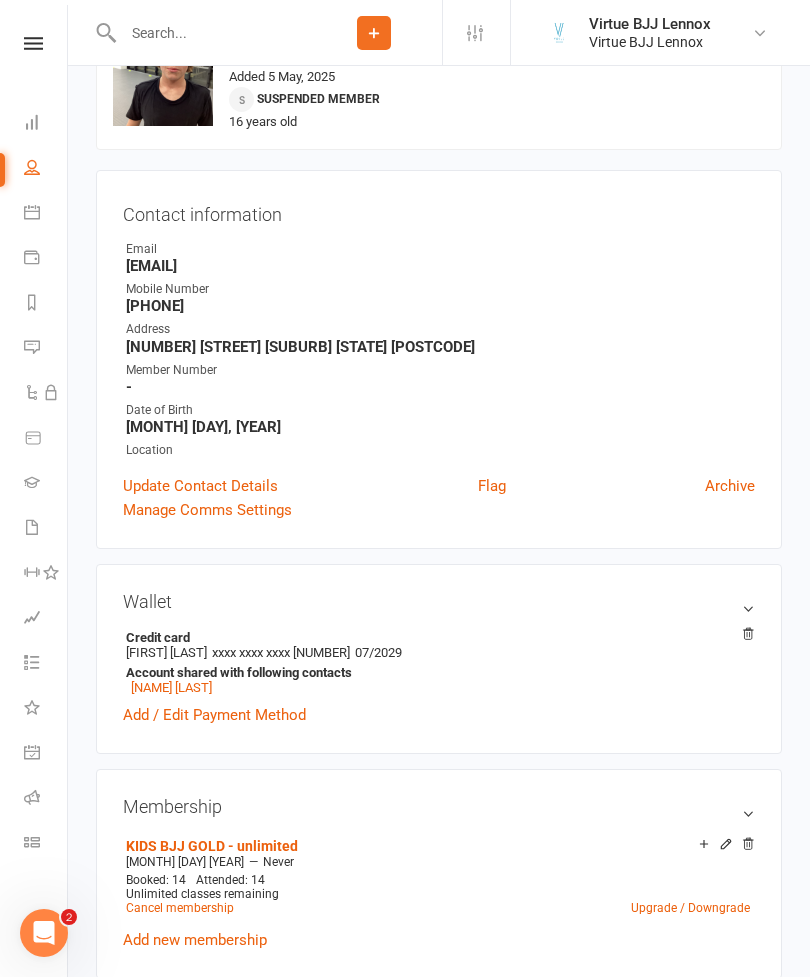 scroll, scrollTop: 0, scrollLeft: 0, axis: both 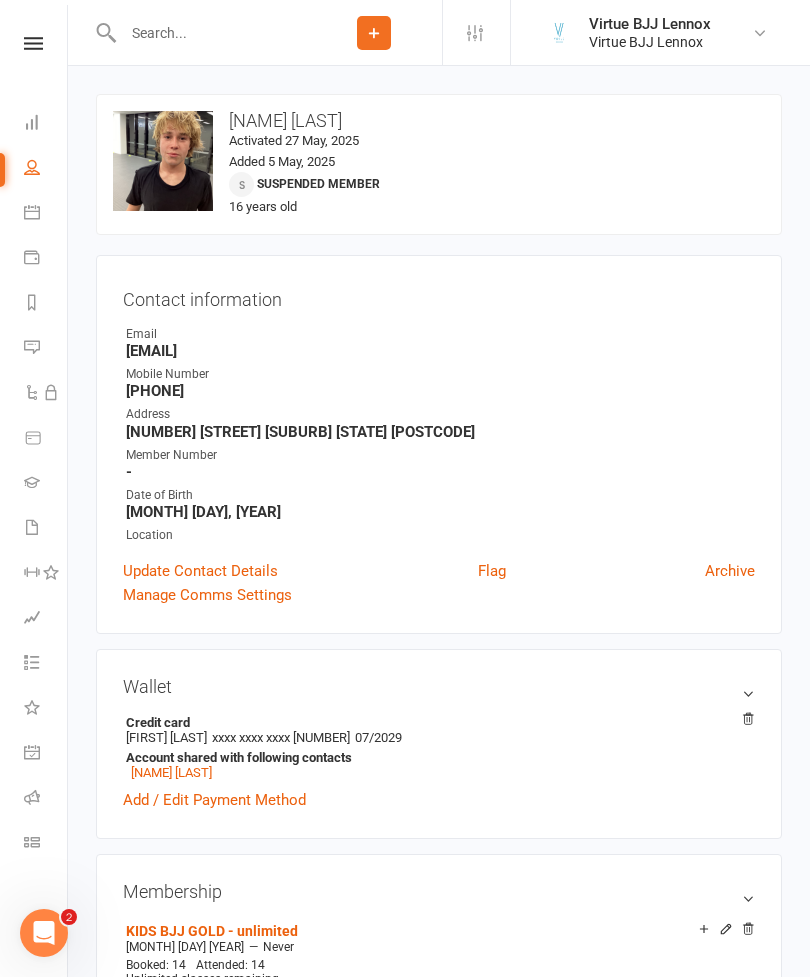 click on "Calendar" at bounding box center (33, 214) 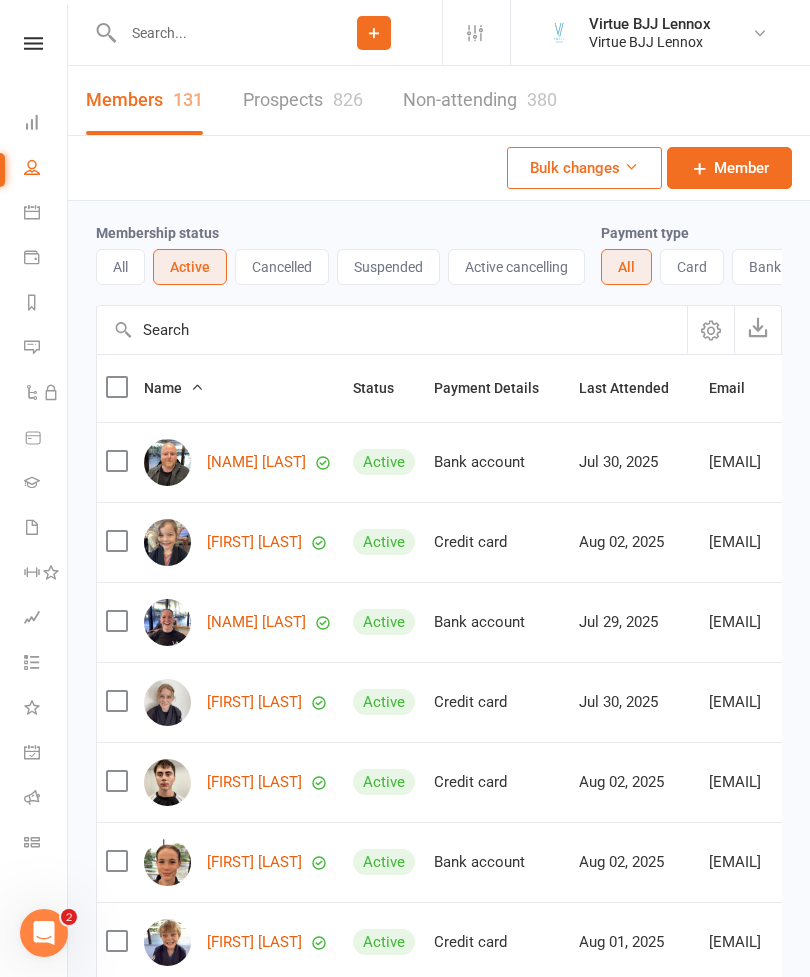 click on "[FIRST] [LAST]" at bounding box center [239, 782] 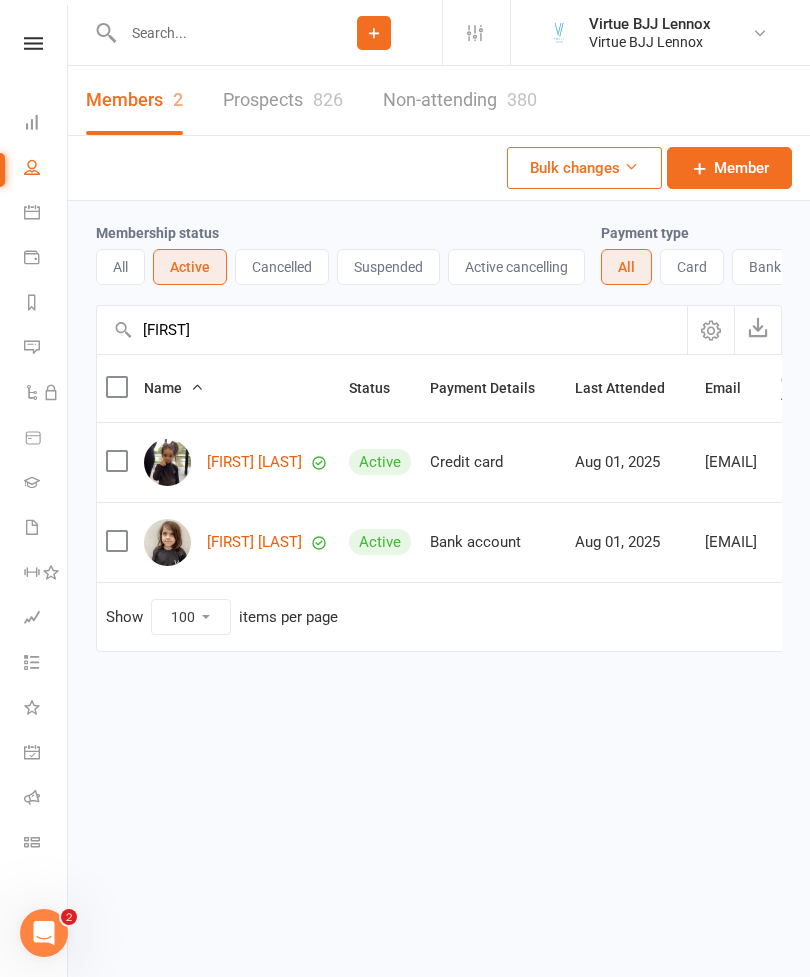 type on "[FIRST]" 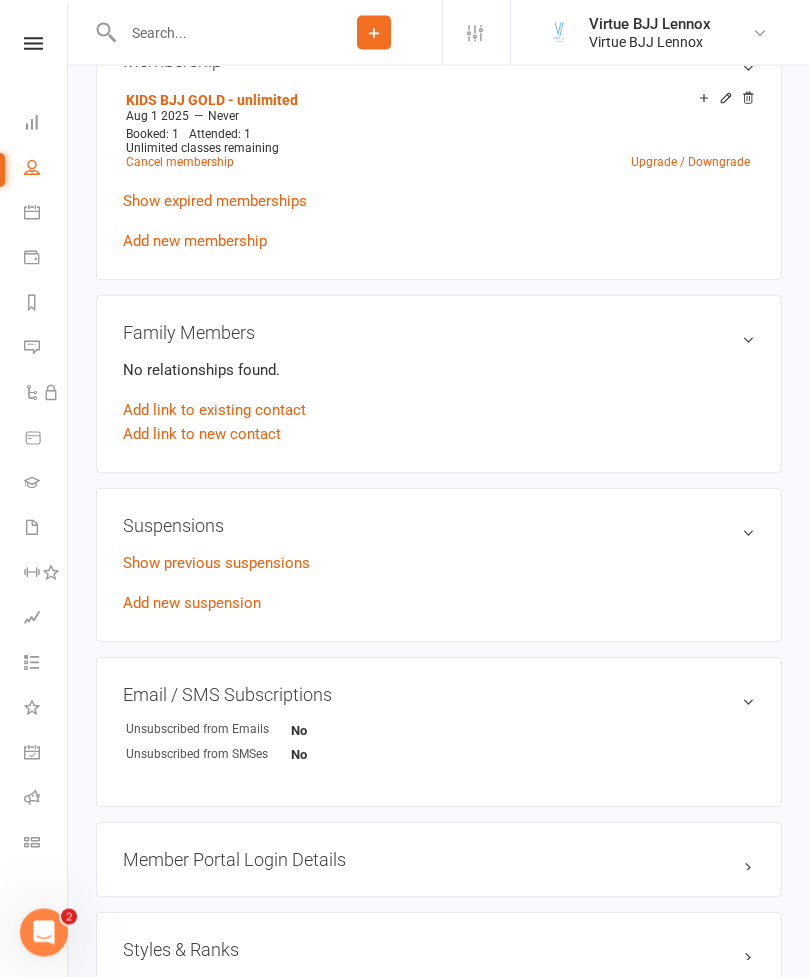 scroll, scrollTop: 813, scrollLeft: 0, axis: vertical 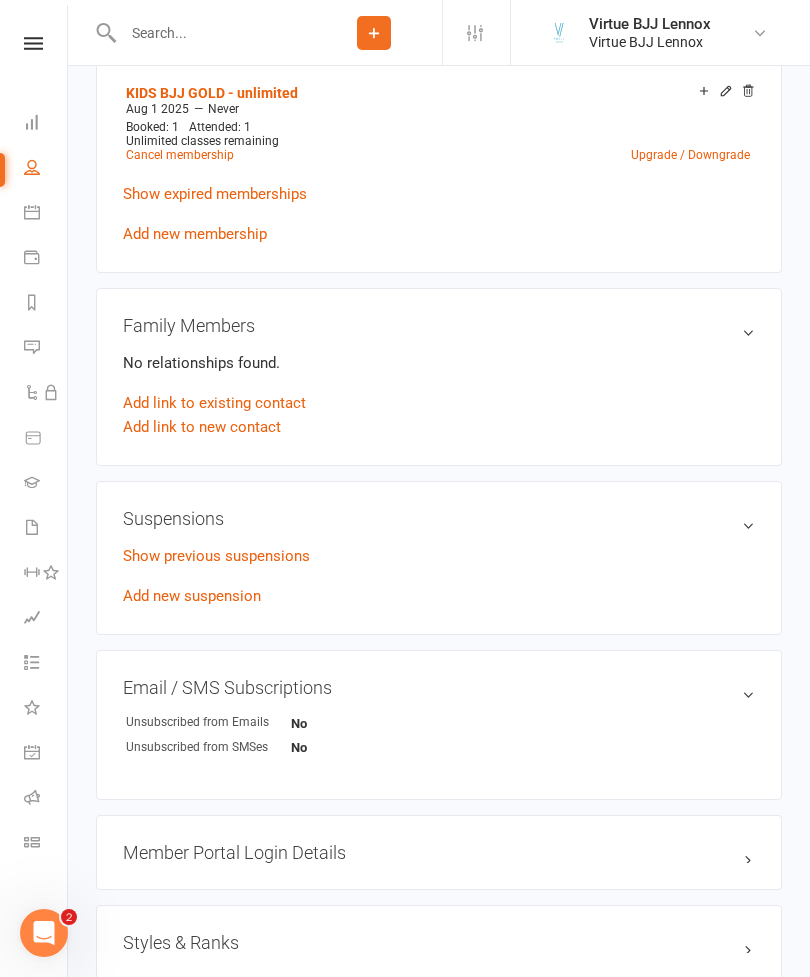 click on "Show previous suspensions" at bounding box center (216, 556) 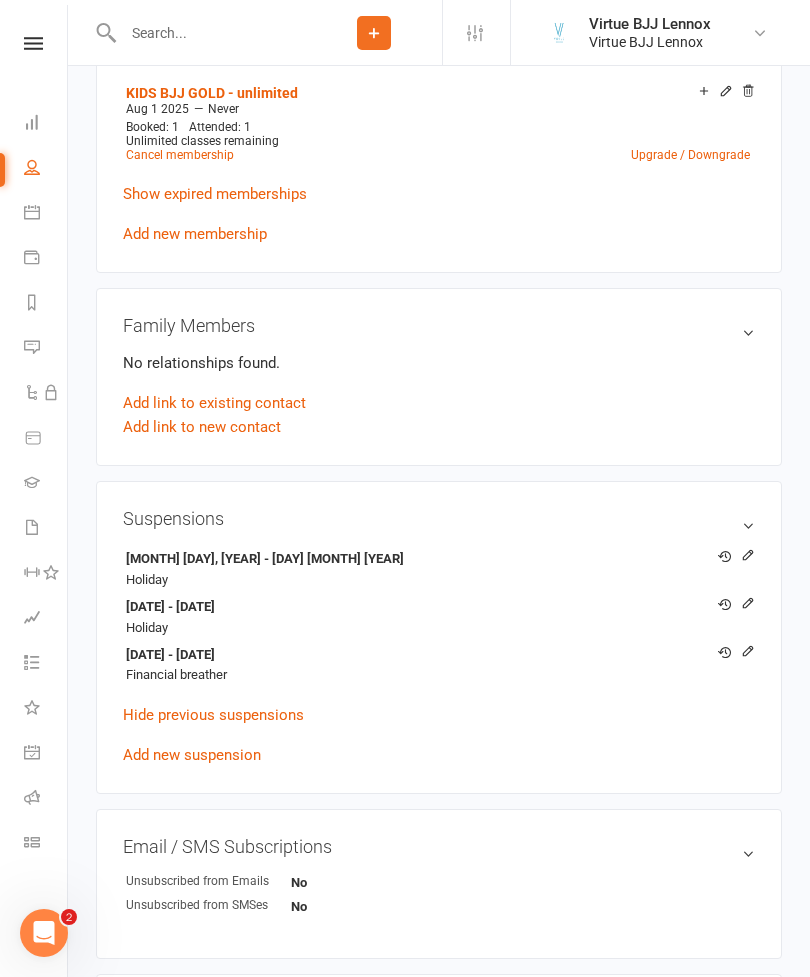 click on "People" at bounding box center (46, 169) 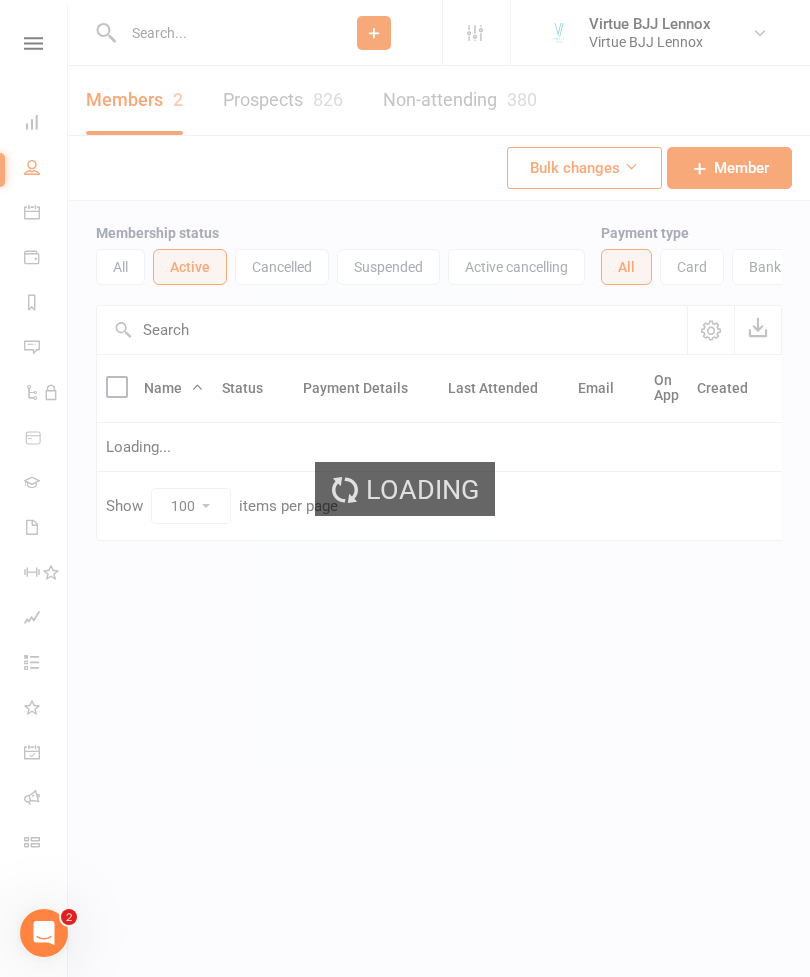 scroll, scrollTop: 0, scrollLeft: 0, axis: both 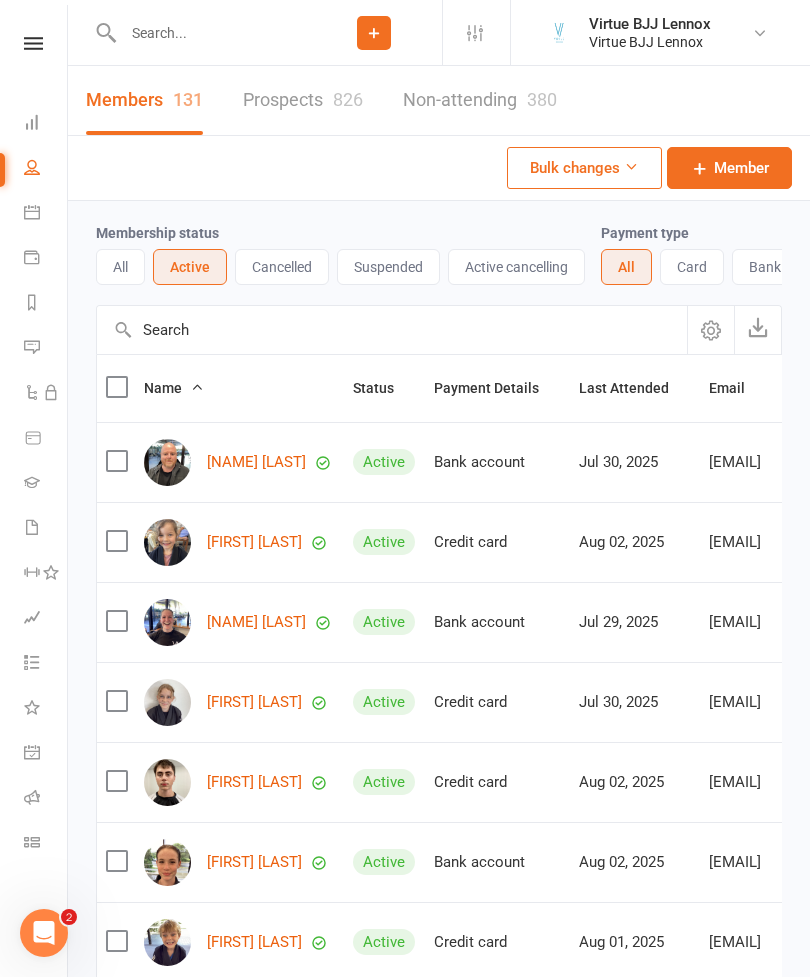 click at bounding box center (392, 330) 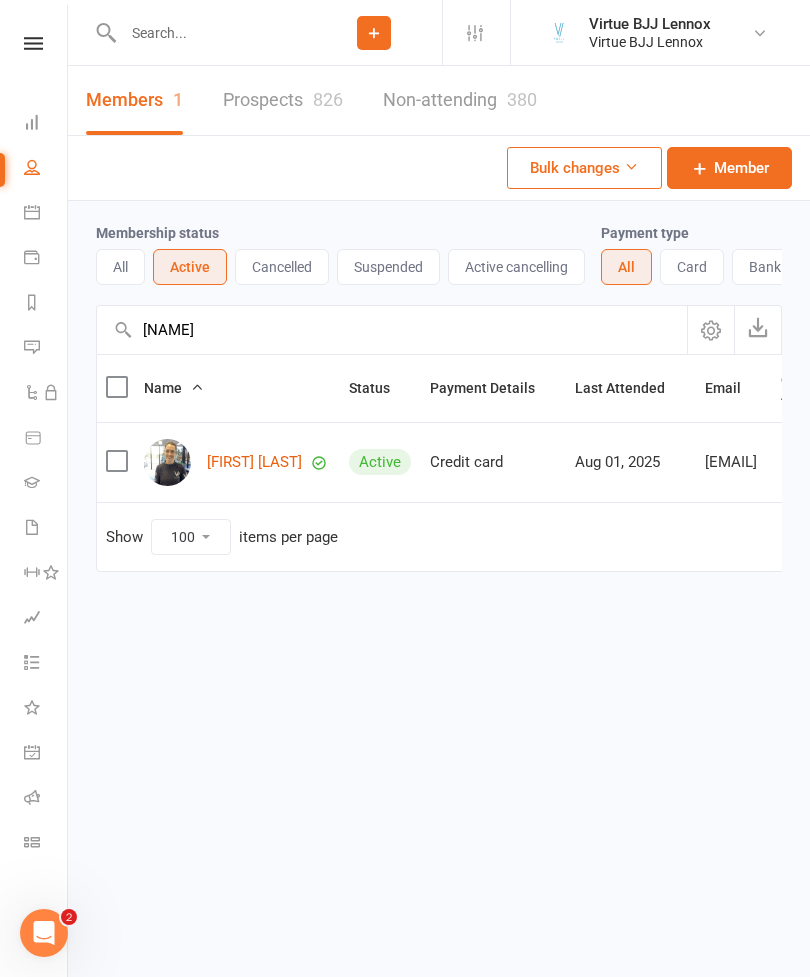 type on "[NAME]" 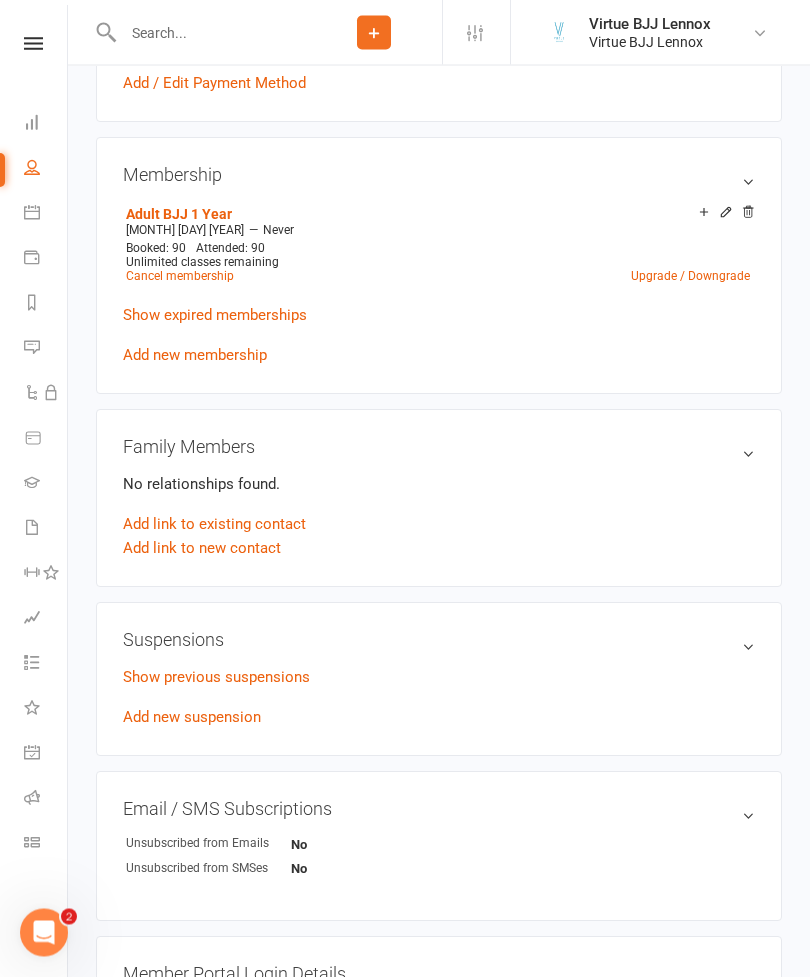 click on "Add new suspension" at bounding box center [192, 718] 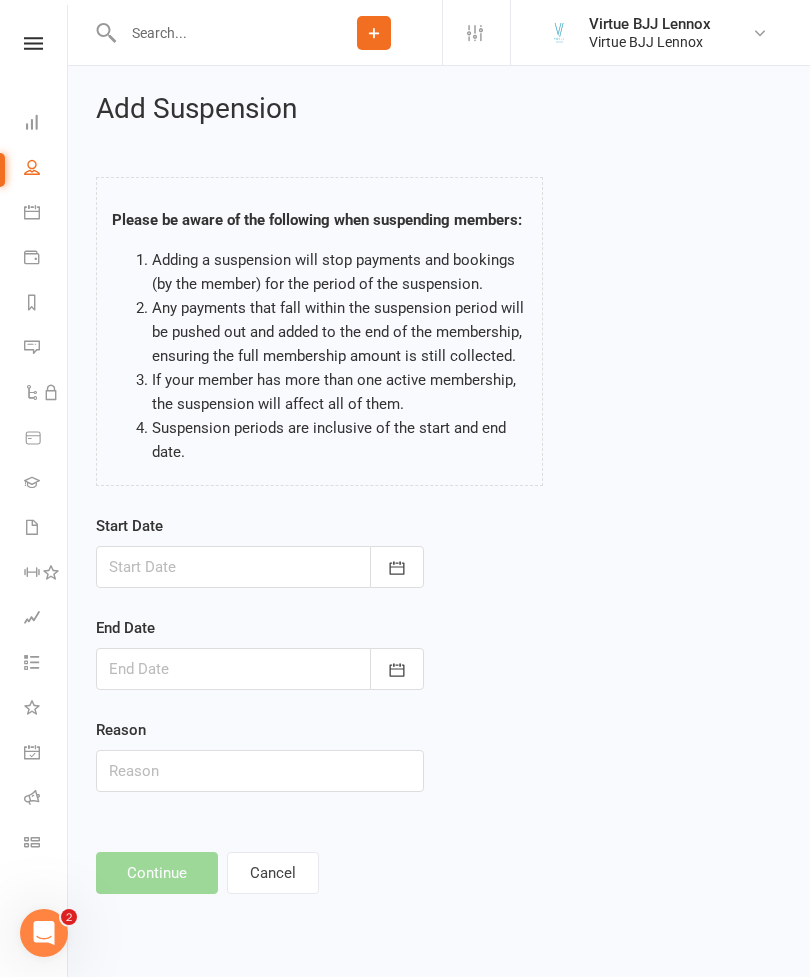 scroll, scrollTop: 0, scrollLeft: 0, axis: both 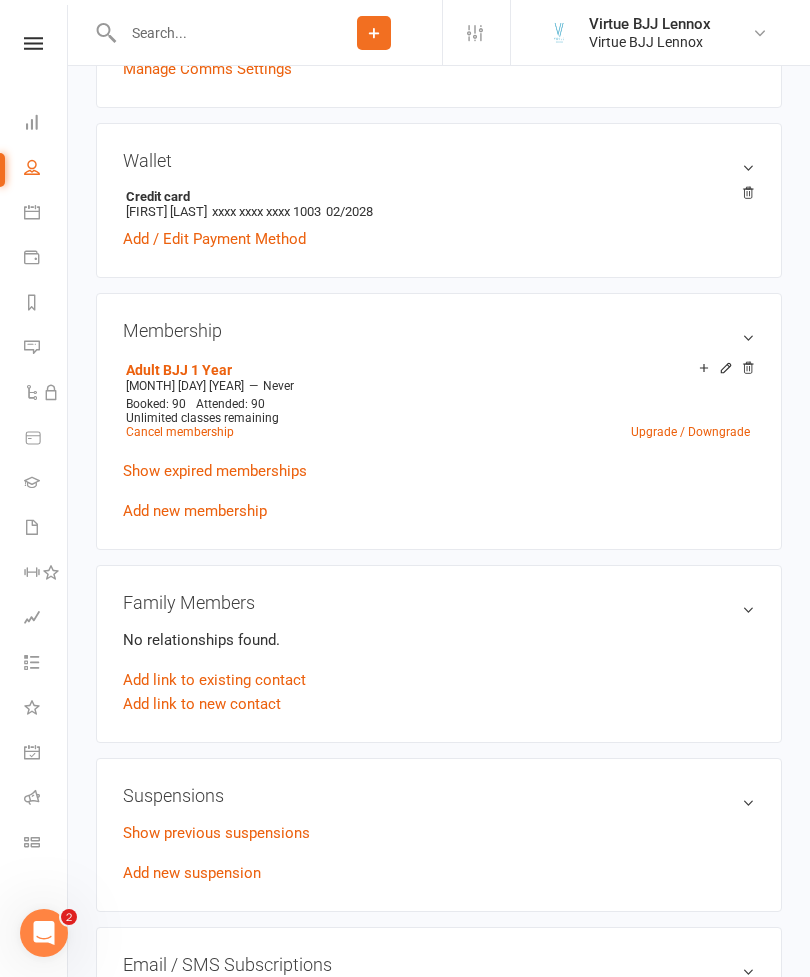 click on "Show previous suspensions" at bounding box center [216, 833] 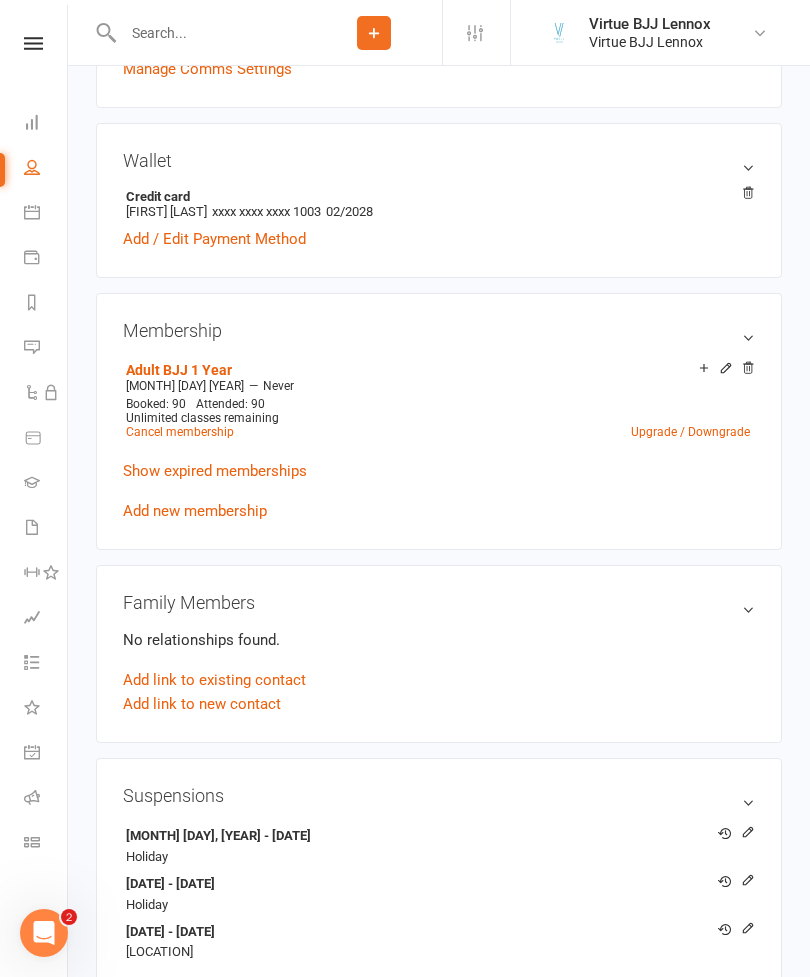 click on "People" at bounding box center (46, 169) 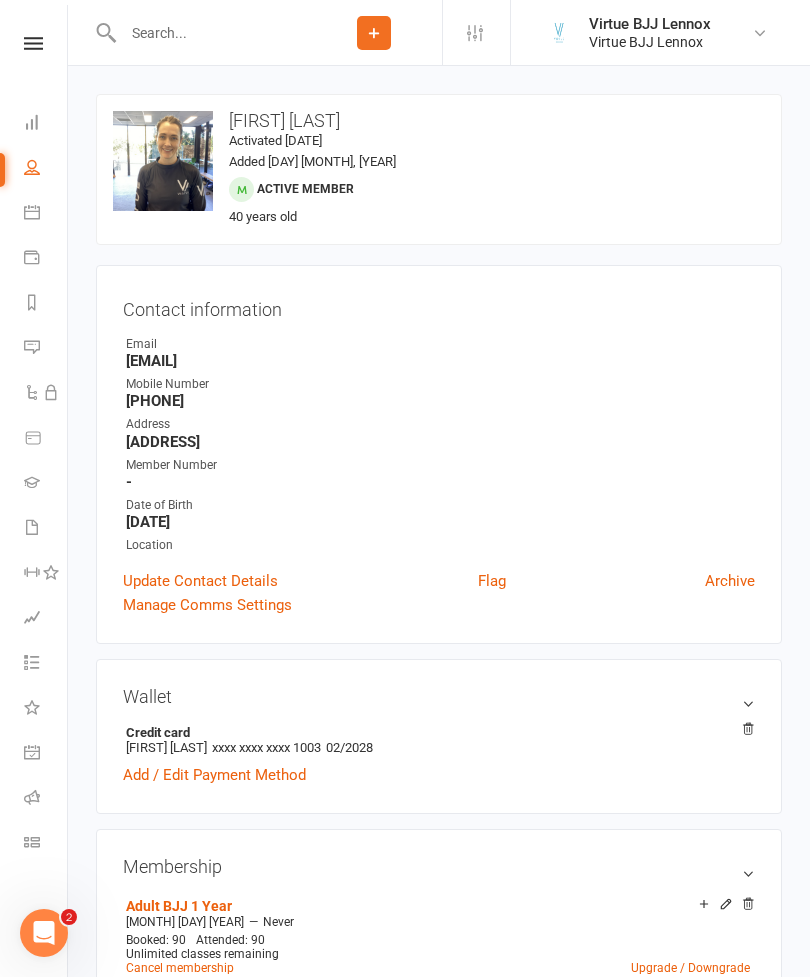 select on "100" 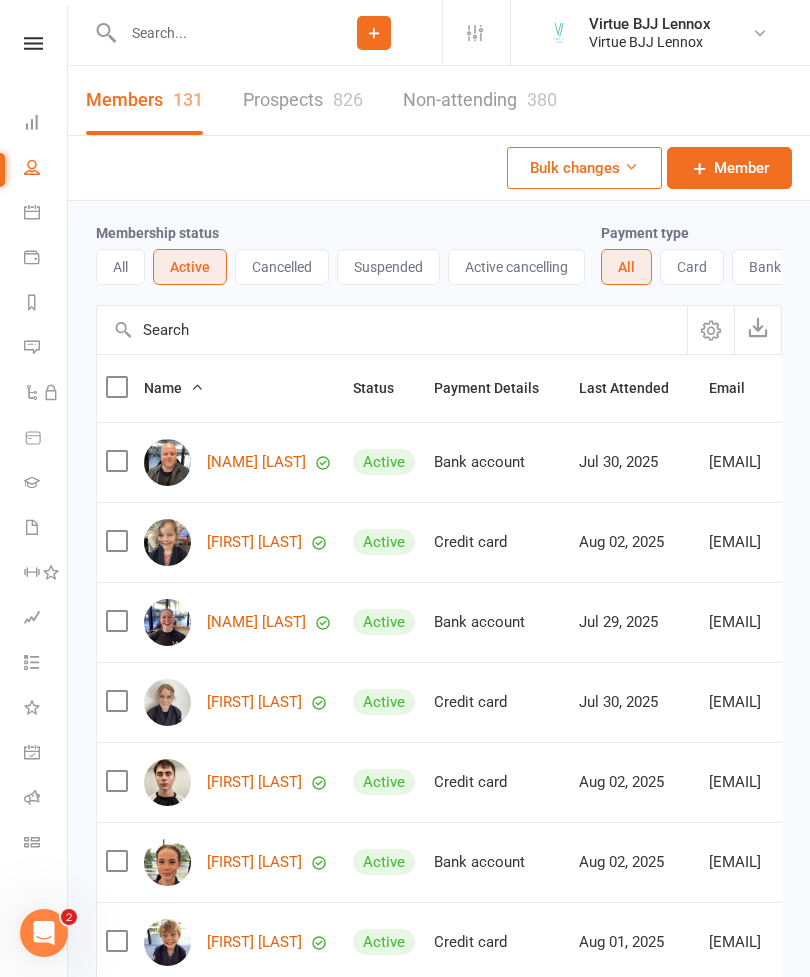 click at bounding box center (392, 330) 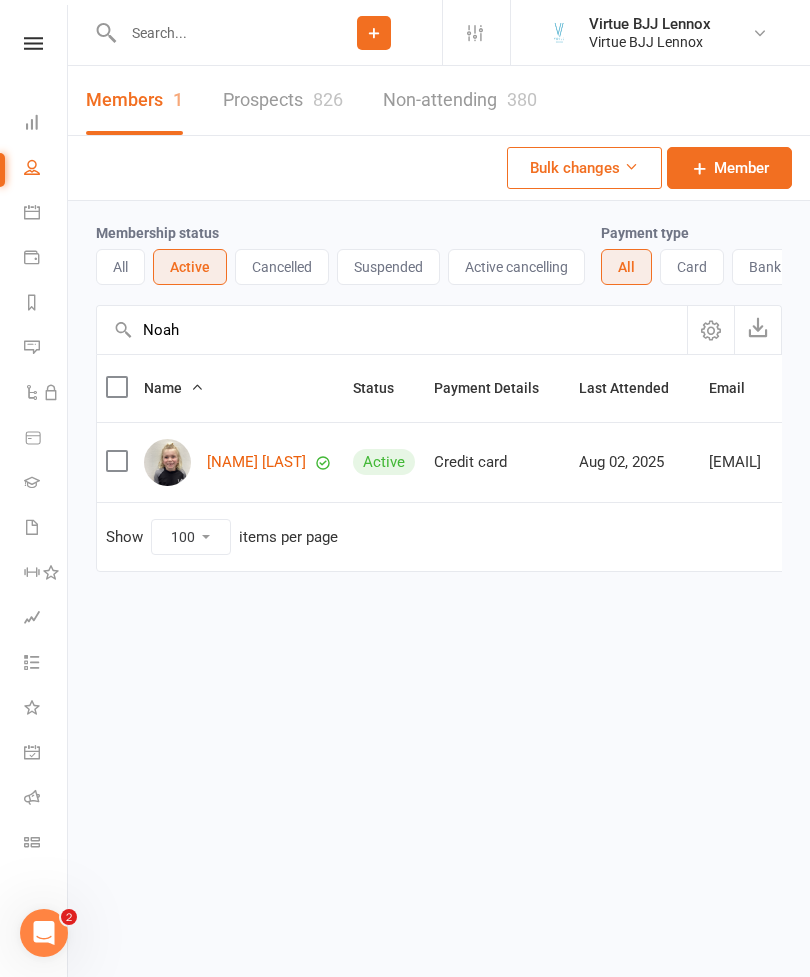 type on "Noah" 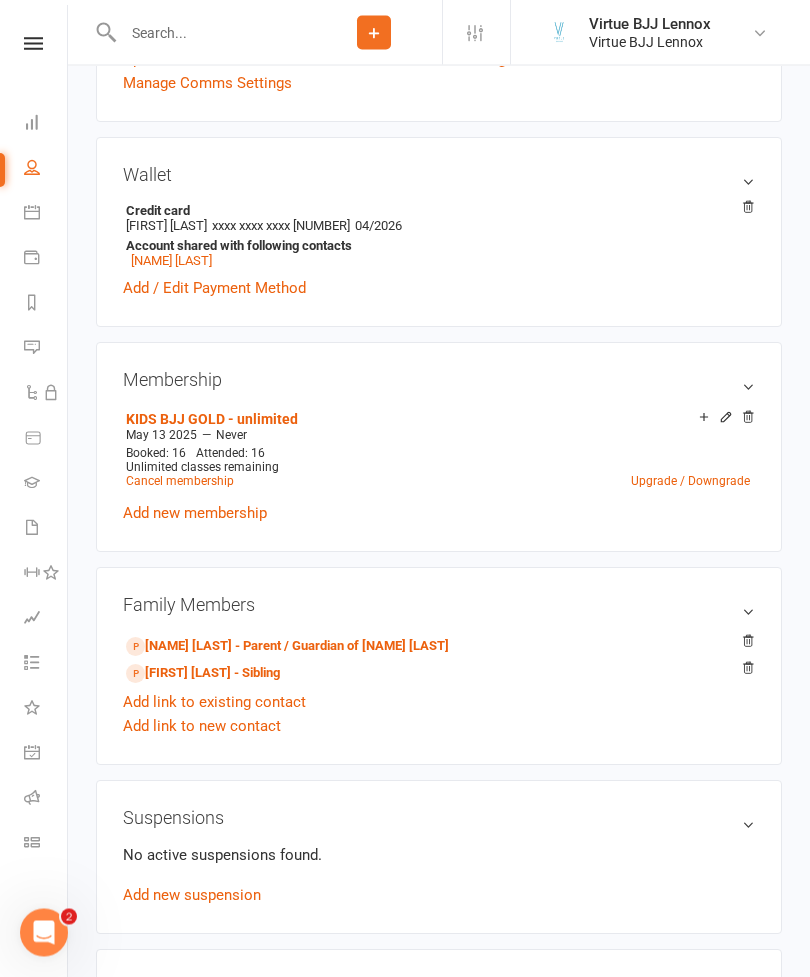 scroll, scrollTop: 525, scrollLeft: 0, axis: vertical 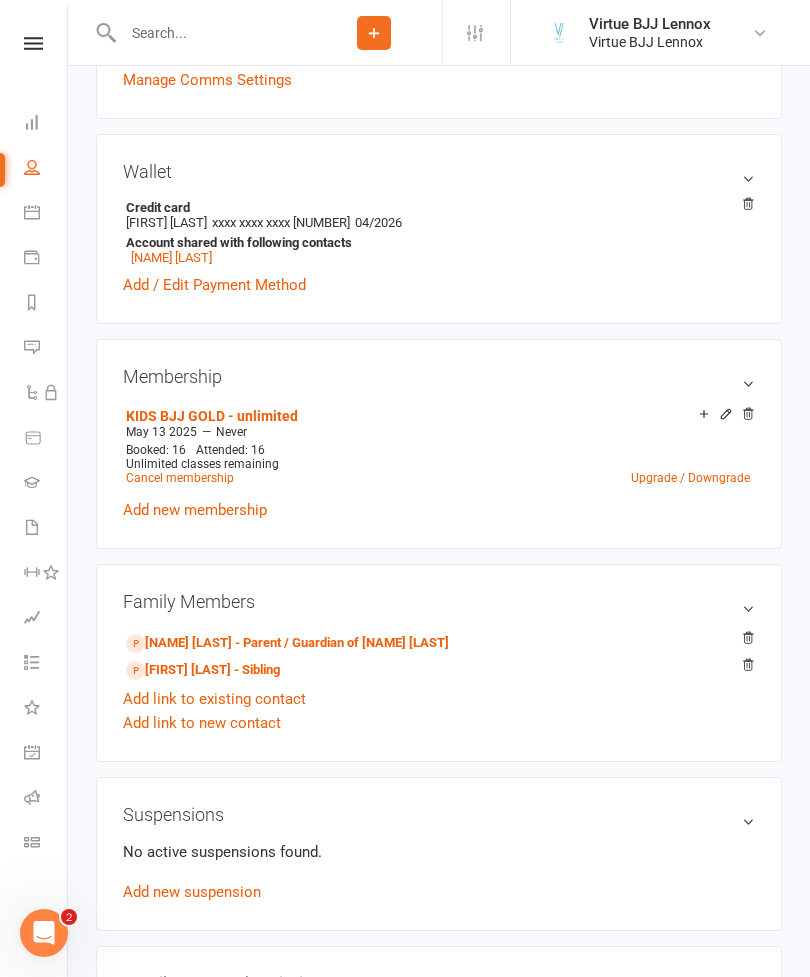 click at bounding box center (33, 43) 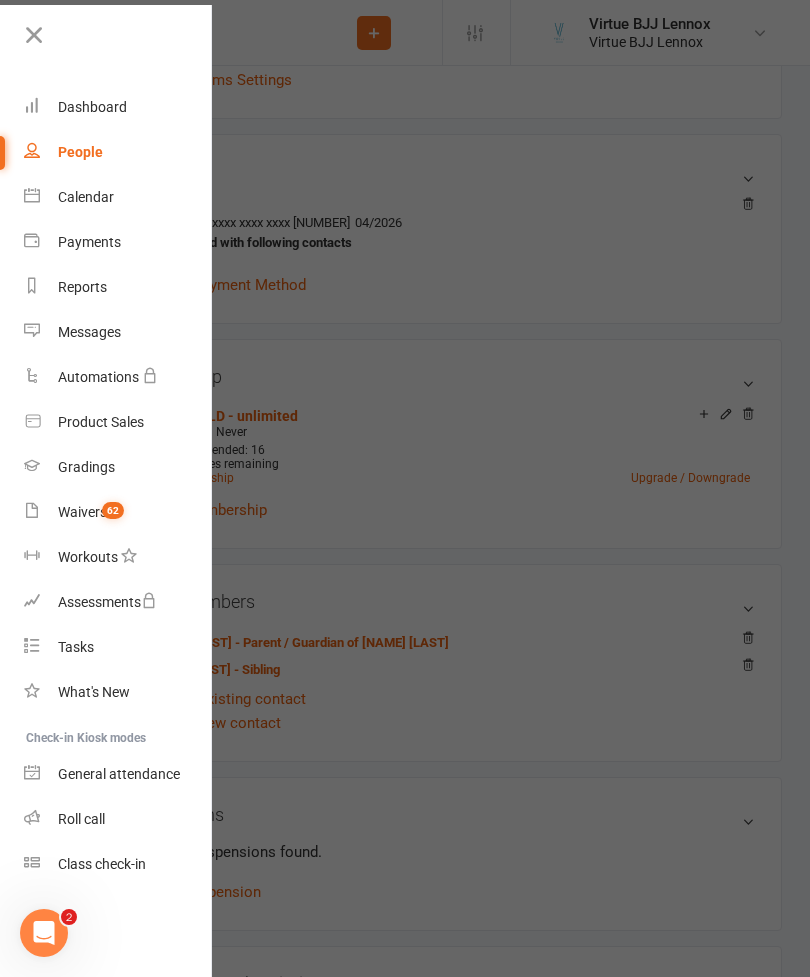 click on "Roll call" at bounding box center (81, 819) 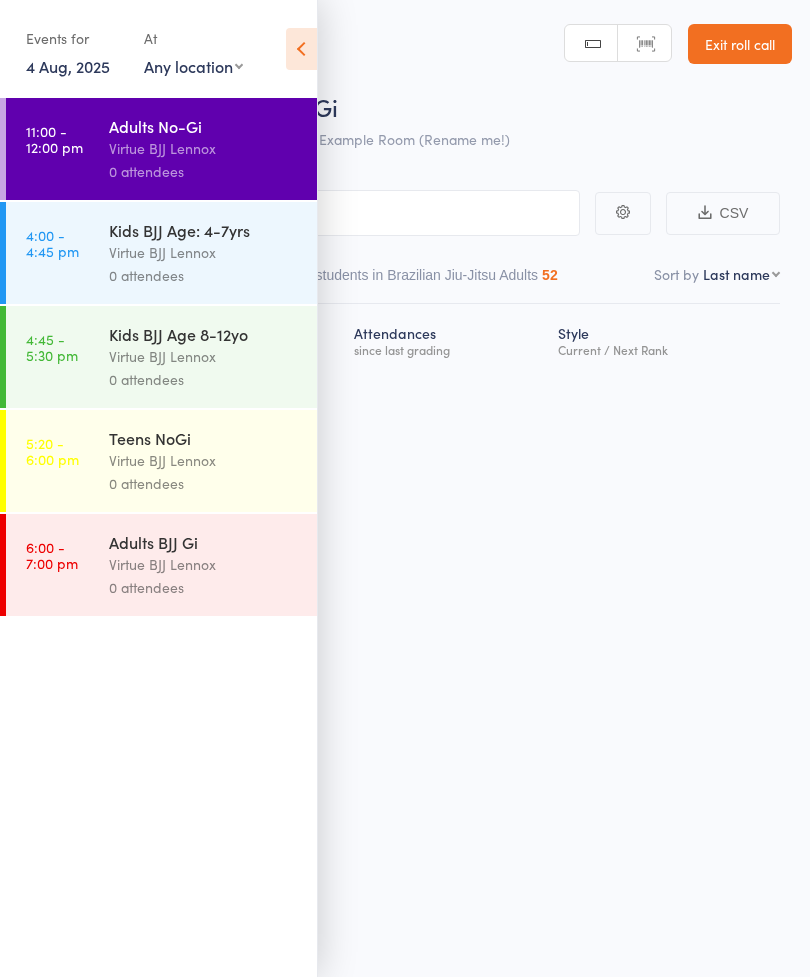 scroll, scrollTop: 0, scrollLeft: 0, axis: both 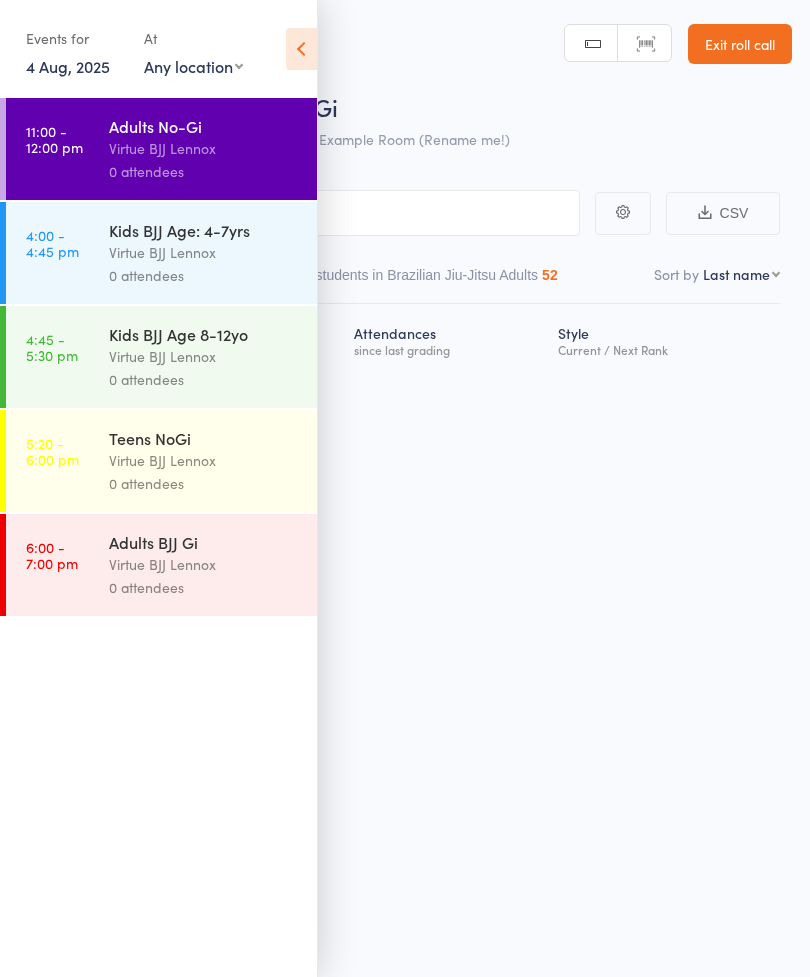 click at bounding box center (301, 49) 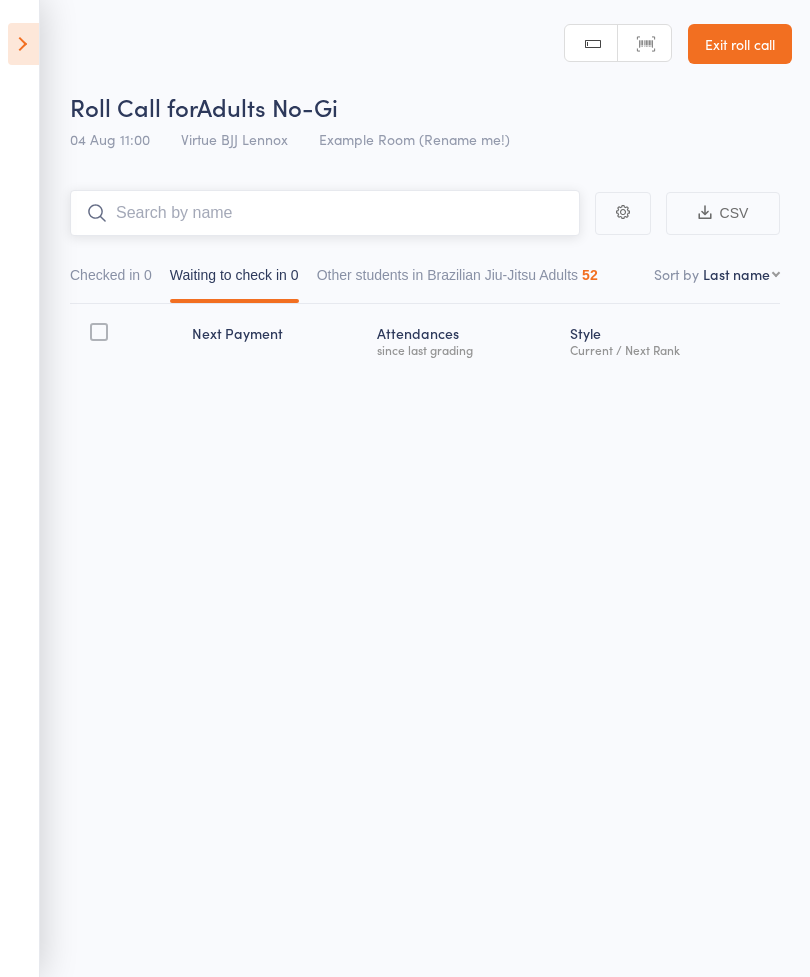 click at bounding box center (325, 213) 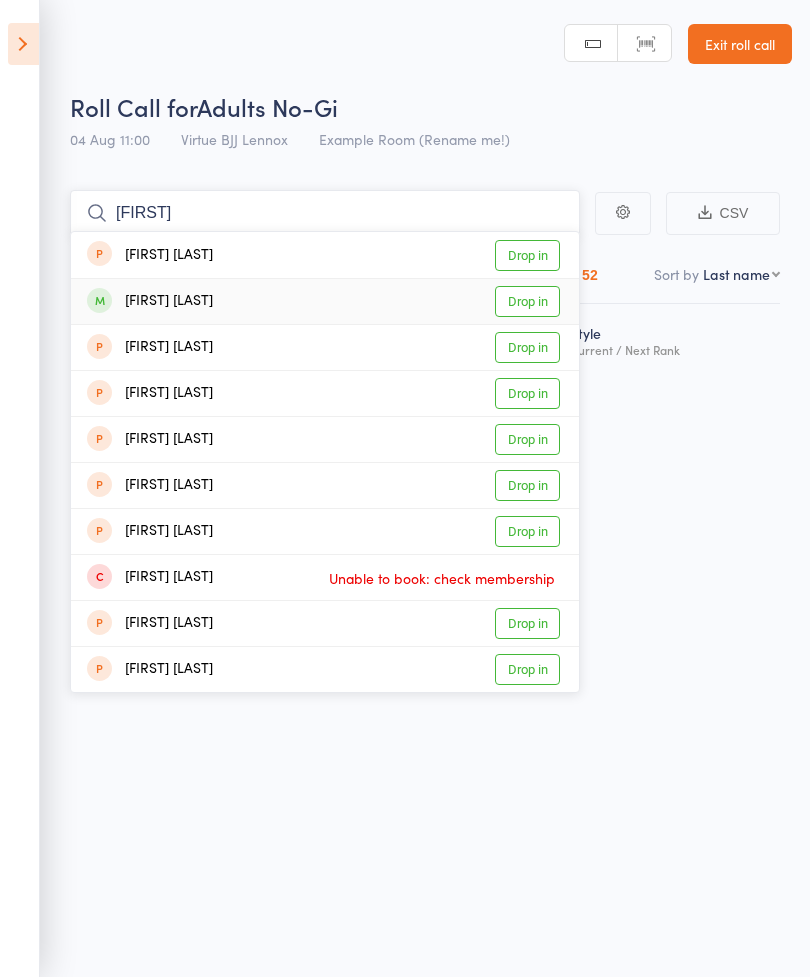type on "[FIRST]" 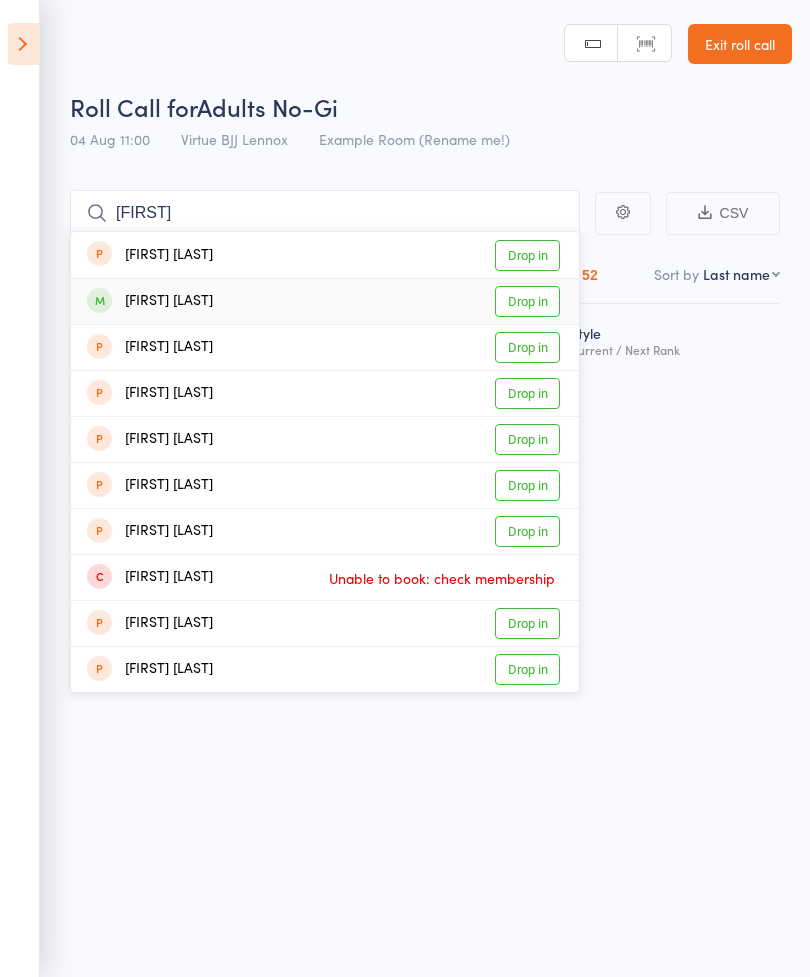 click on "Drop in" at bounding box center [527, 301] 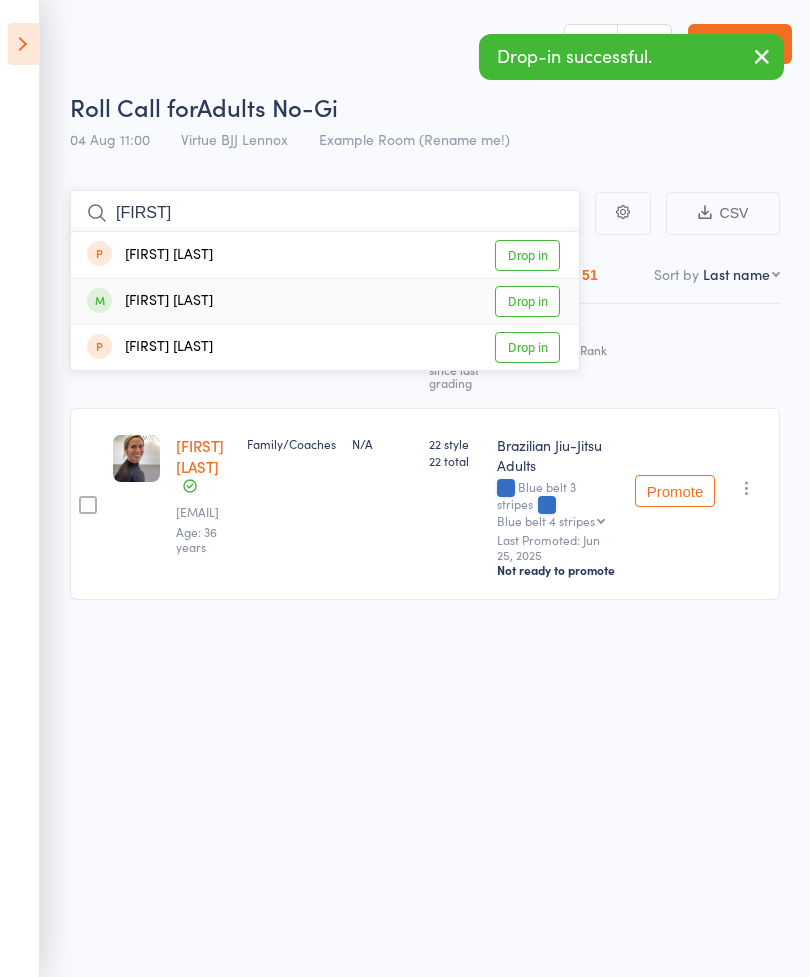 type on "[FIRST]" 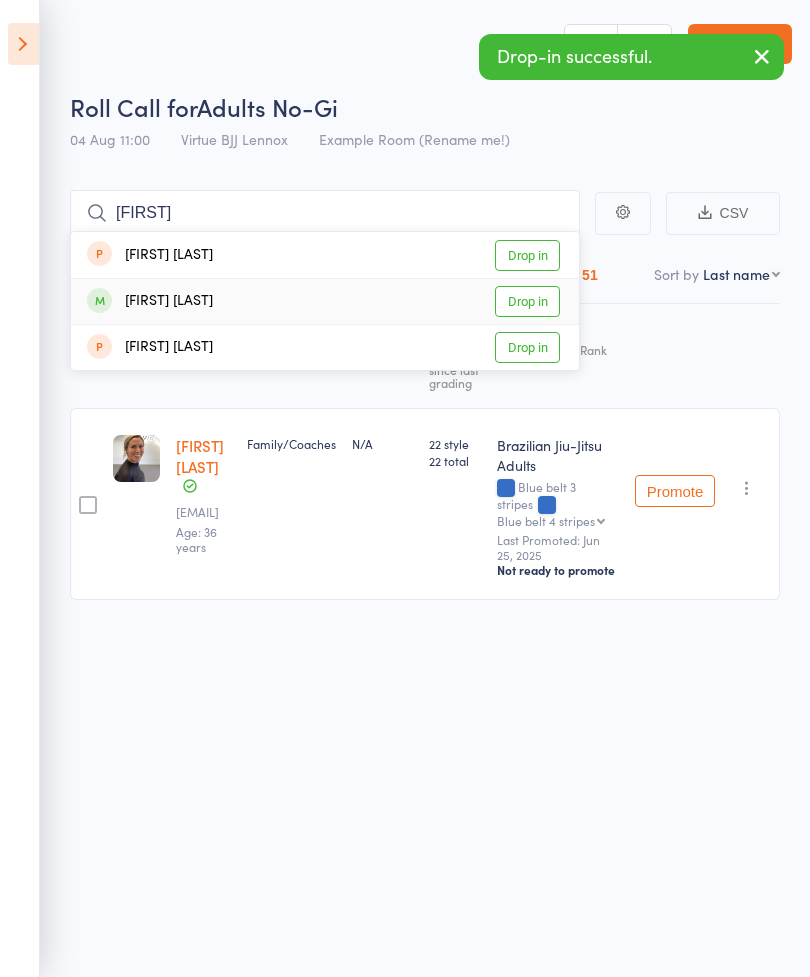 click on "Drop in" at bounding box center [527, 301] 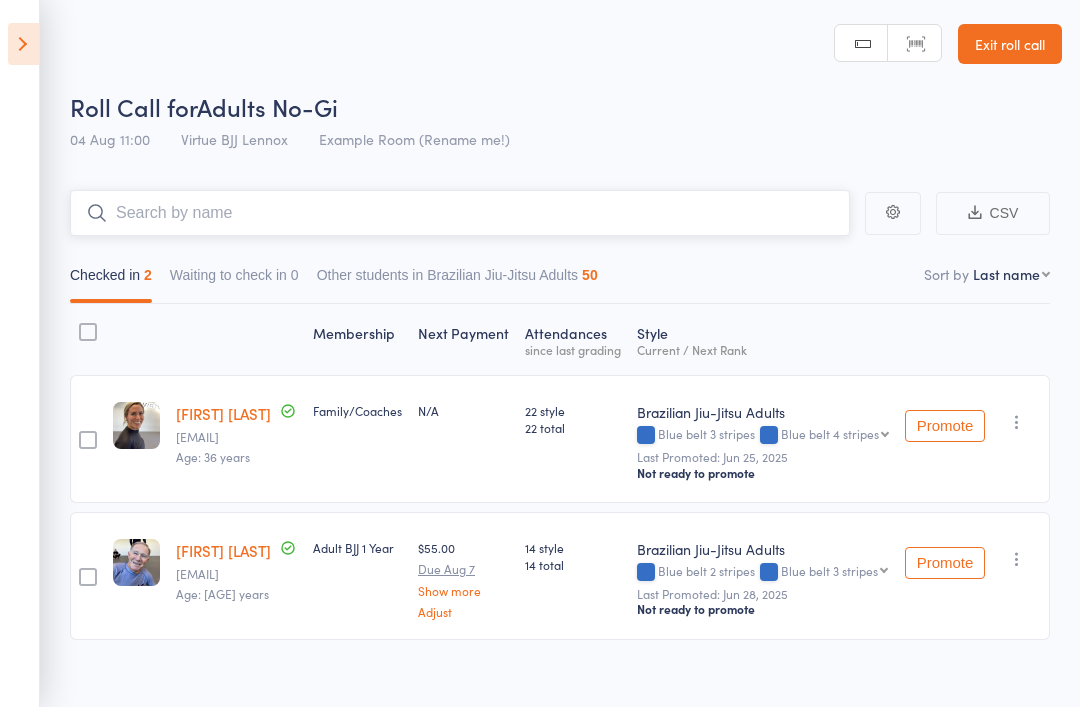 click at bounding box center (460, 213) 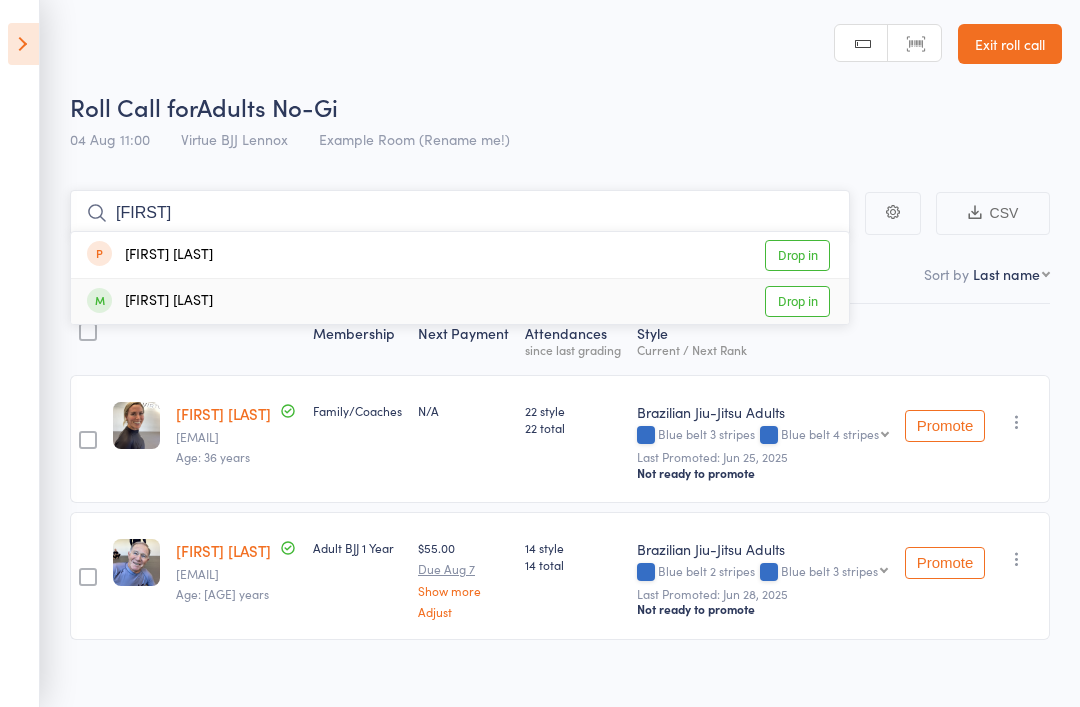 type on "[FIRST]" 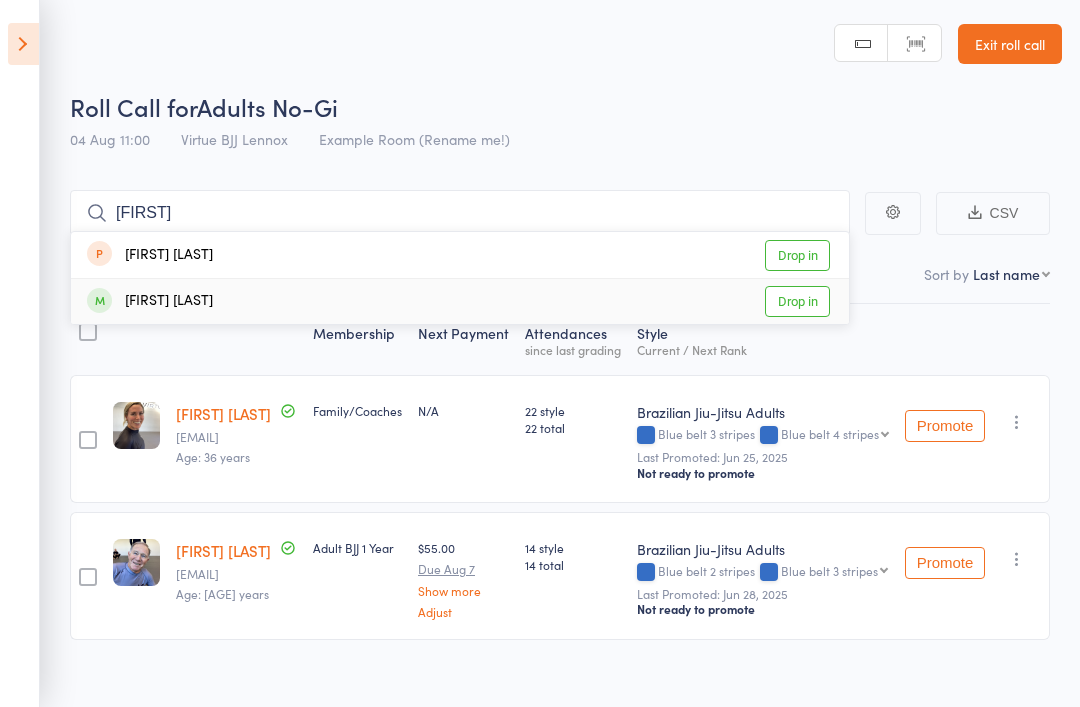click on "Drop in" at bounding box center (797, 301) 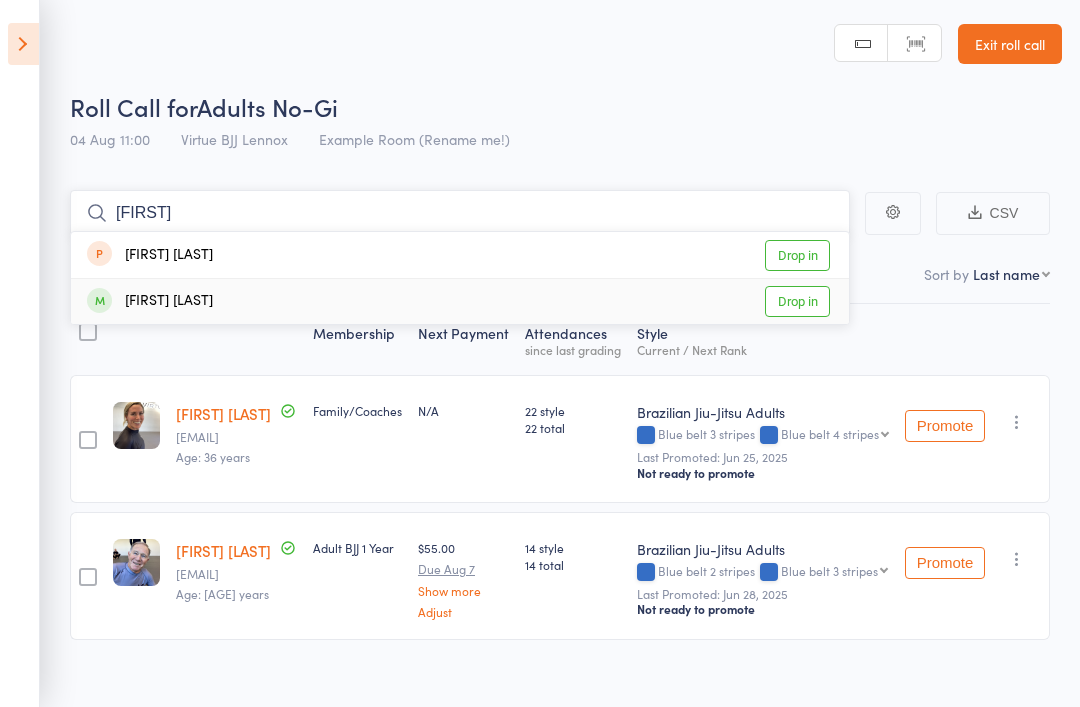 type 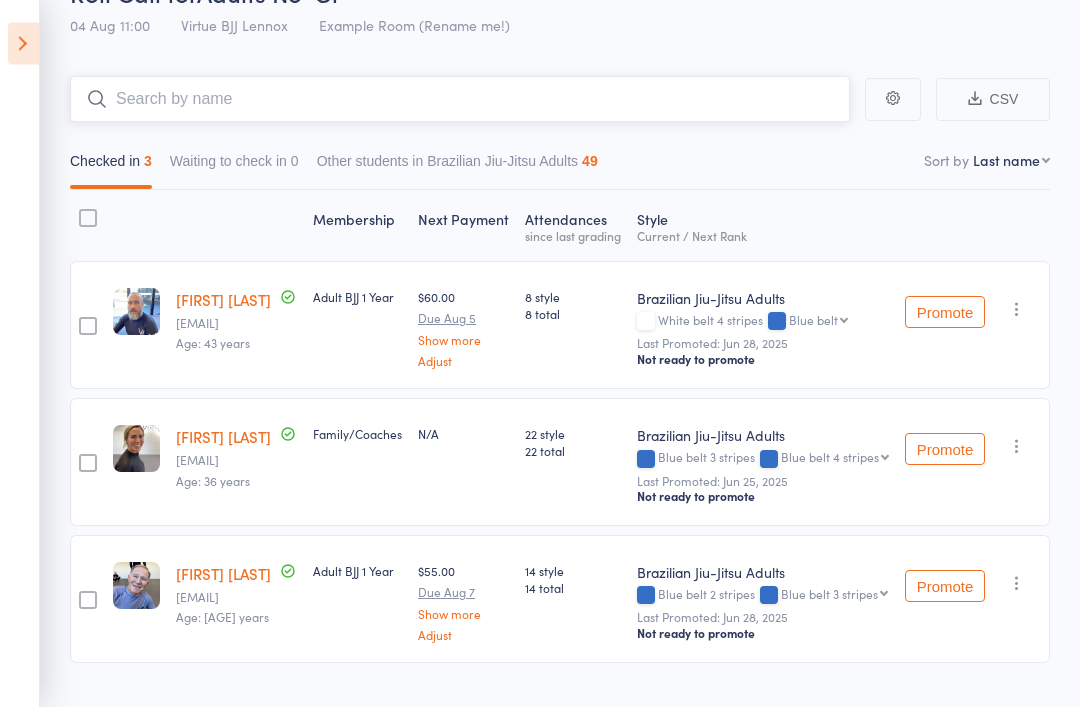 scroll, scrollTop: 138, scrollLeft: 0, axis: vertical 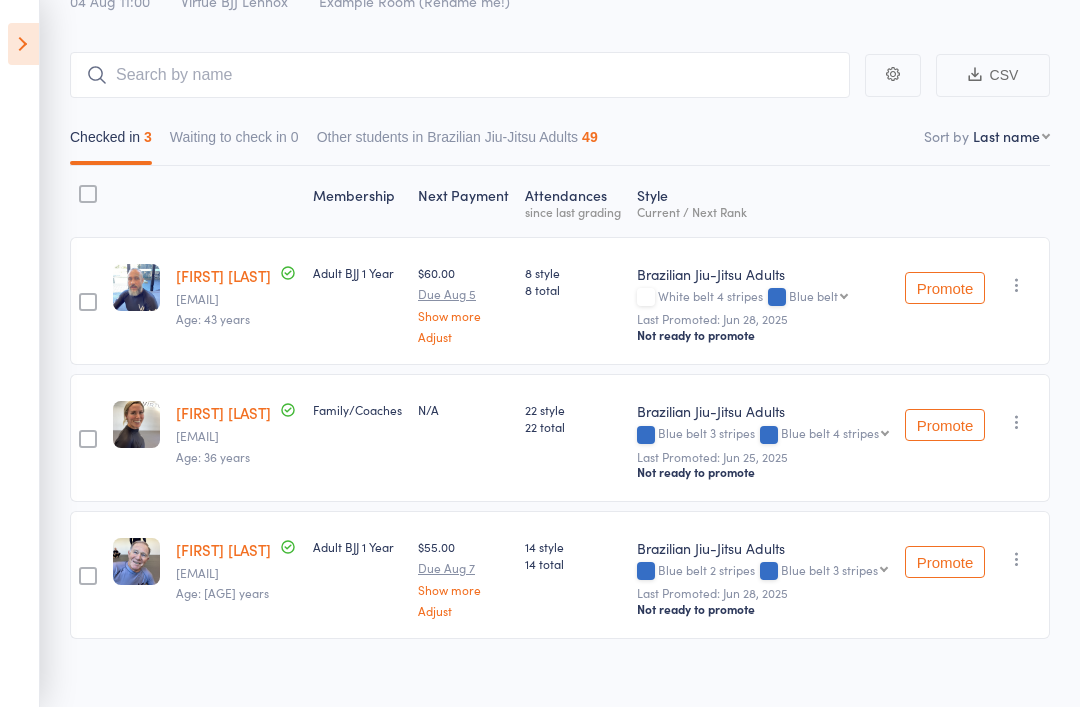 click on "Roll Call for  Adults No-Gi 04 Aug 11:00  Virtue BJJ Lennox  Example Room (Rename me!)" at bounding box center [566, -13] 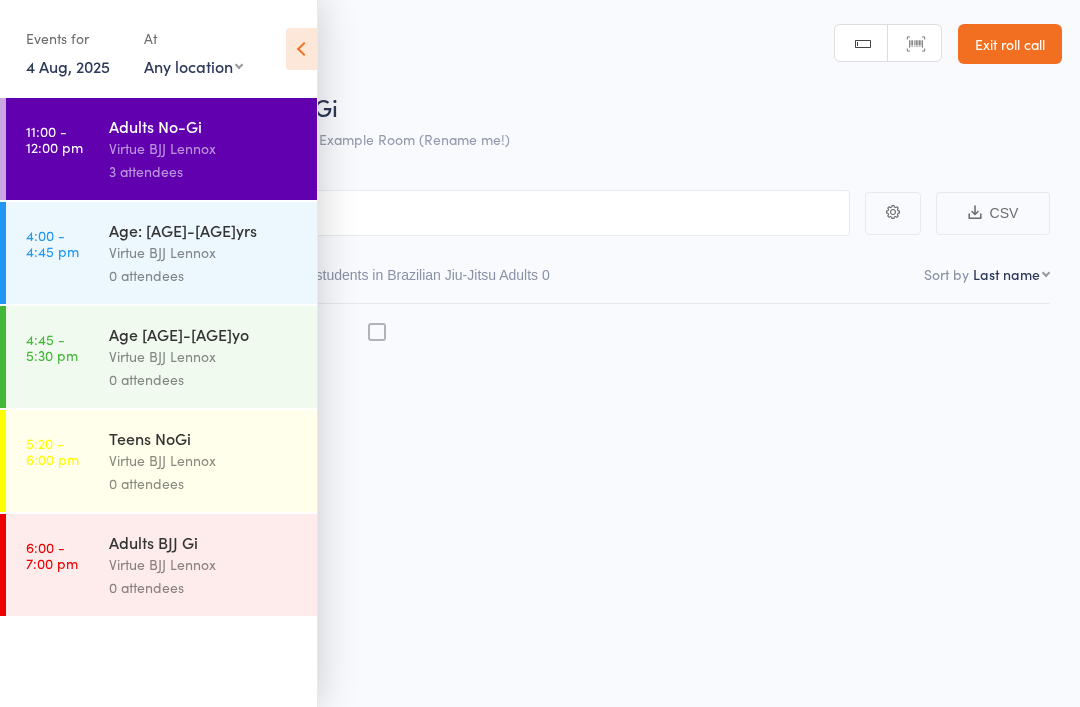 scroll, scrollTop: 0, scrollLeft: 0, axis: both 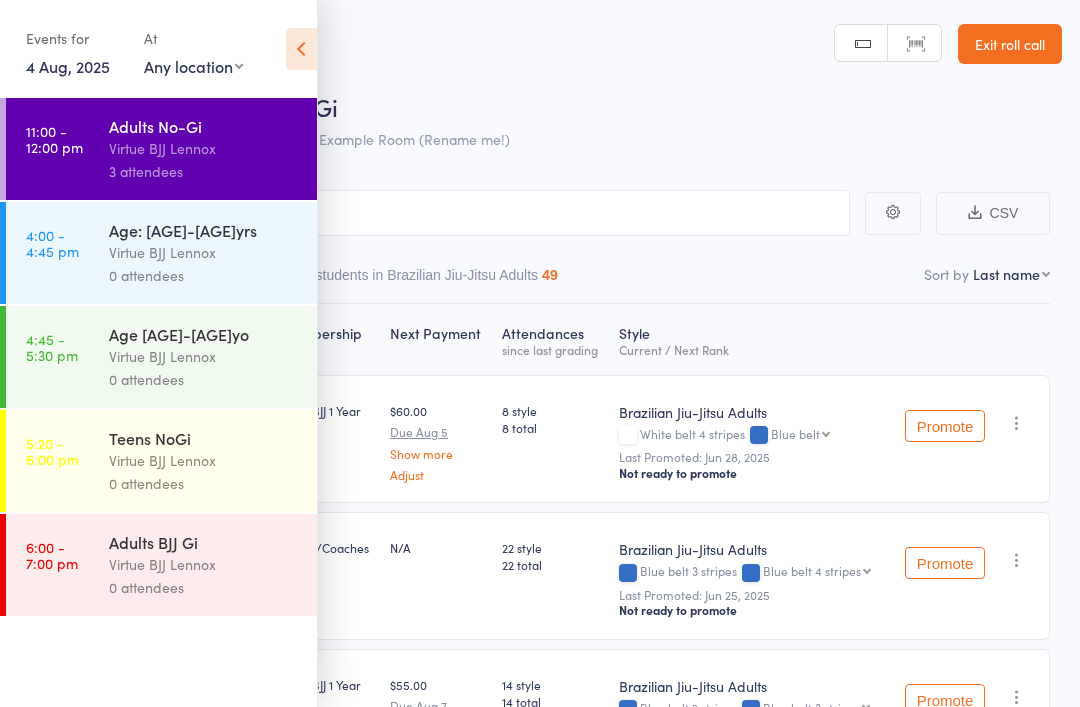 click at bounding box center [301, 49] 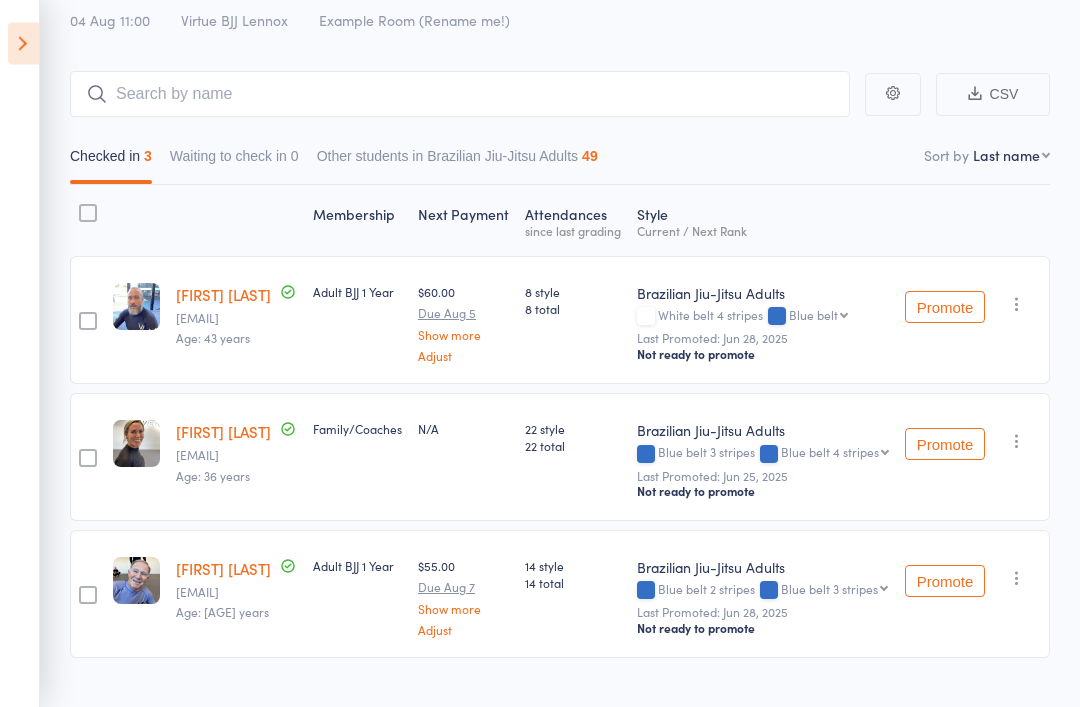 scroll, scrollTop: 119, scrollLeft: 0, axis: vertical 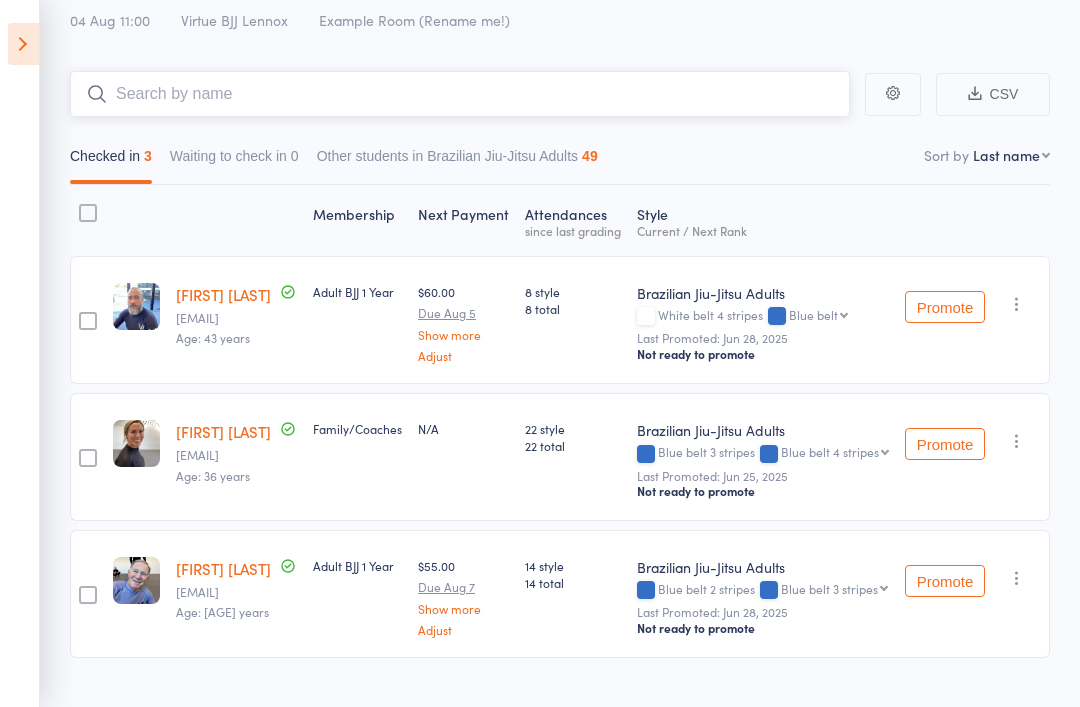 click at bounding box center [460, 94] 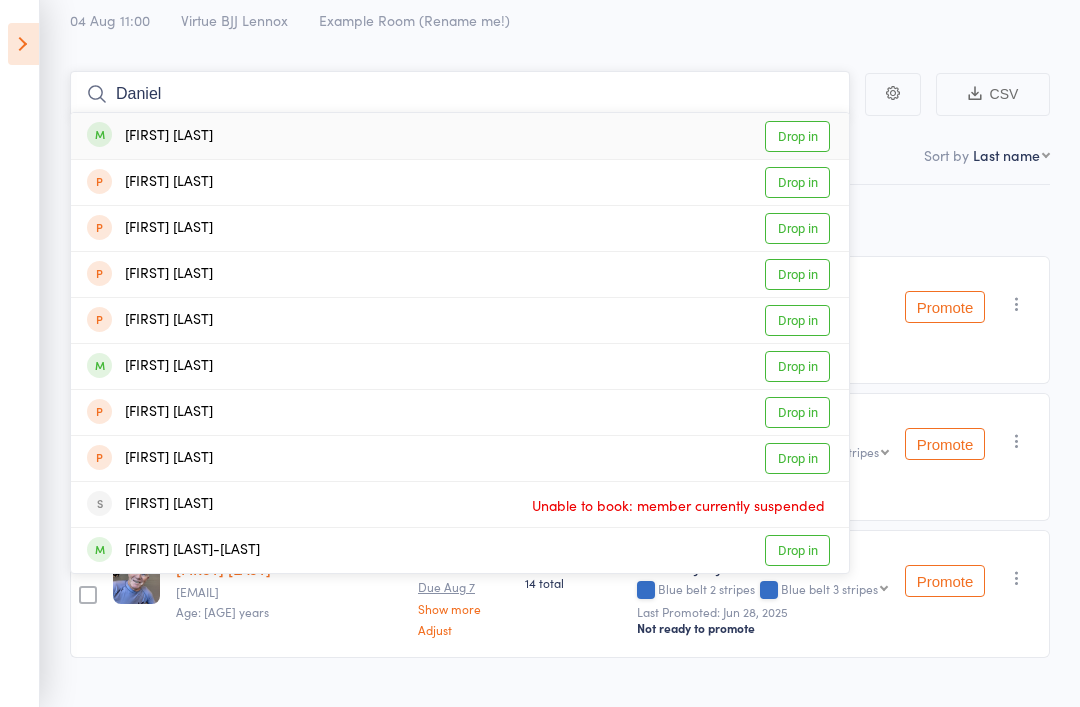 type on "Daniel" 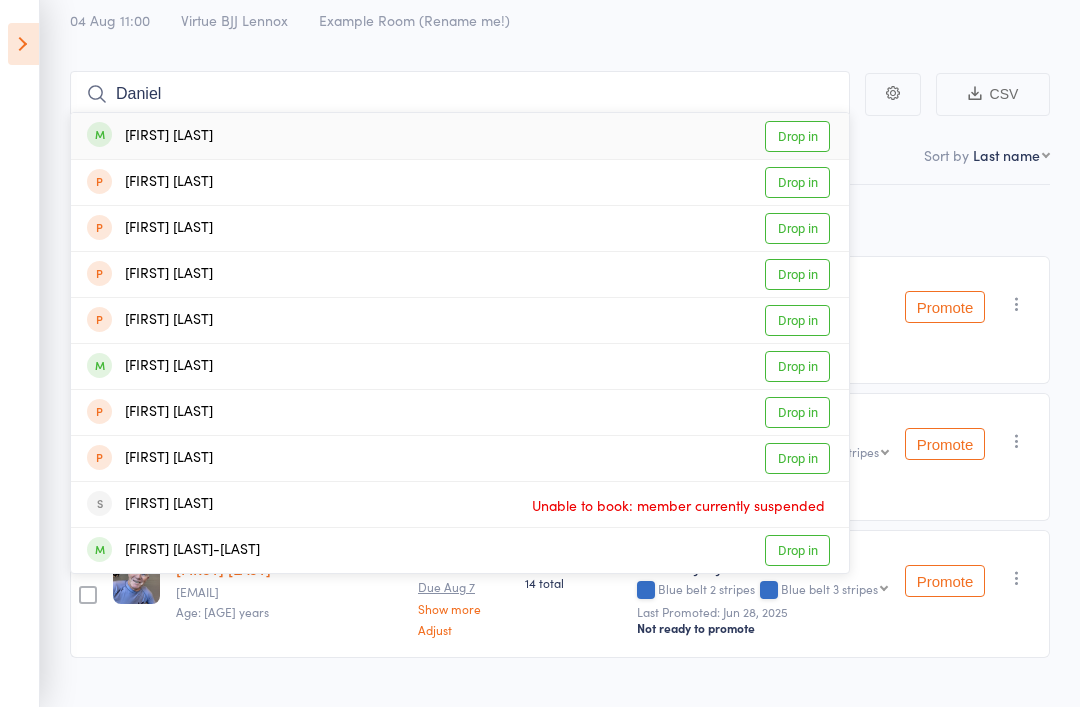 click on "Drop in" at bounding box center [797, 366] 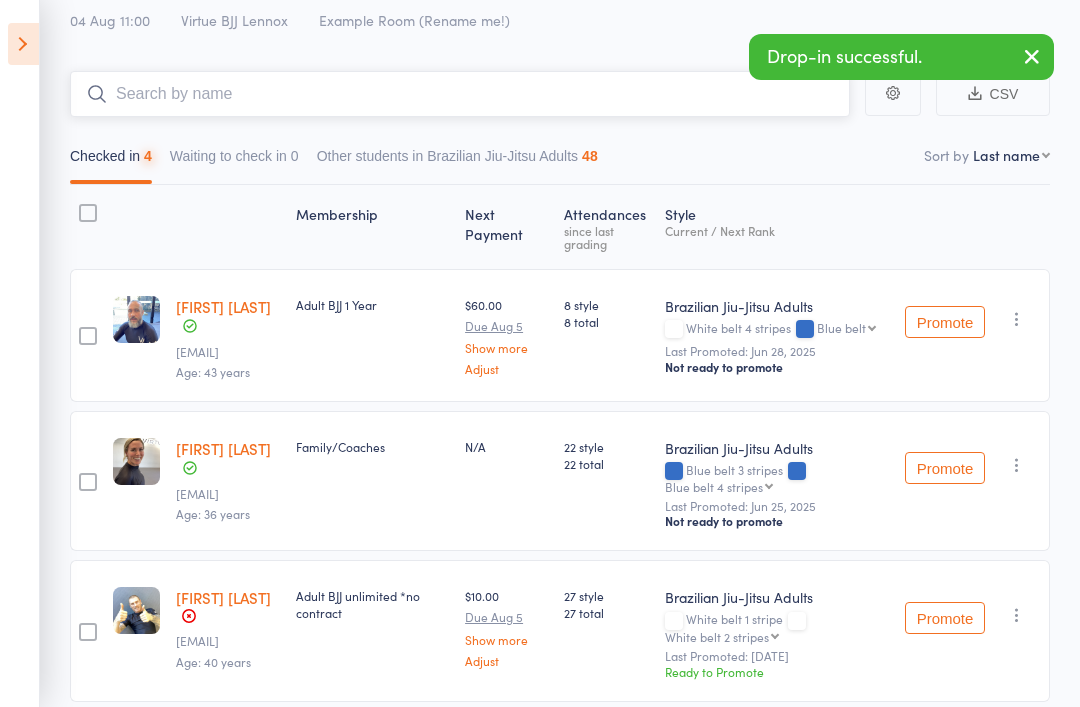 click at bounding box center (460, 94) 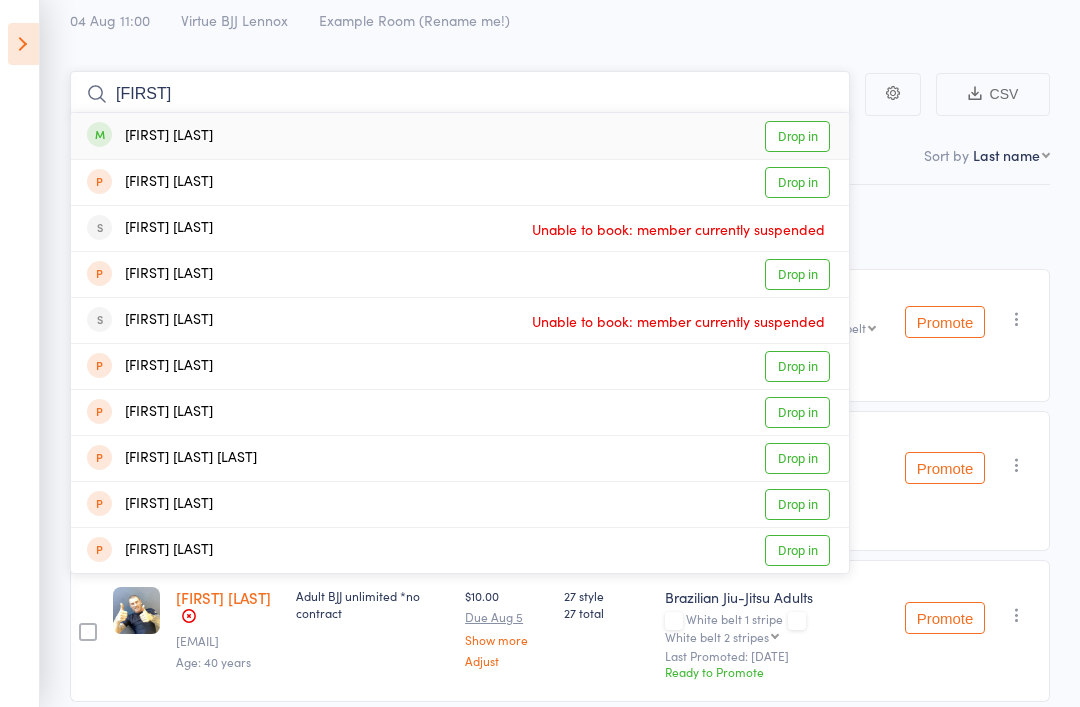 type on "Mishel" 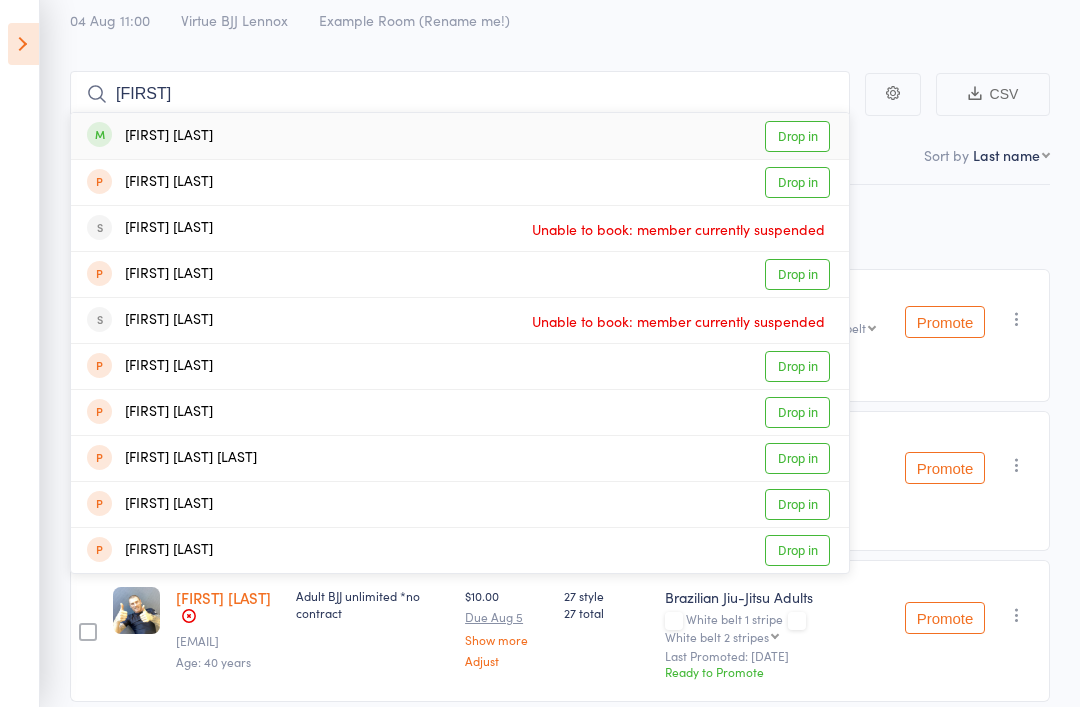 click on "Drop in" at bounding box center (797, 136) 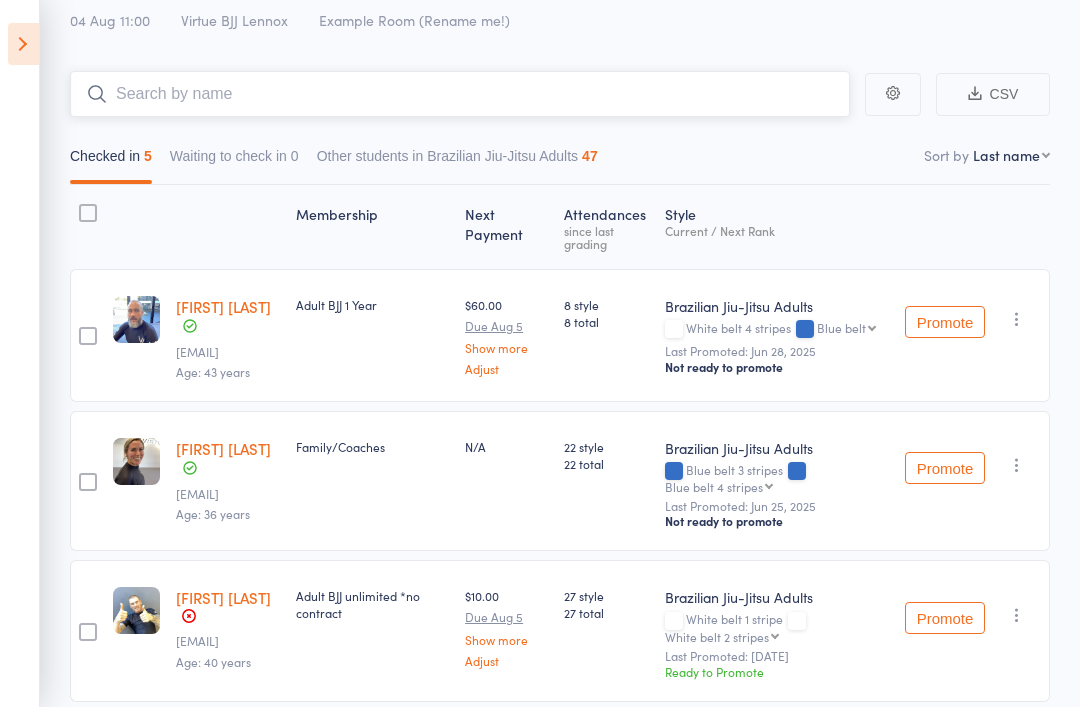 click at bounding box center (460, 94) 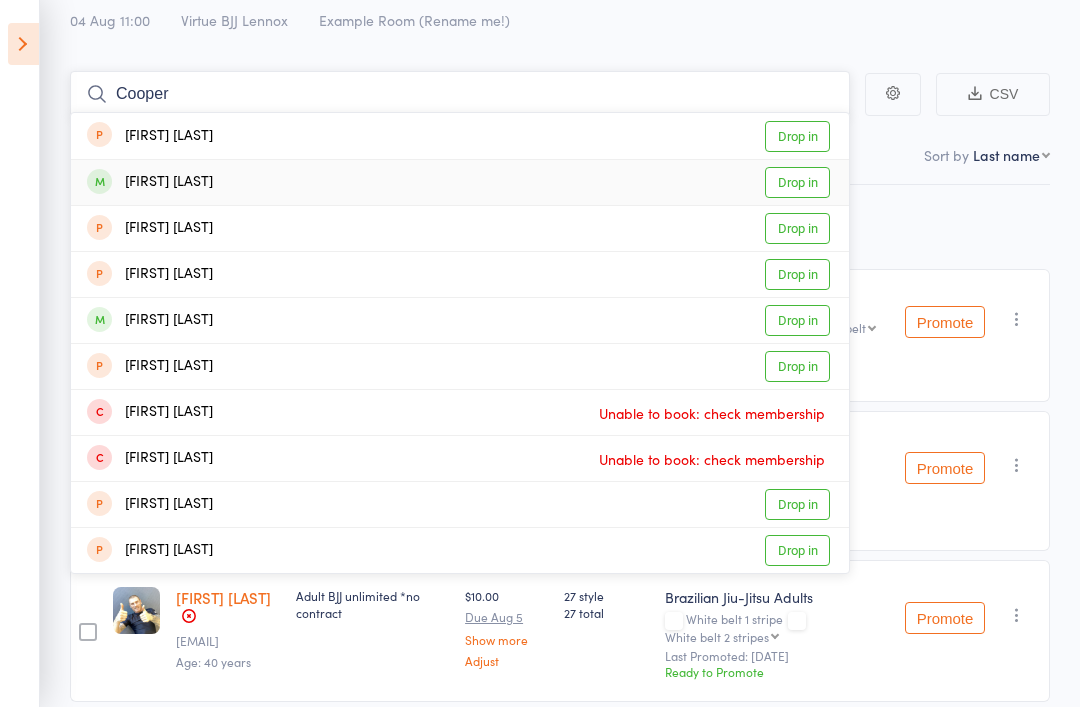 type on "Cooper" 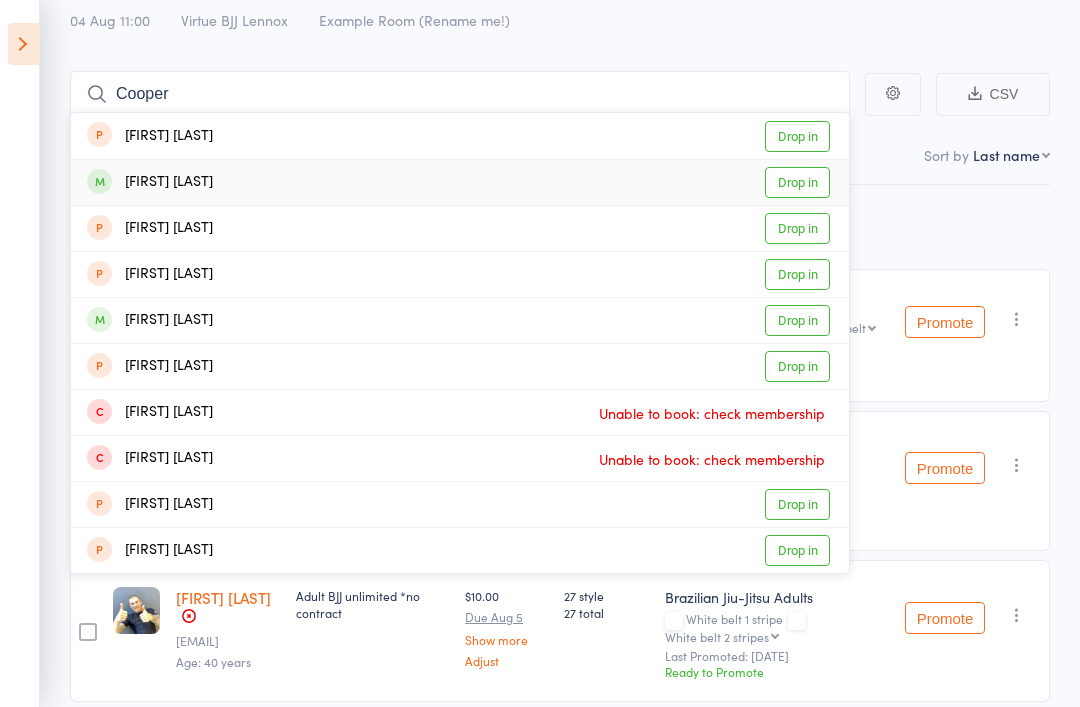 click on "Drop in" at bounding box center (797, 182) 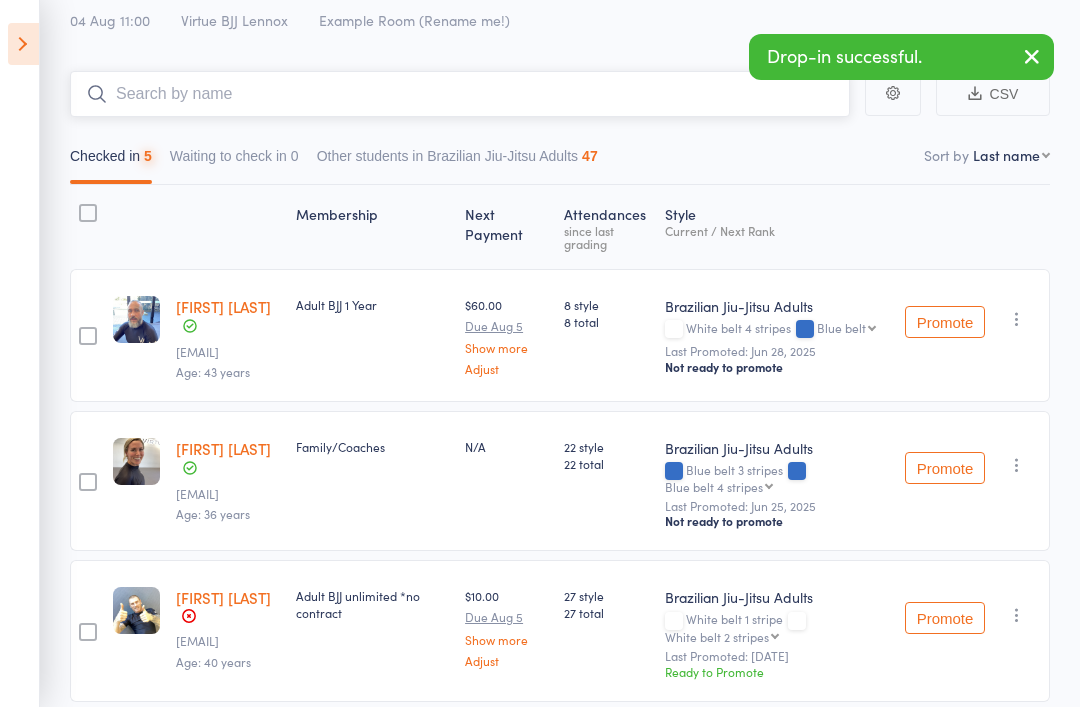 click at bounding box center (460, 94) 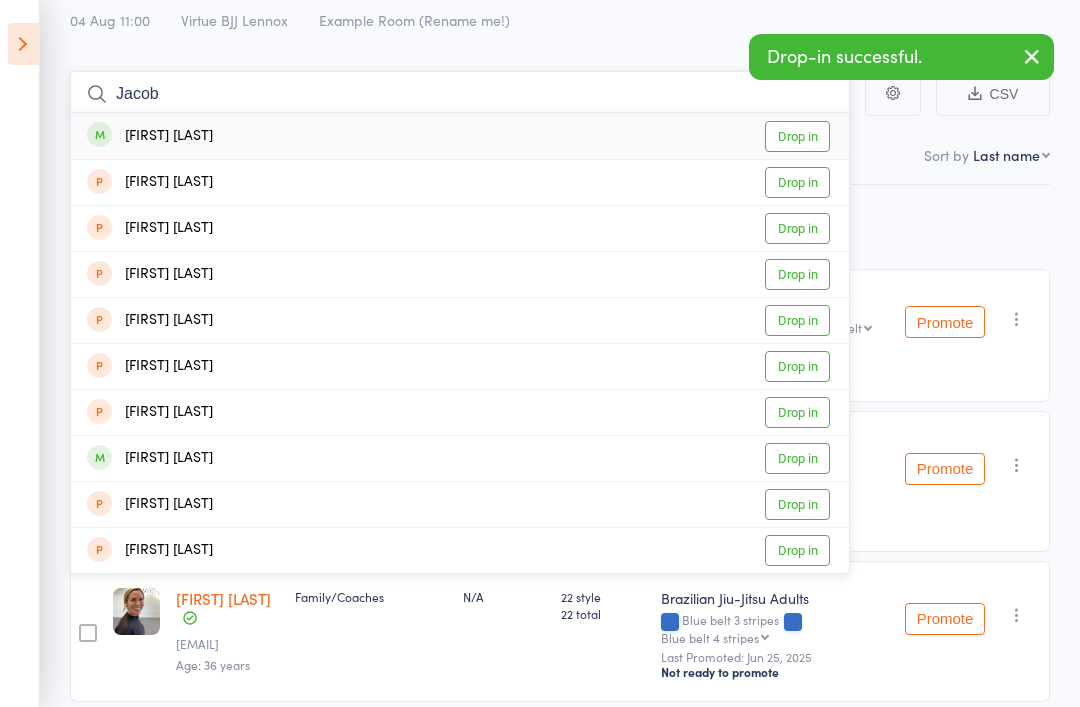 type on "Jacob" 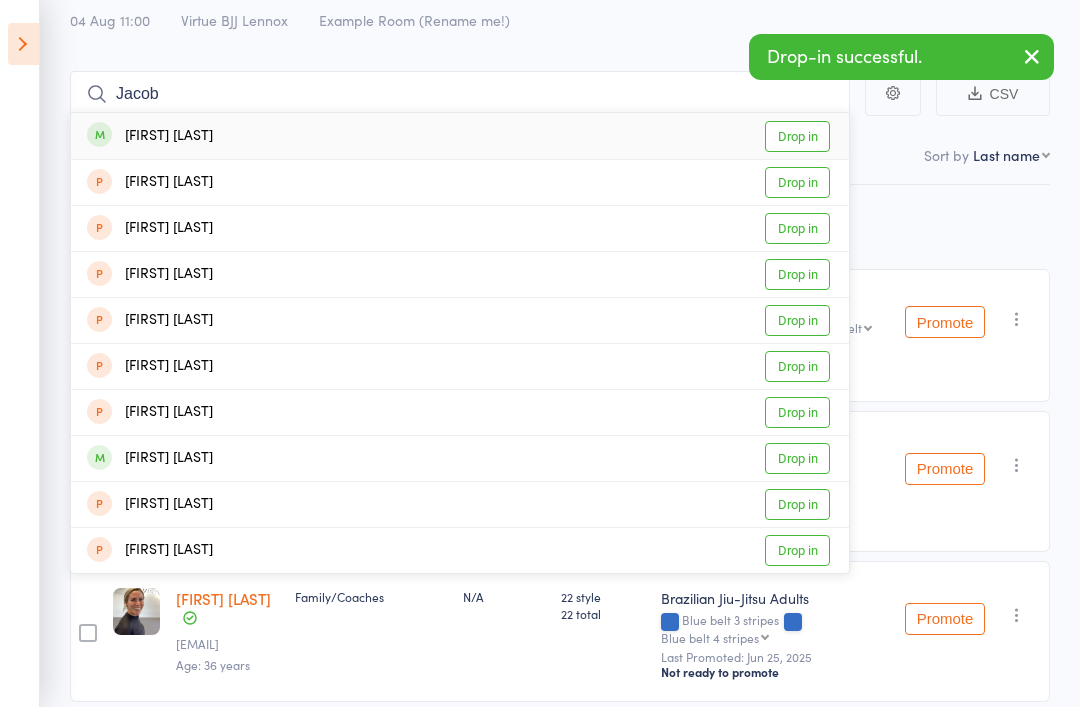 click on "Drop in" at bounding box center (797, 136) 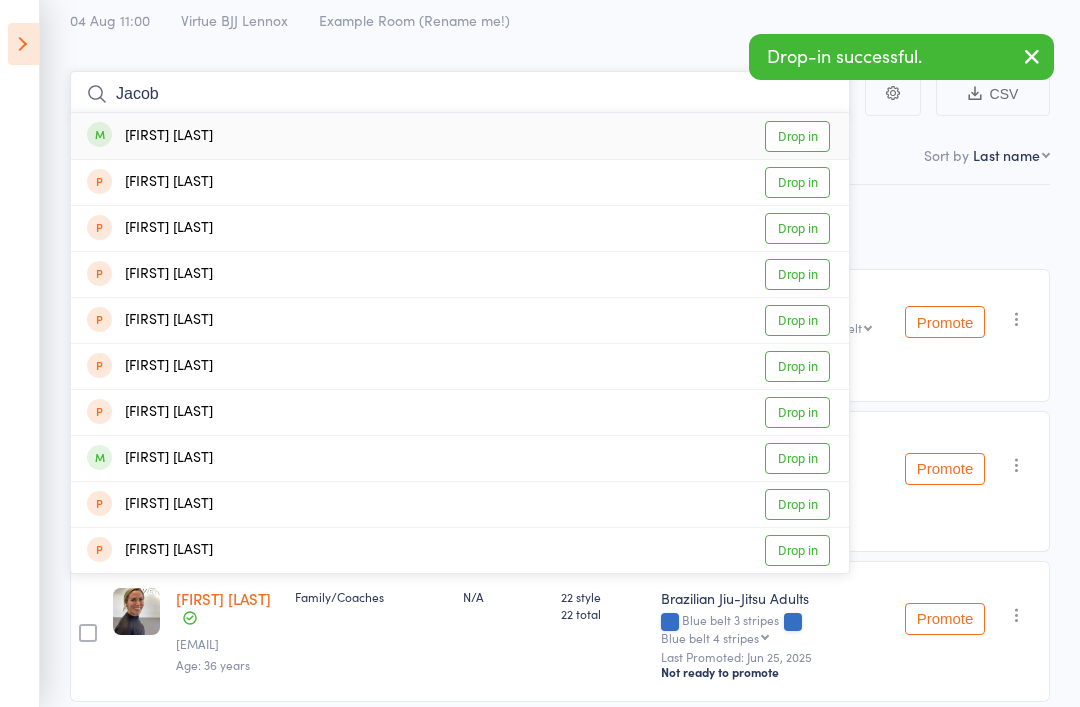 type 